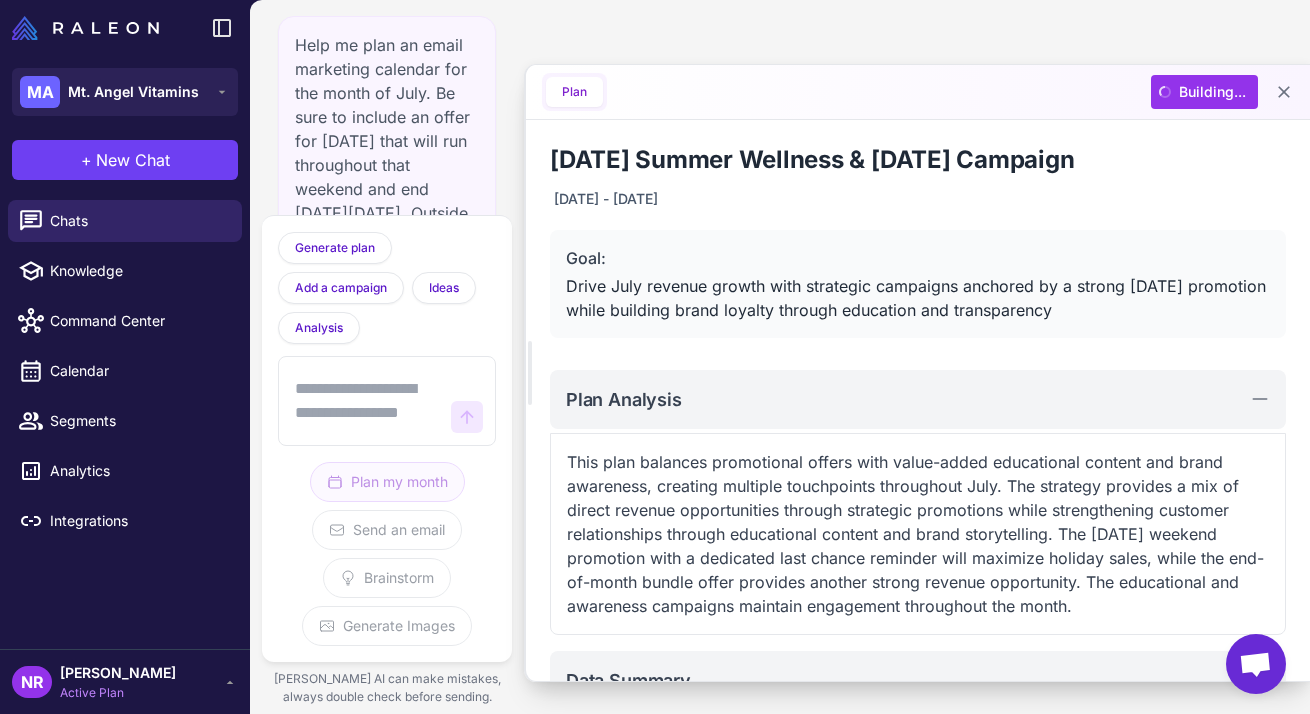 scroll, scrollTop: 0, scrollLeft: 0, axis: both 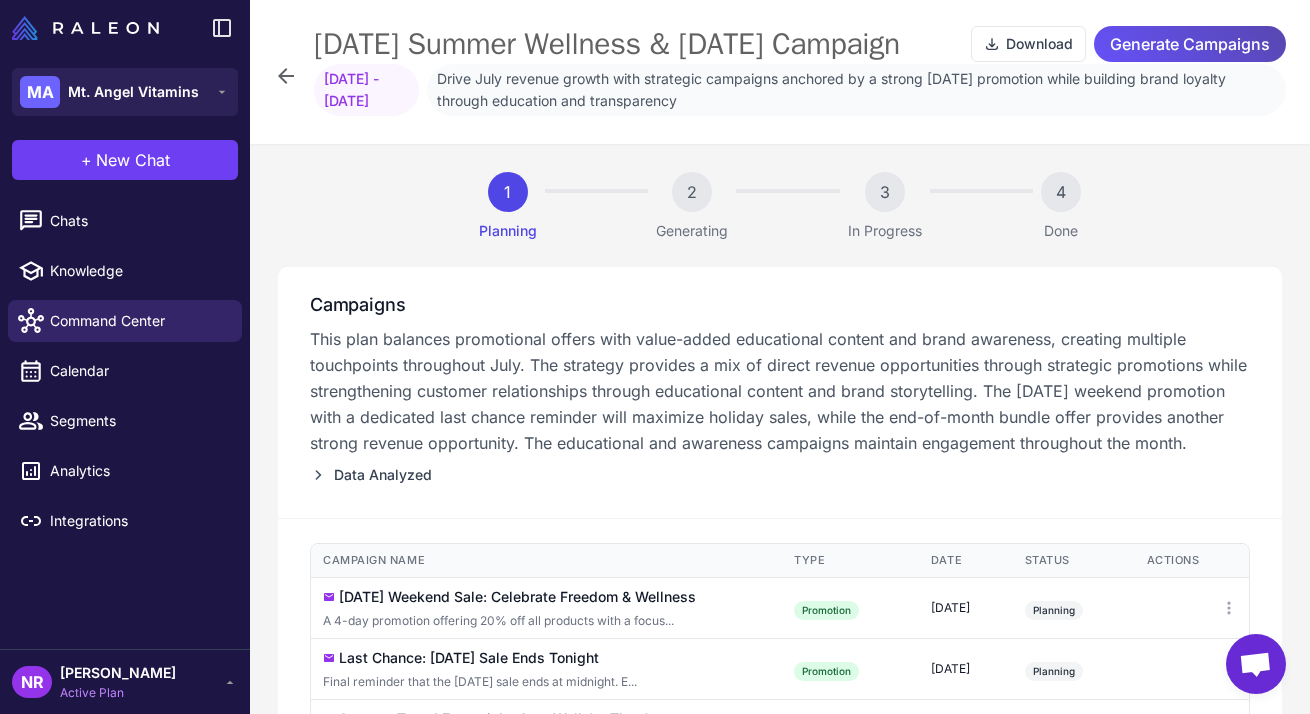 click on "Generate Campaigns" at bounding box center [1190, 44] 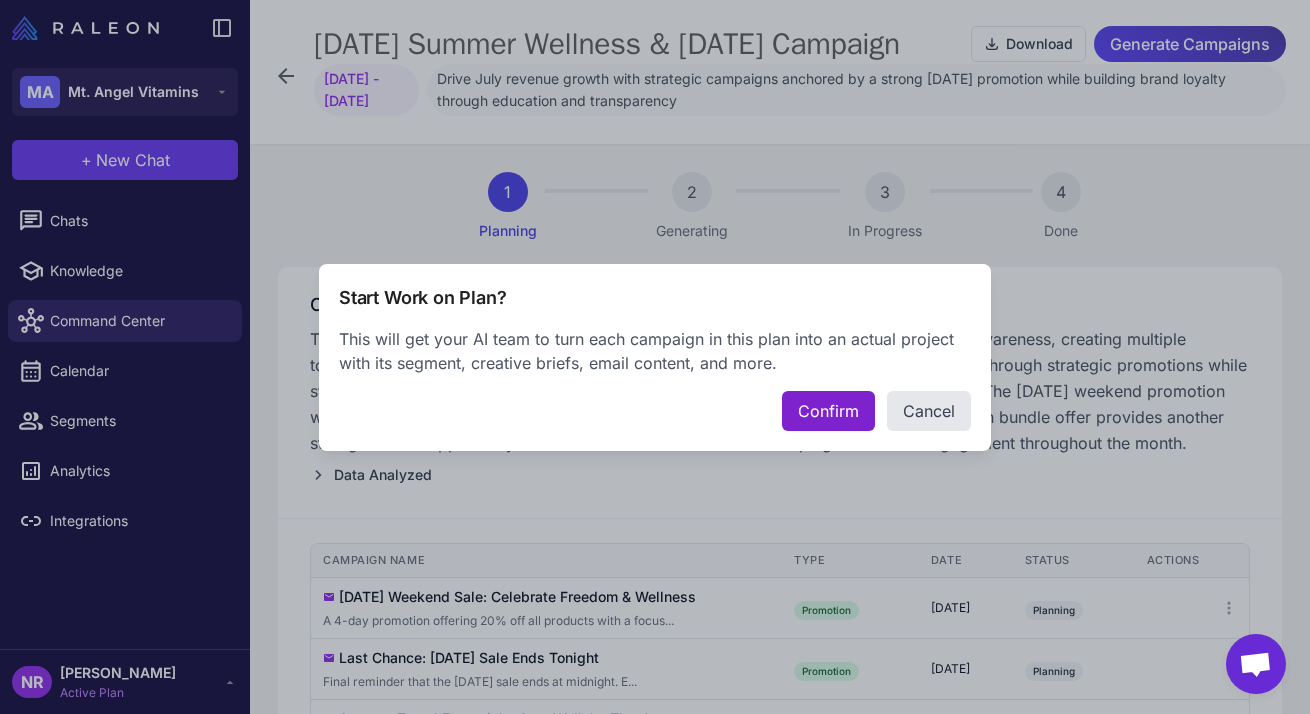 click on "Confirm" at bounding box center (828, 411) 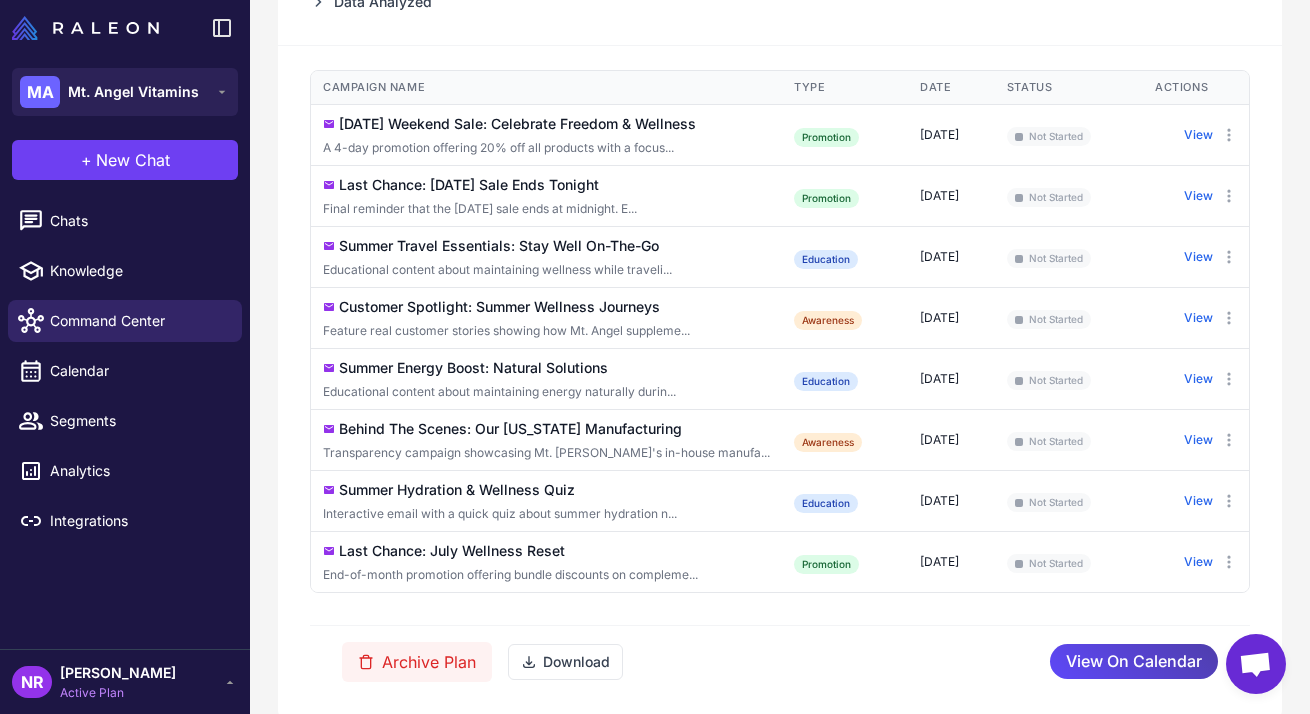 scroll, scrollTop: 473, scrollLeft: 0, axis: vertical 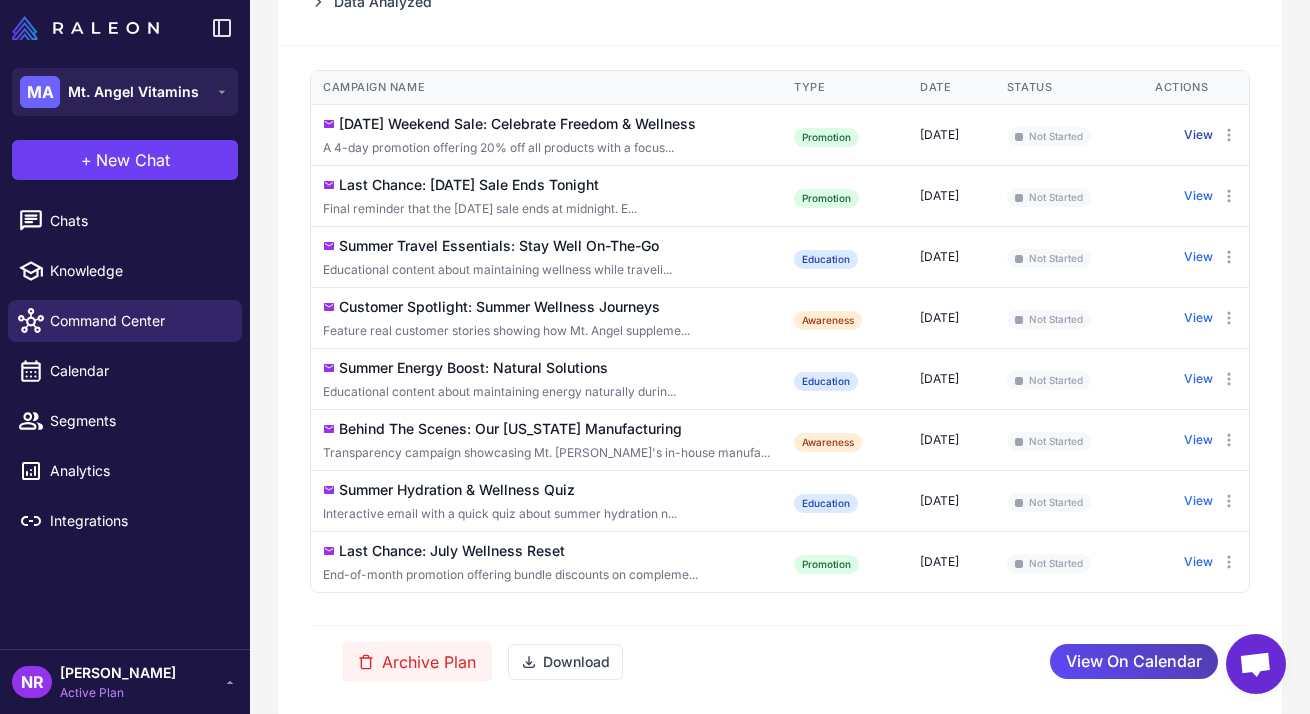 click on "View" at bounding box center (1198, 135) 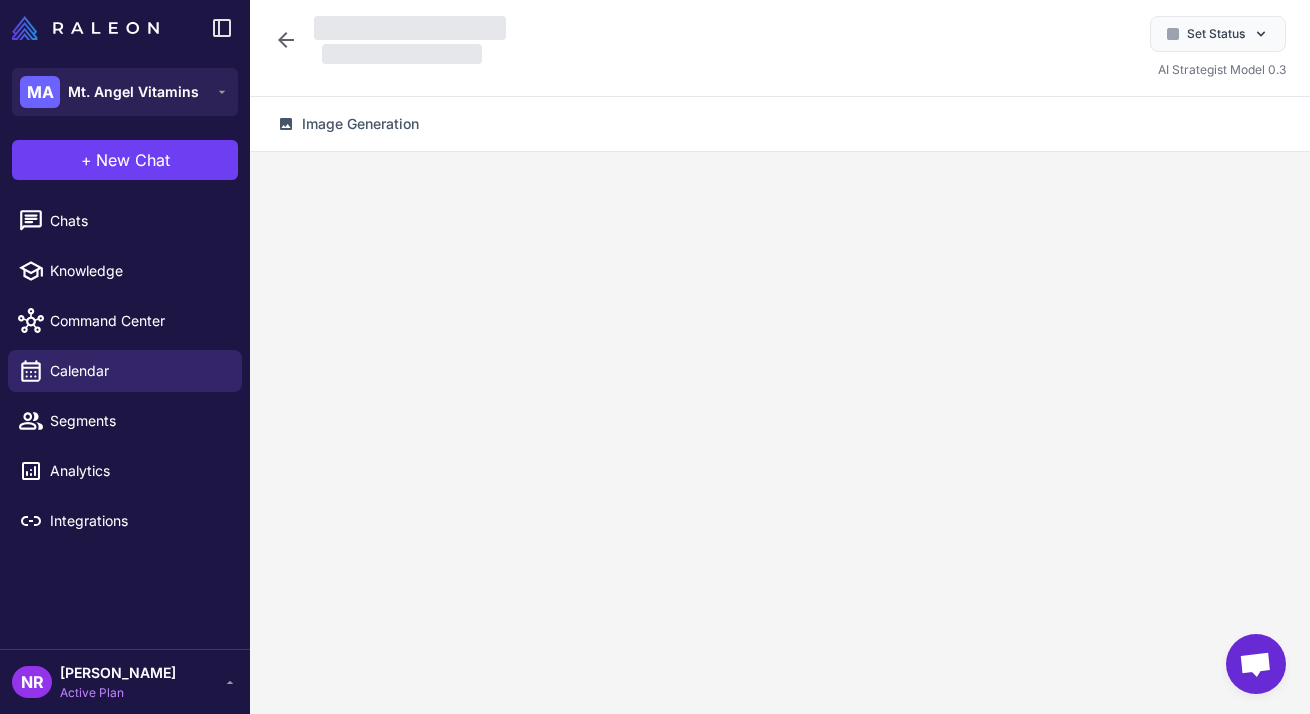 scroll, scrollTop: 0, scrollLeft: 0, axis: both 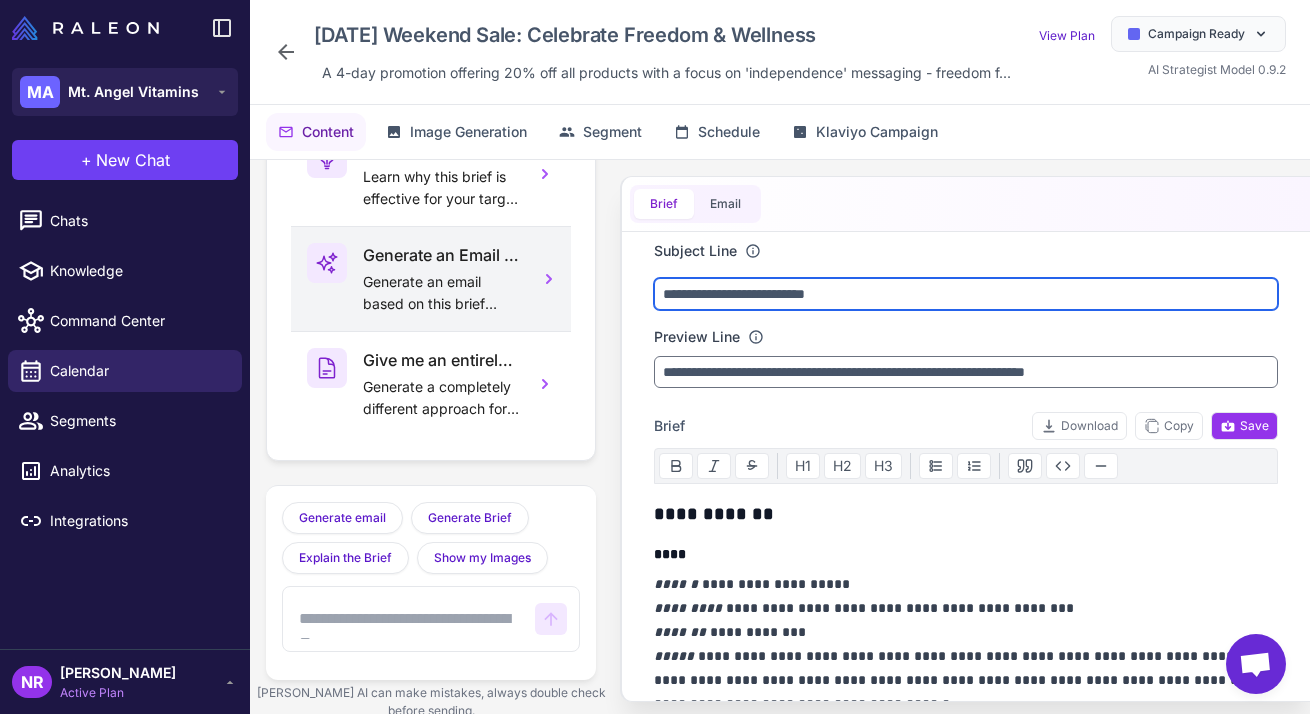 drag, startPoint x: 871, startPoint y: 298, endPoint x: 470, endPoint y: 270, distance: 401.97638 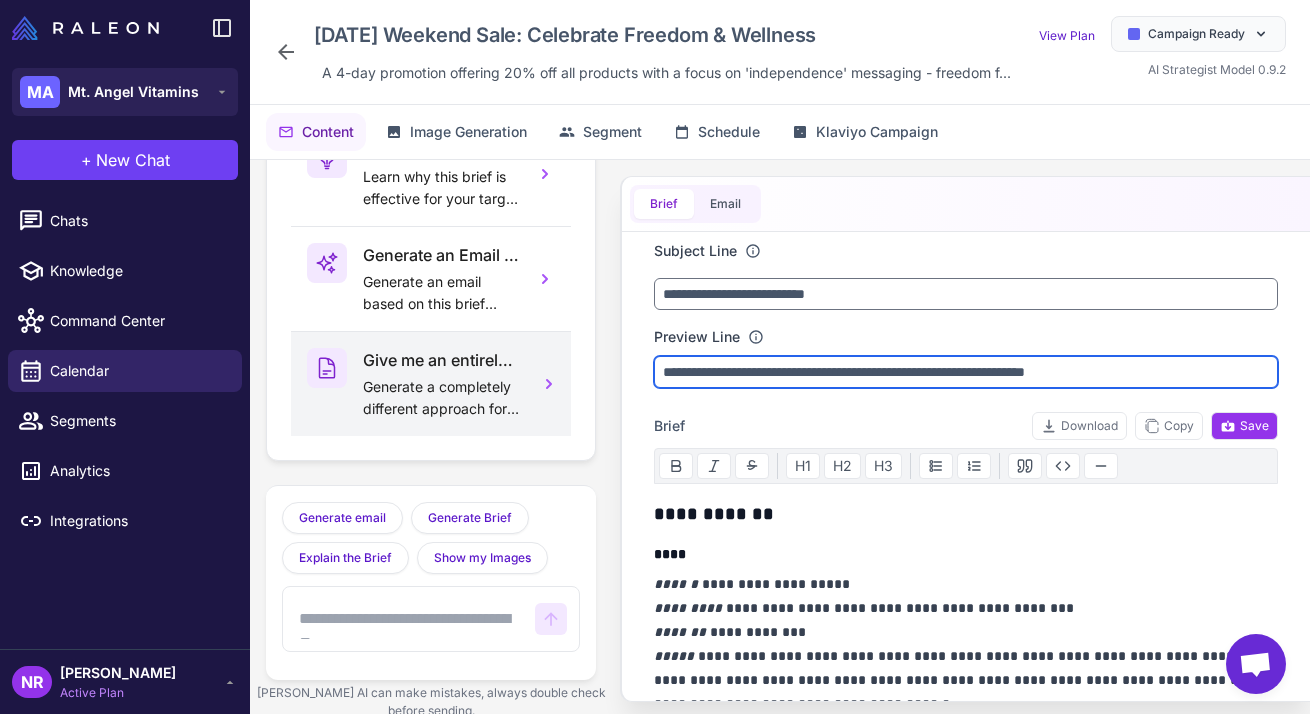 drag, startPoint x: 1177, startPoint y: 371, endPoint x: 383, endPoint y: 334, distance: 794.86163 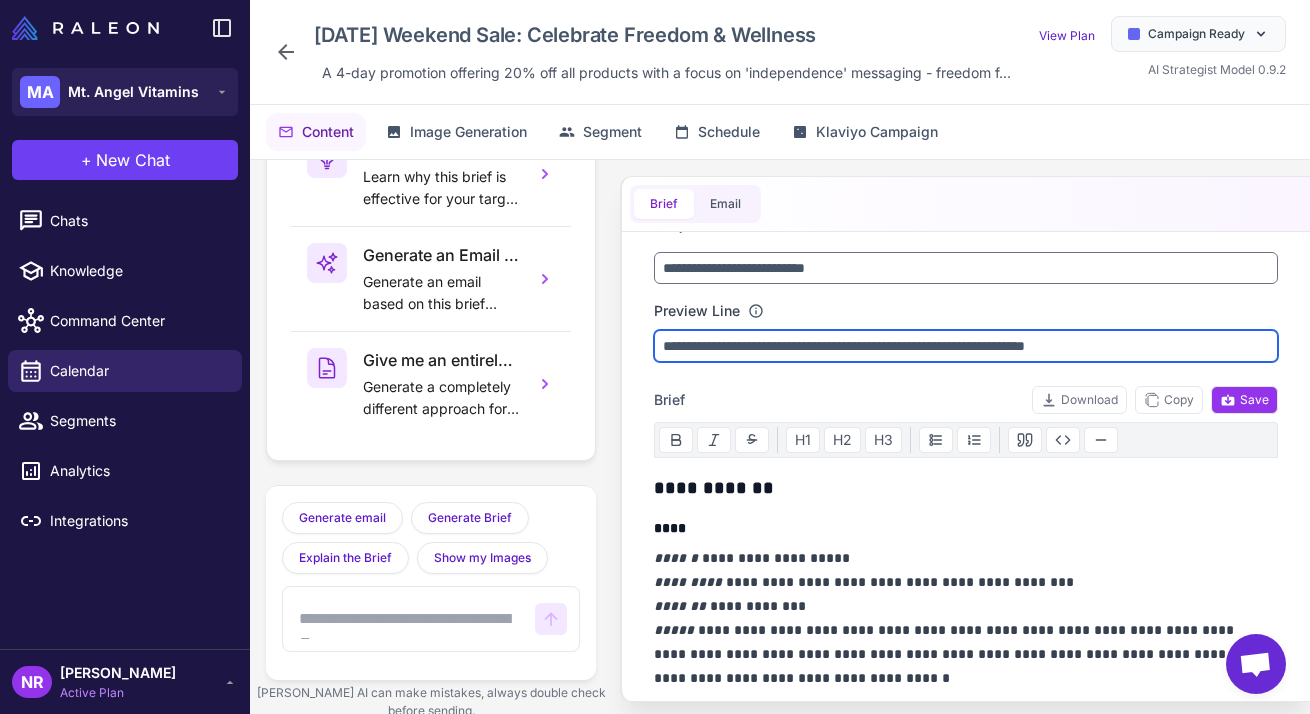 scroll, scrollTop: 33, scrollLeft: 0, axis: vertical 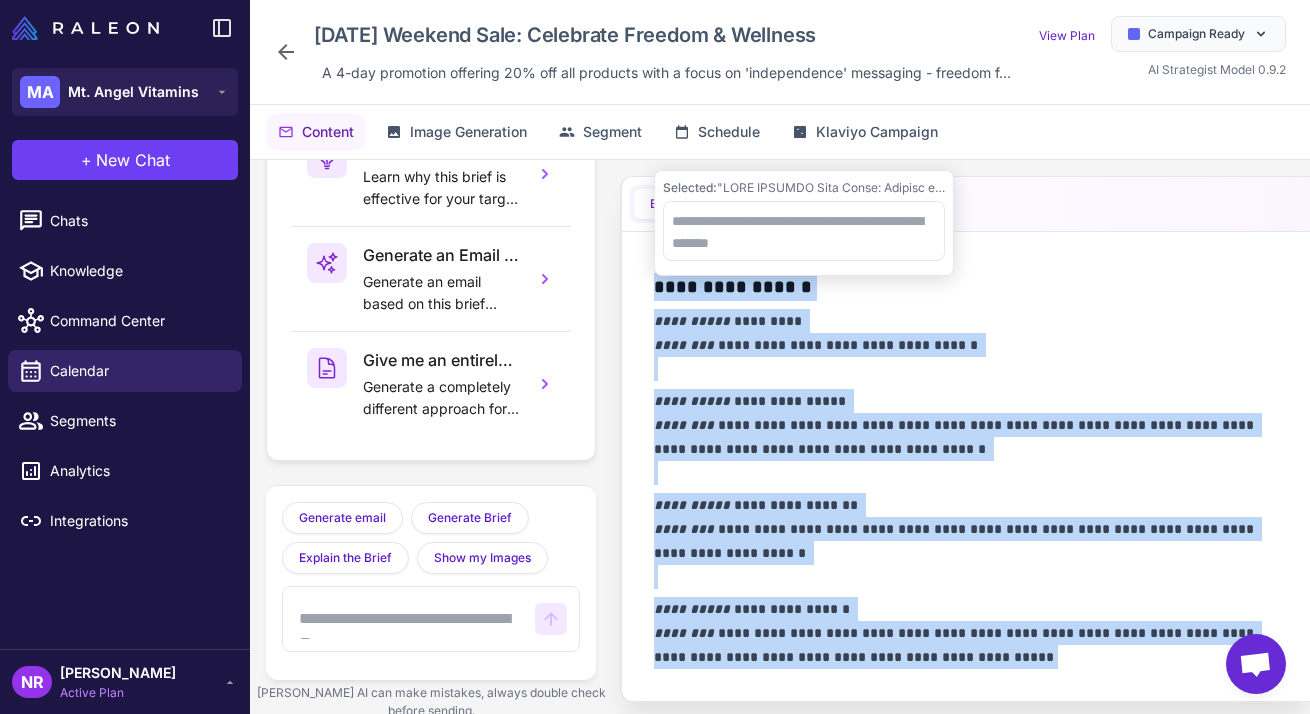 drag, startPoint x: 655, startPoint y: 477, endPoint x: 997, endPoint y: 666, distance: 390.74927 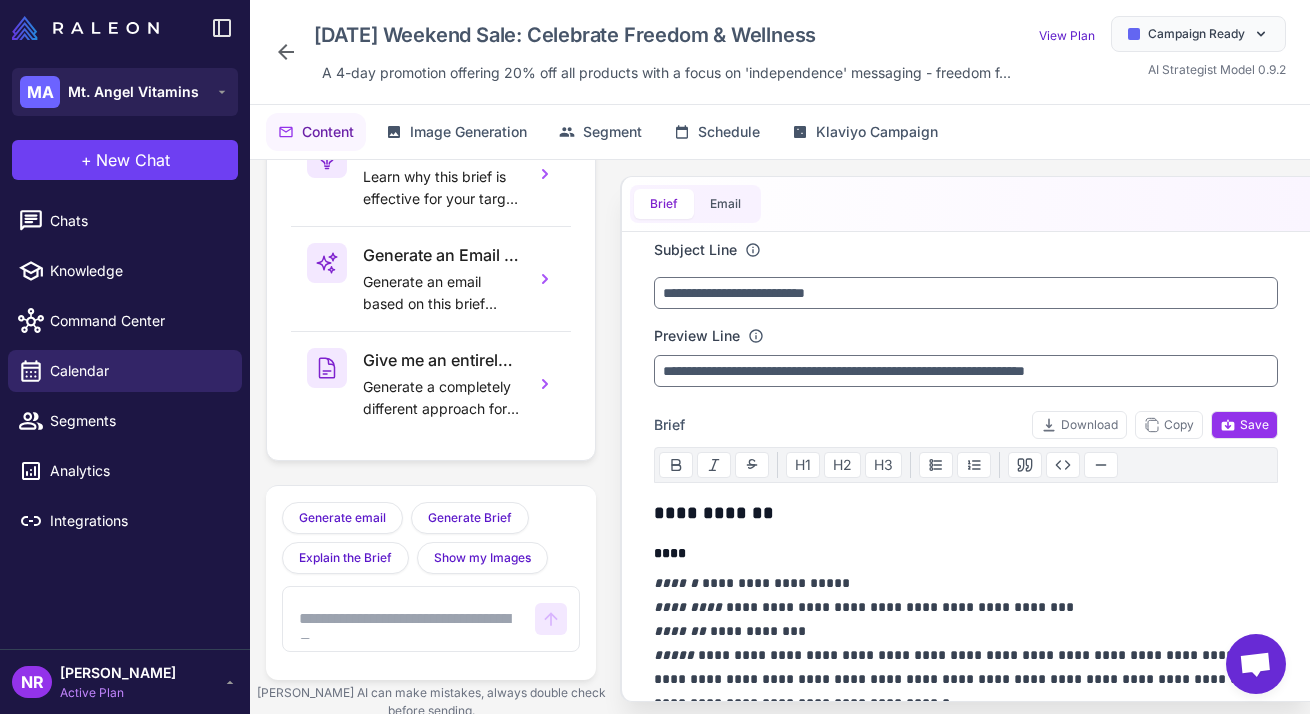 scroll, scrollTop: 0, scrollLeft: 0, axis: both 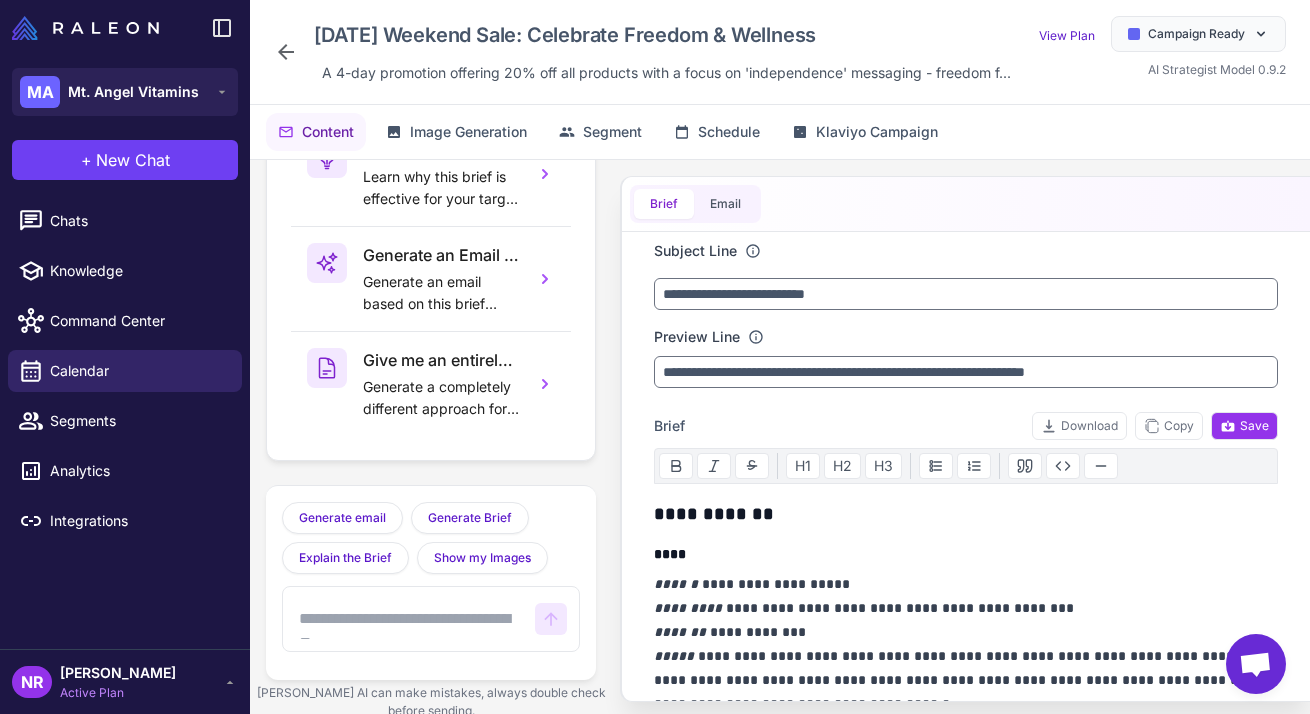 click 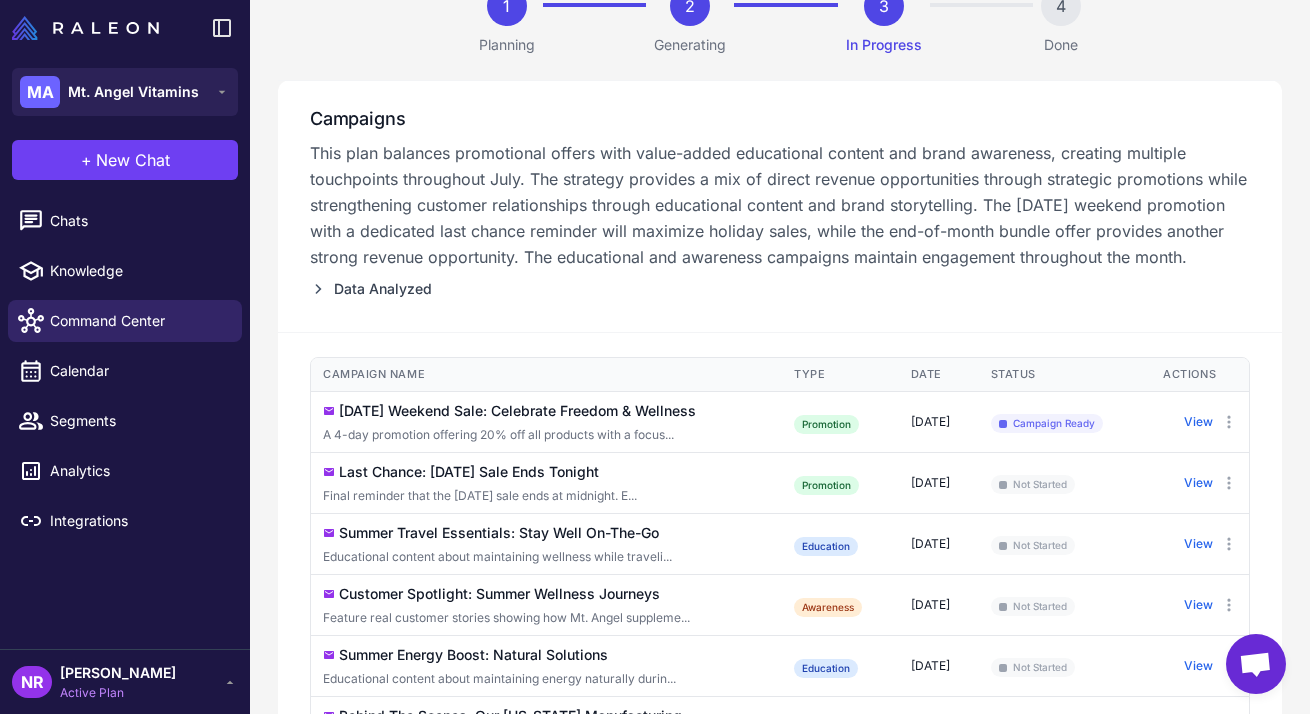 scroll, scrollTop: 268, scrollLeft: 0, axis: vertical 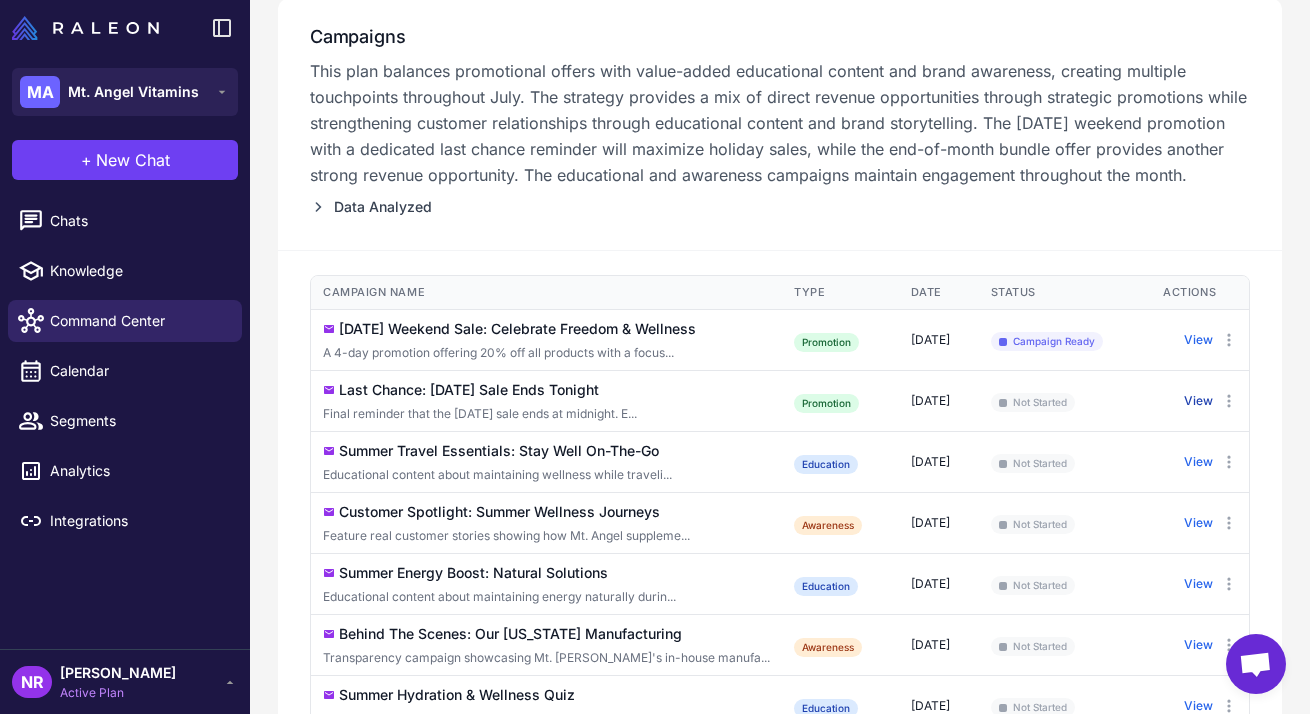 click on "View" at bounding box center [1198, 401] 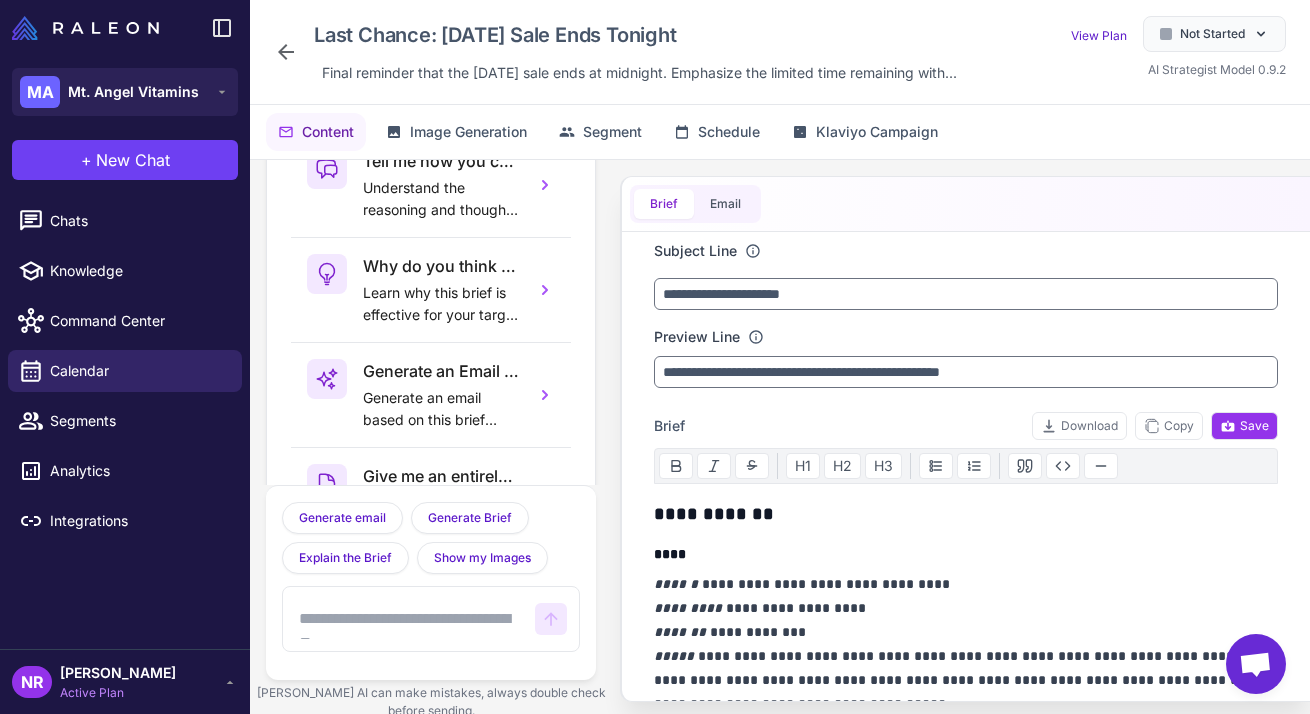 scroll, scrollTop: 116, scrollLeft: 0, axis: vertical 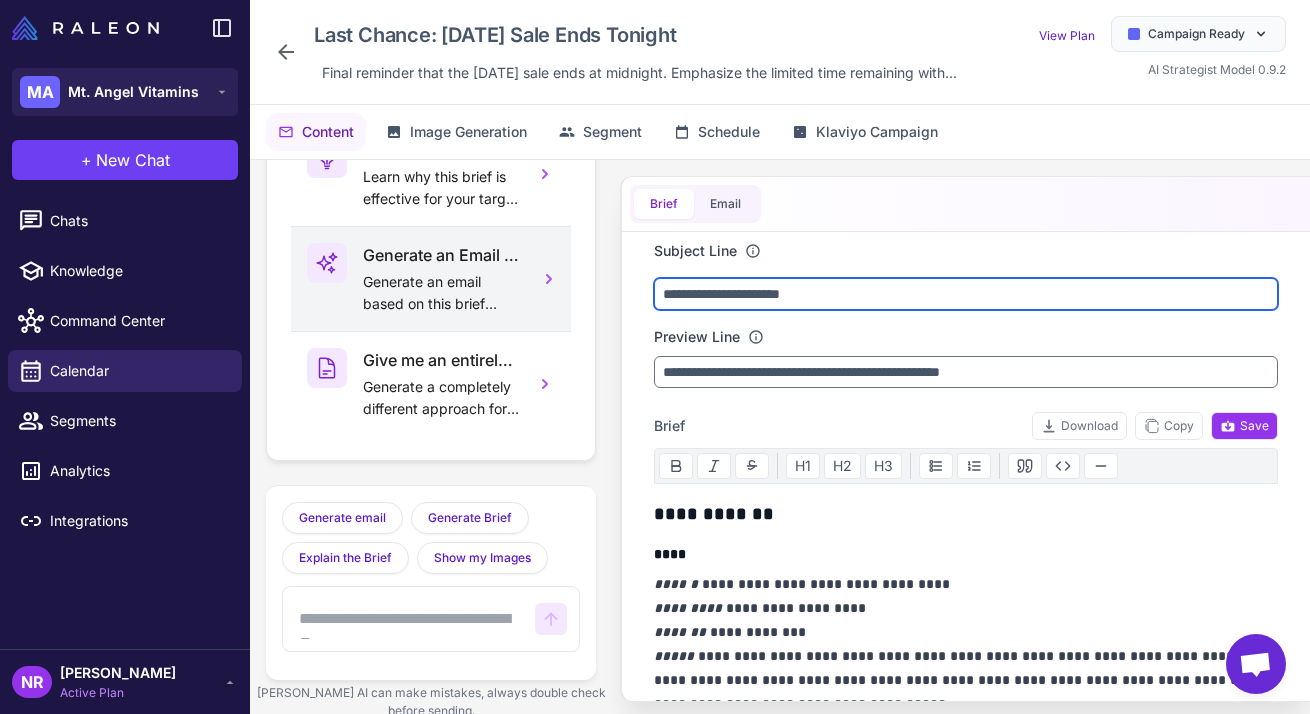 drag, startPoint x: 877, startPoint y: 298, endPoint x: 536, endPoint y: 279, distance: 341.5289 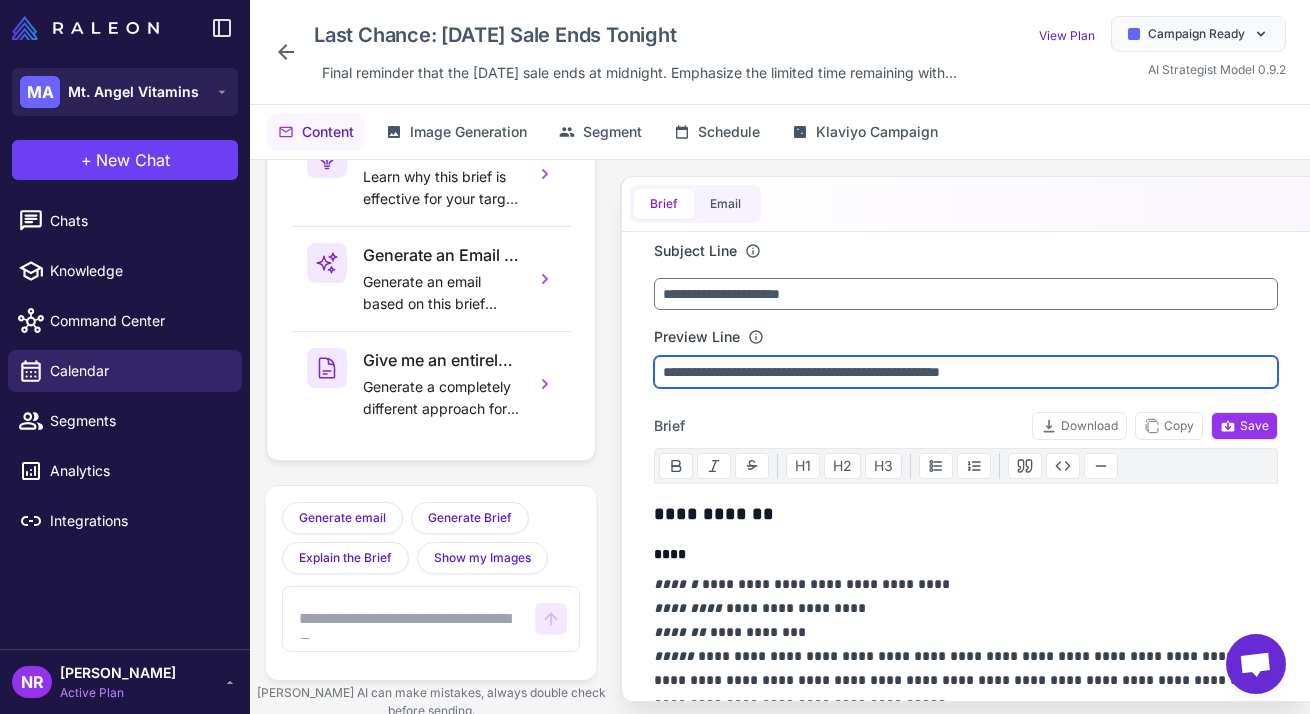 drag, startPoint x: 660, startPoint y: 372, endPoint x: 1214, endPoint y: 363, distance: 554.0731 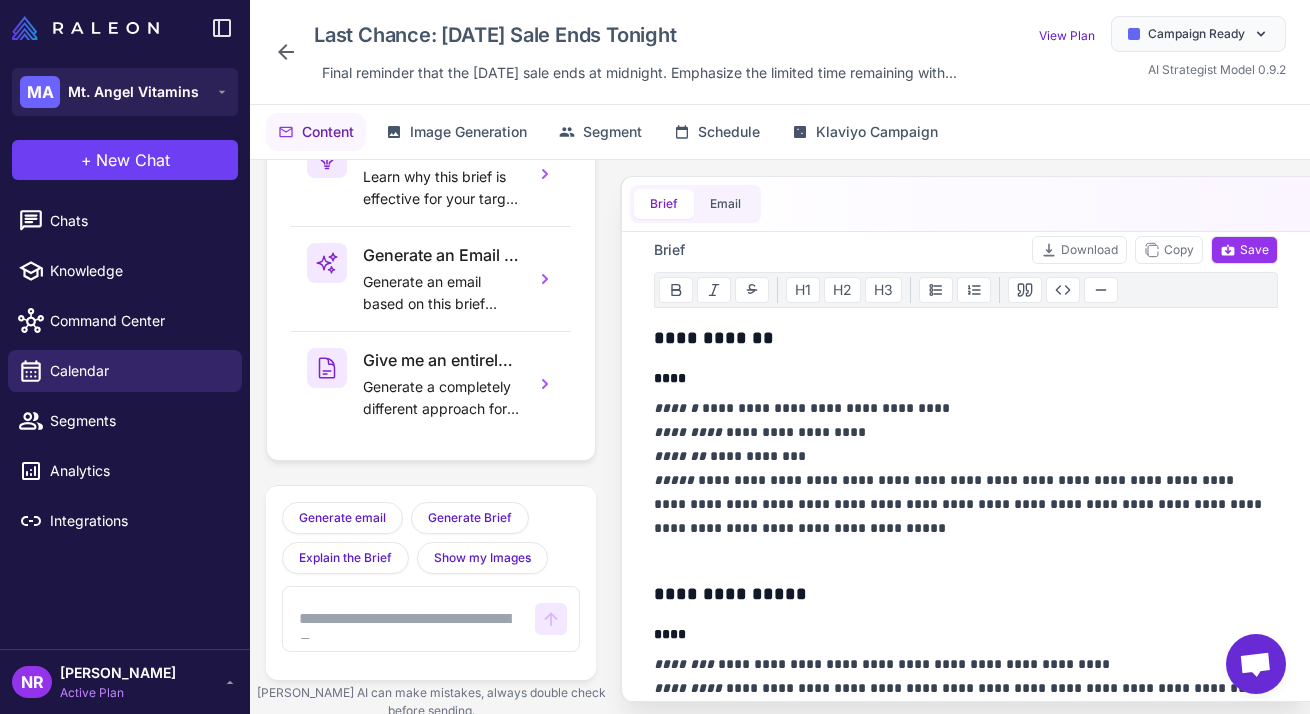 scroll, scrollTop: 176, scrollLeft: 0, axis: vertical 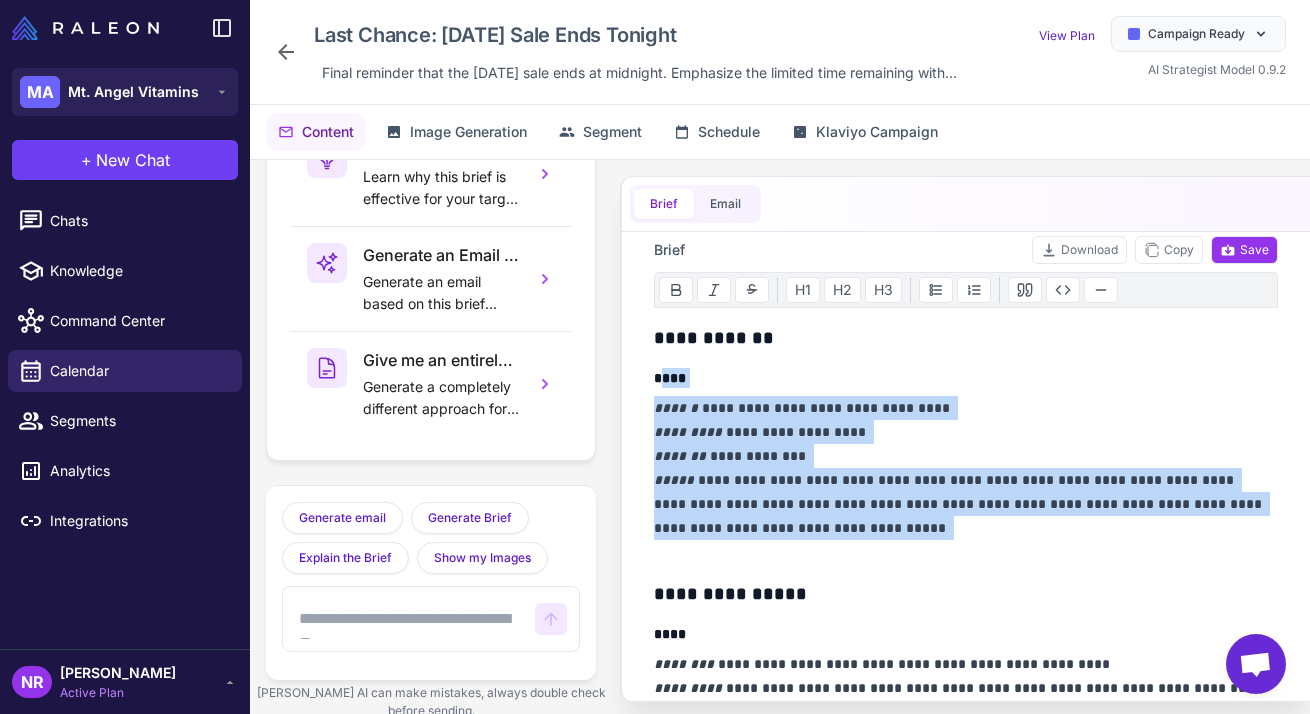 drag, startPoint x: 659, startPoint y: 374, endPoint x: 1001, endPoint y: 503, distance: 365.52017 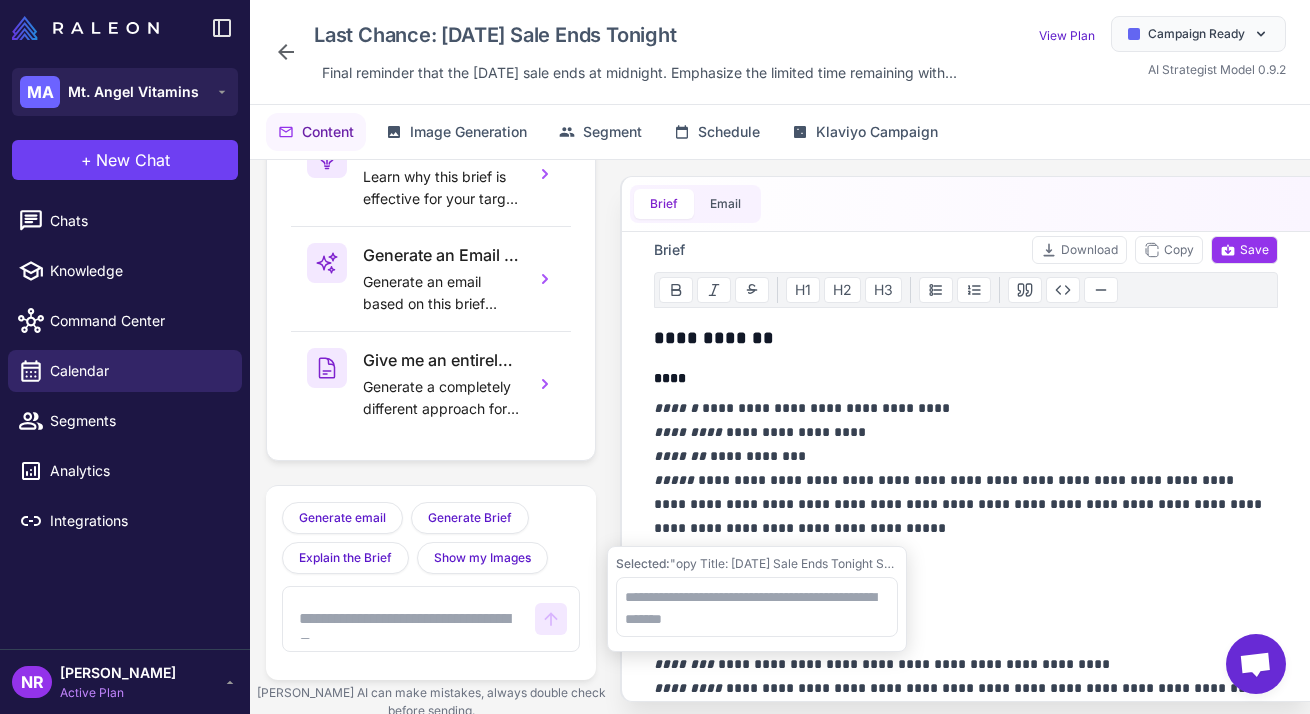 click on "**********" at bounding box center (966, 466) 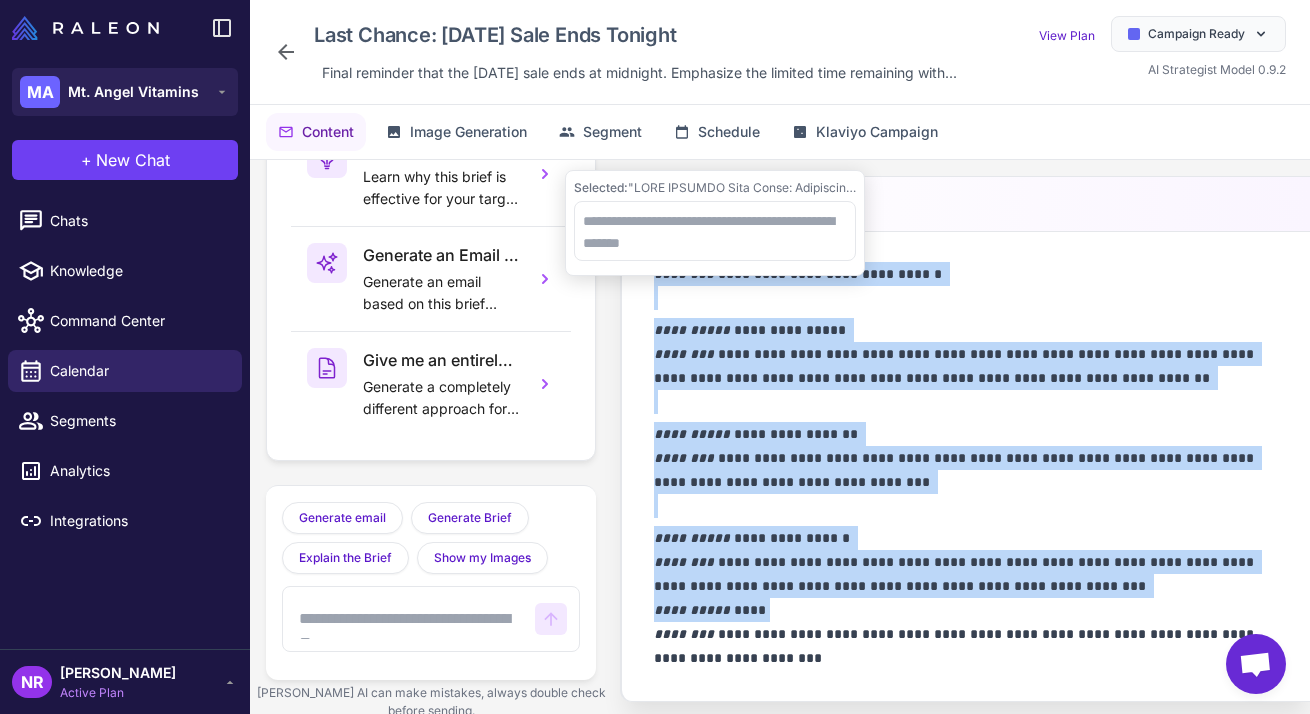 scroll, scrollTop: 1403, scrollLeft: 0, axis: vertical 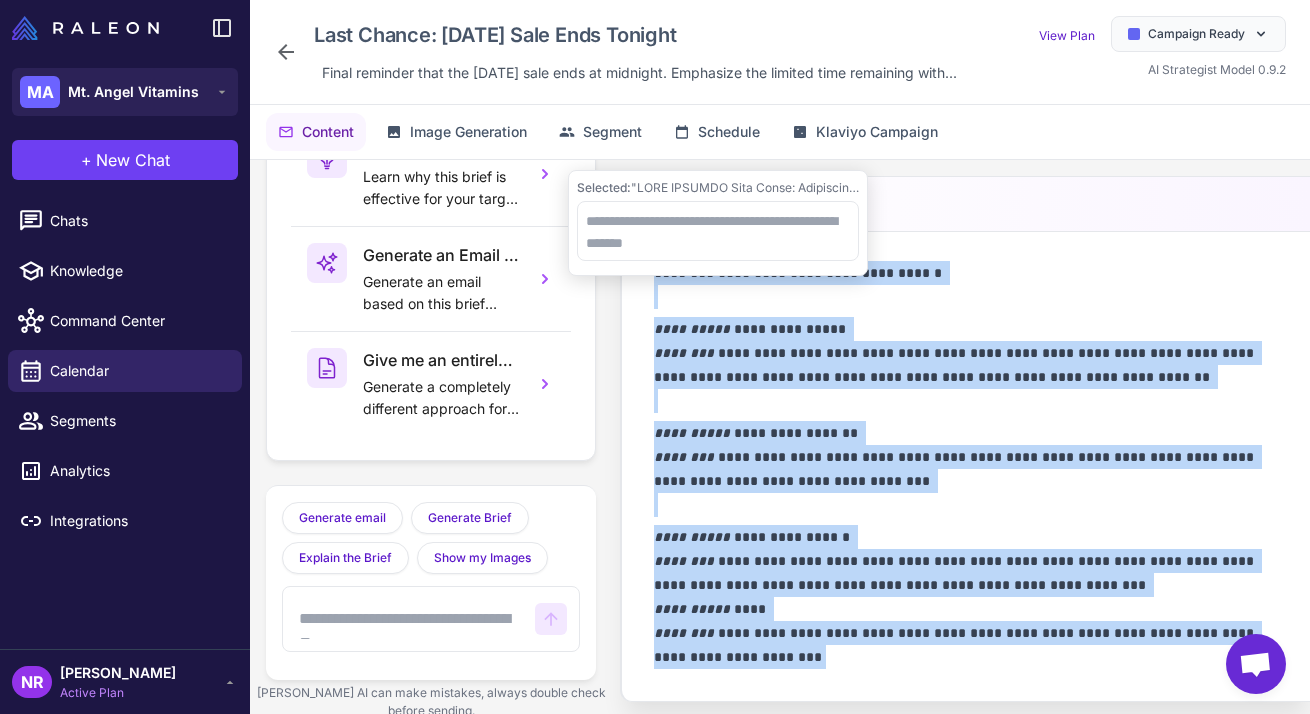 drag, startPoint x: 654, startPoint y: 328, endPoint x: 985, endPoint y: 667, distance: 473.79532 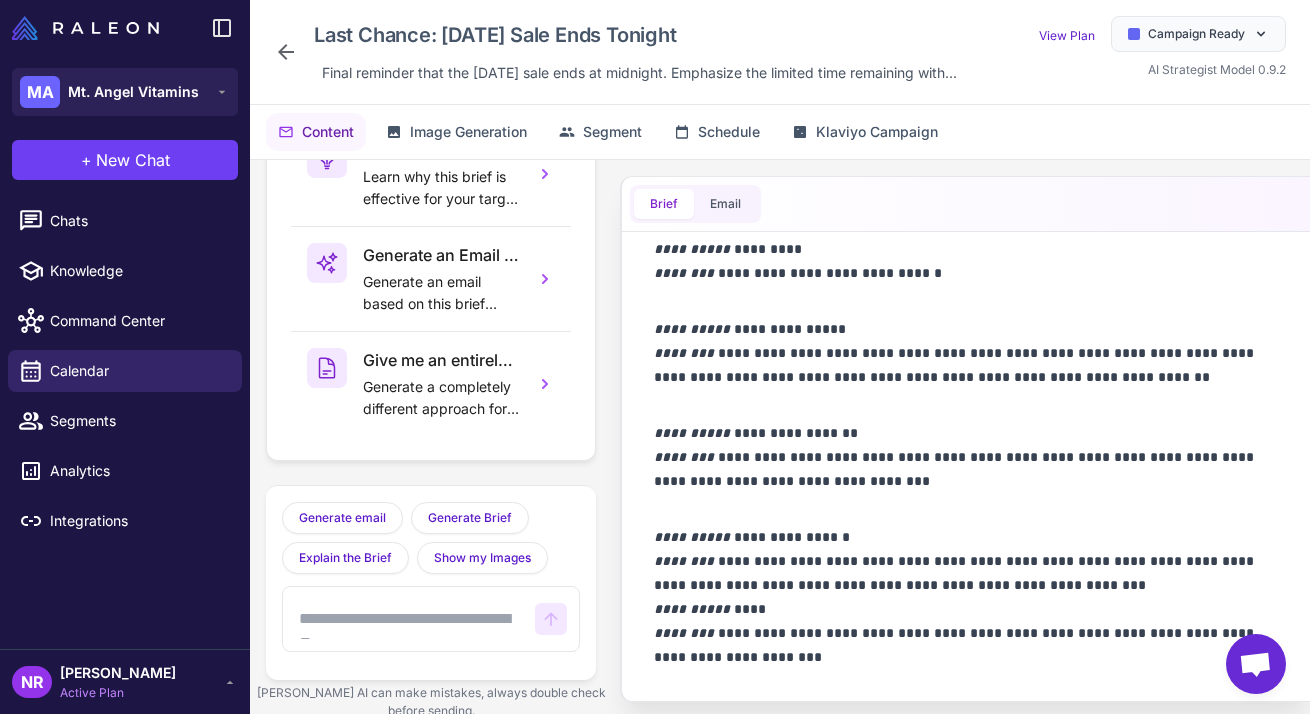 click 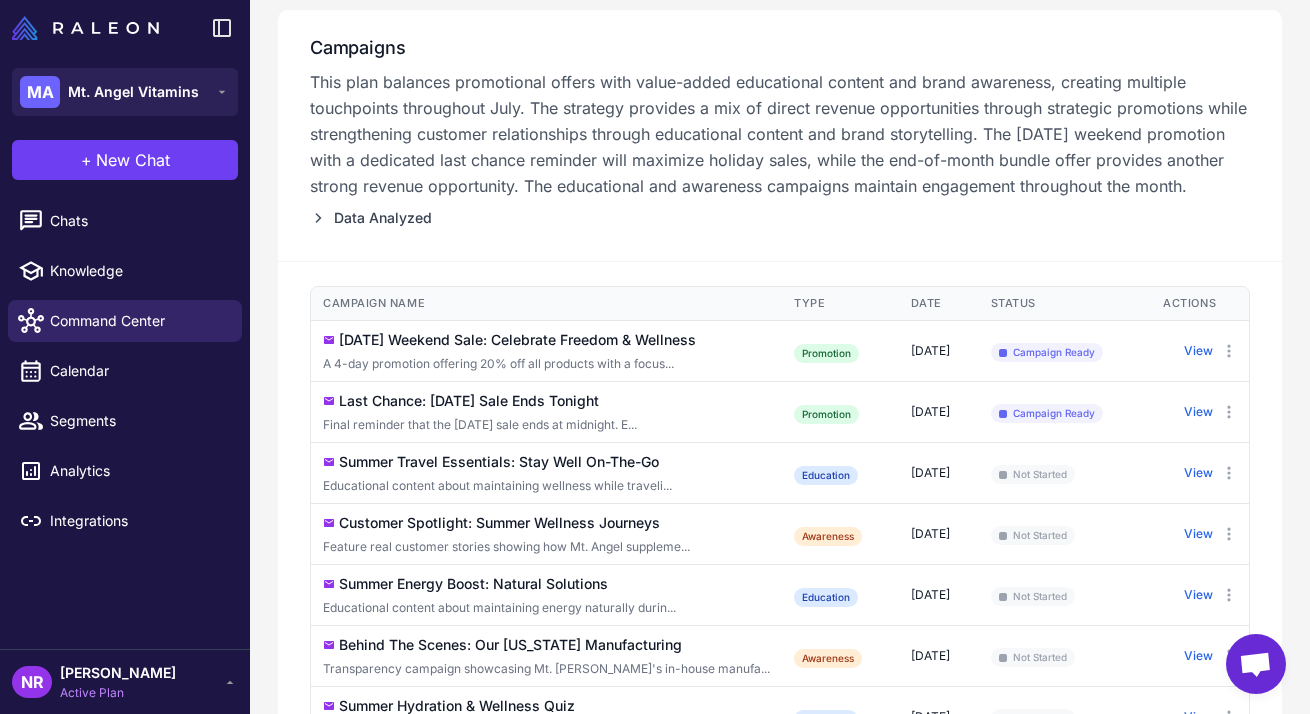 scroll, scrollTop: 258, scrollLeft: 0, axis: vertical 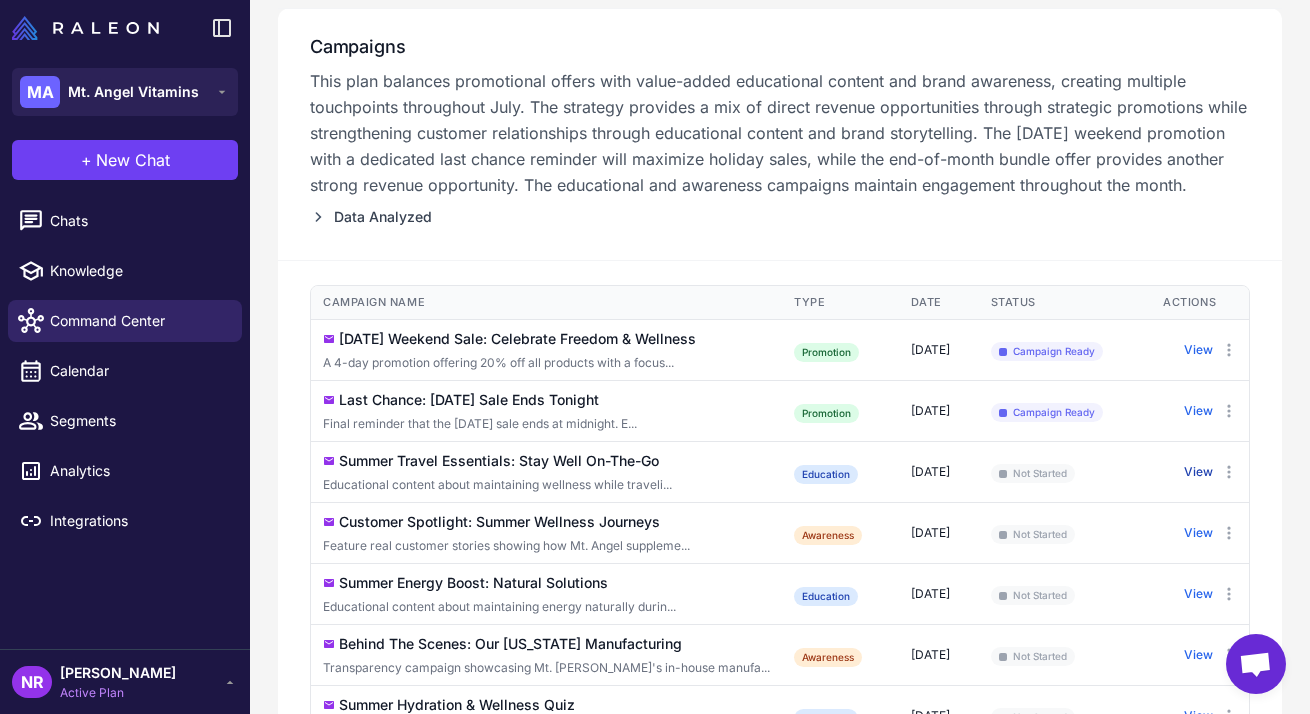 click on "View" at bounding box center [1198, 472] 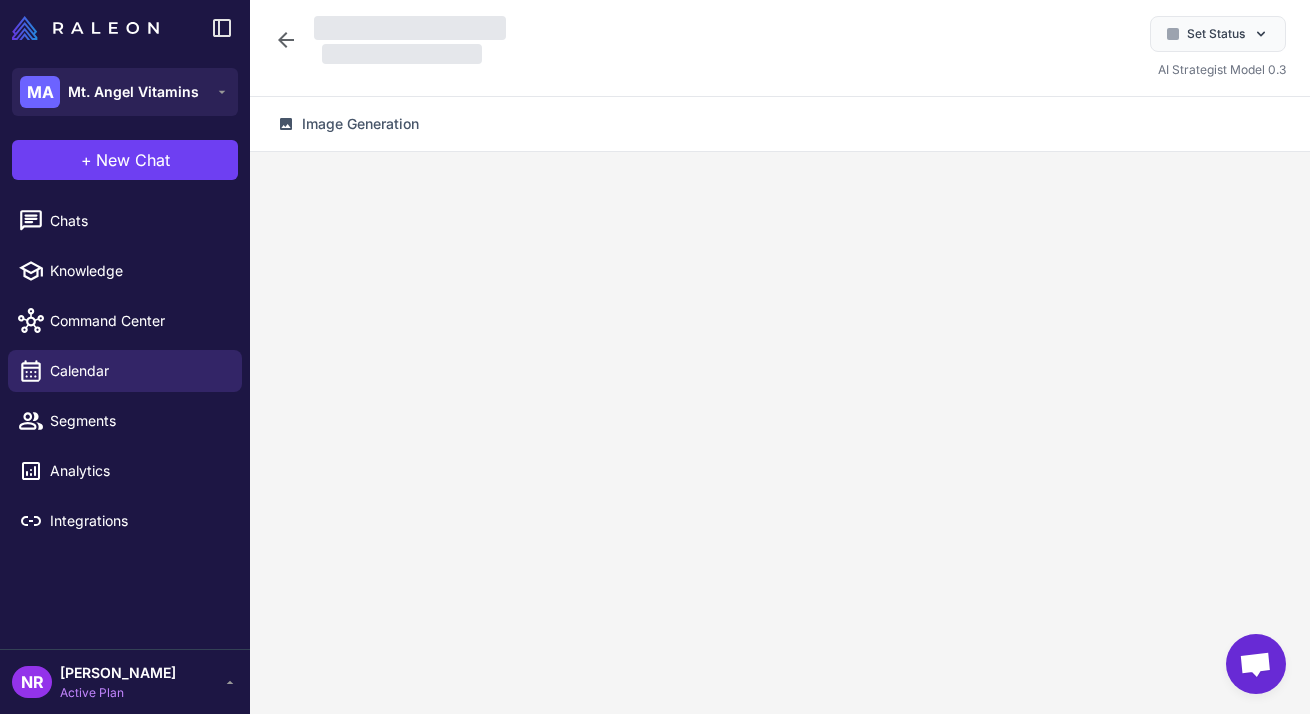 scroll, scrollTop: 0, scrollLeft: 0, axis: both 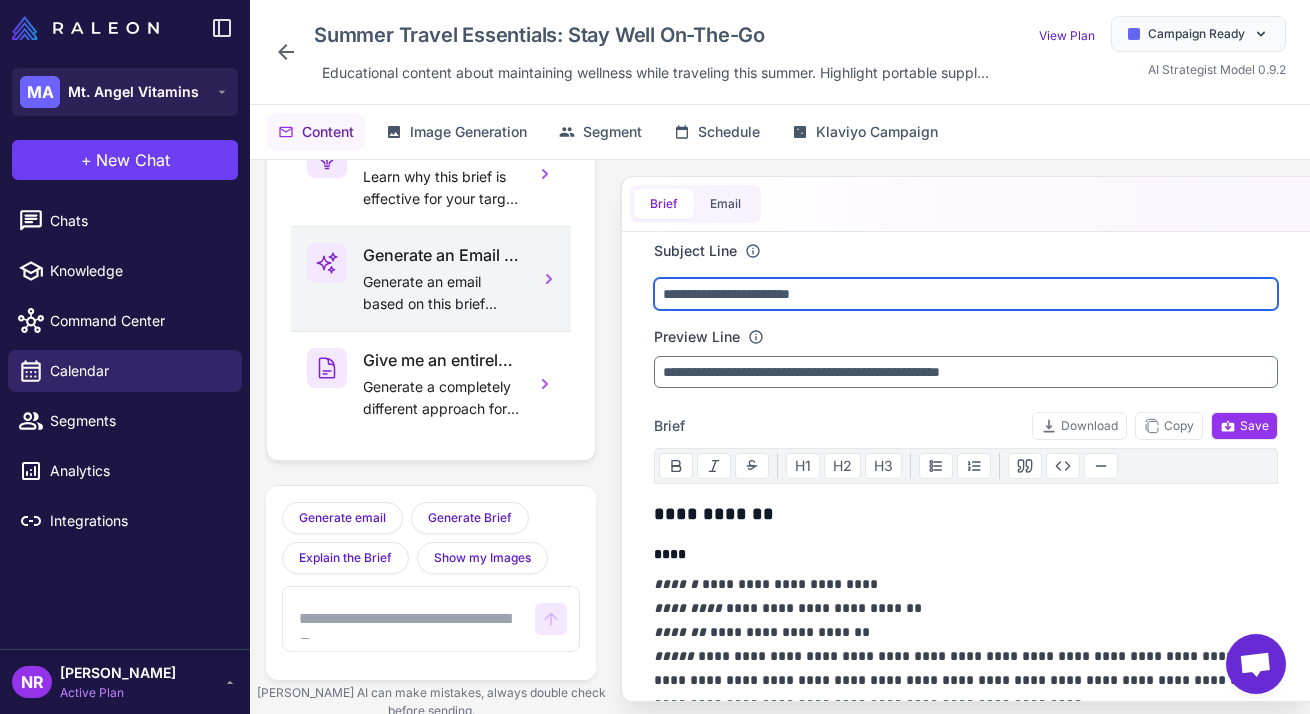 drag, startPoint x: 882, startPoint y: 297, endPoint x: 427, endPoint y: 256, distance: 456.8435 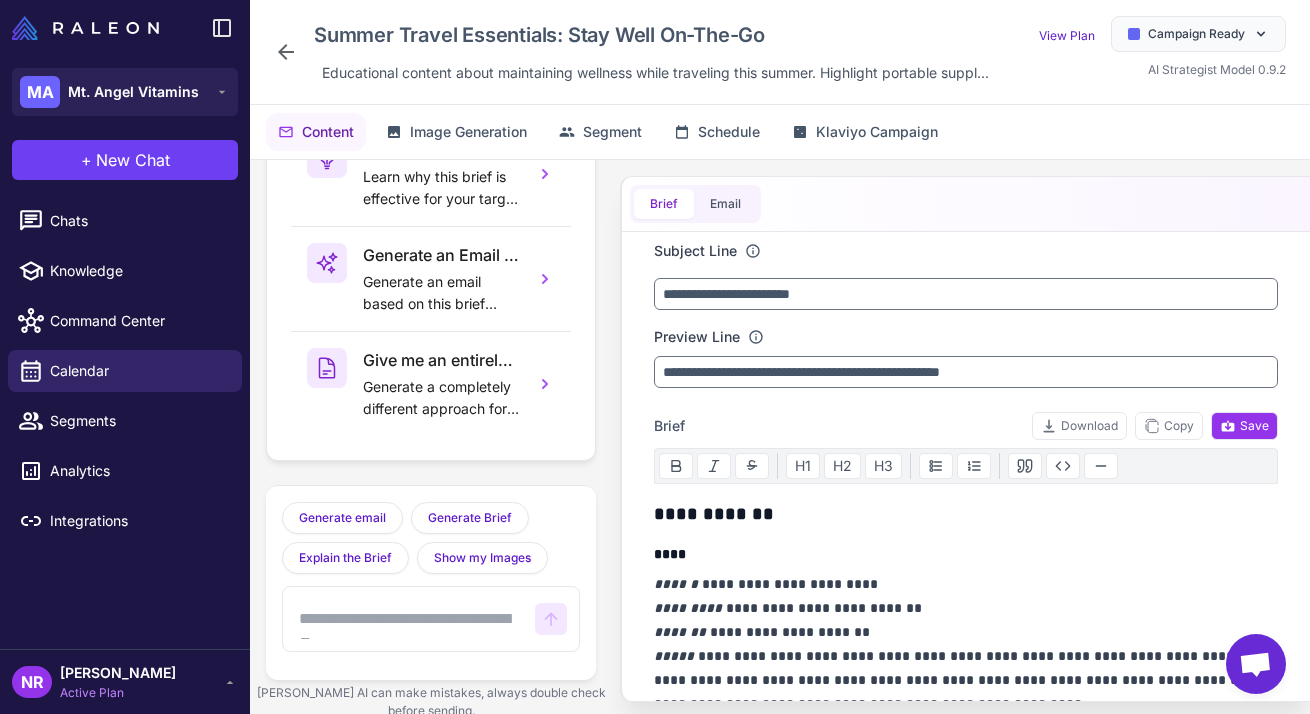 click 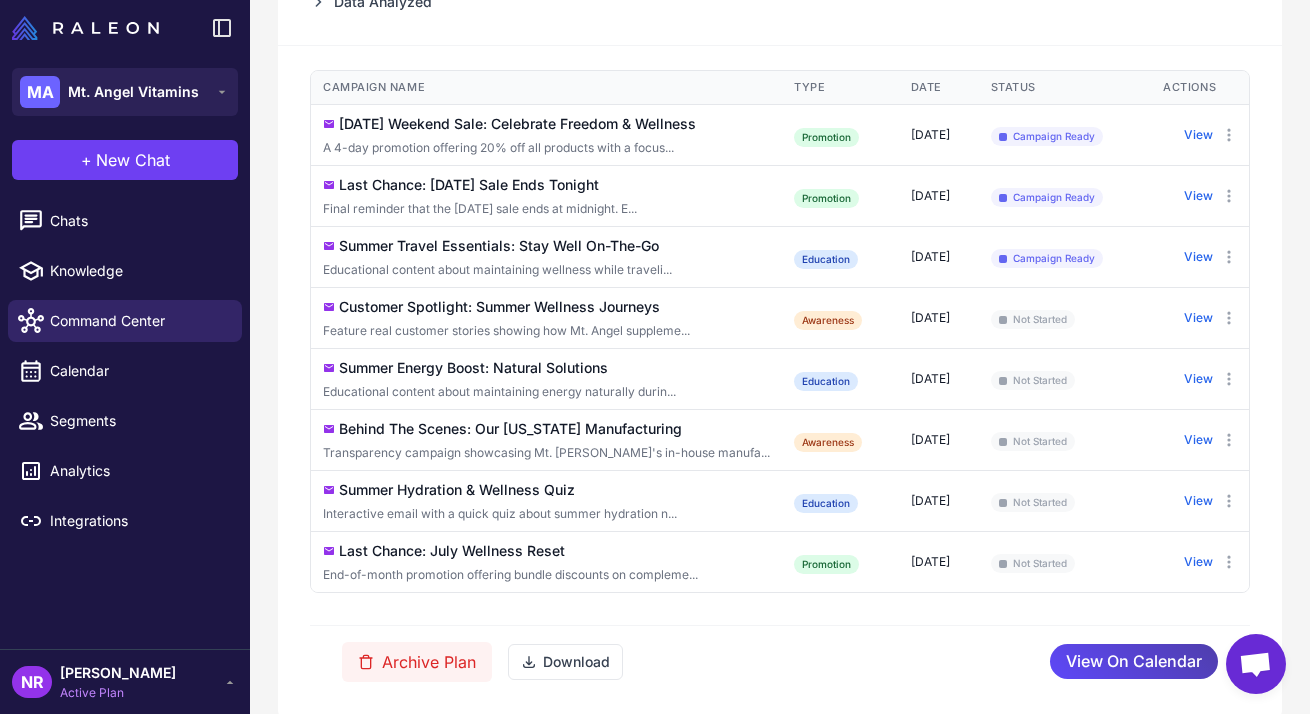 scroll, scrollTop: 480, scrollLeft: 0, axis: vertical 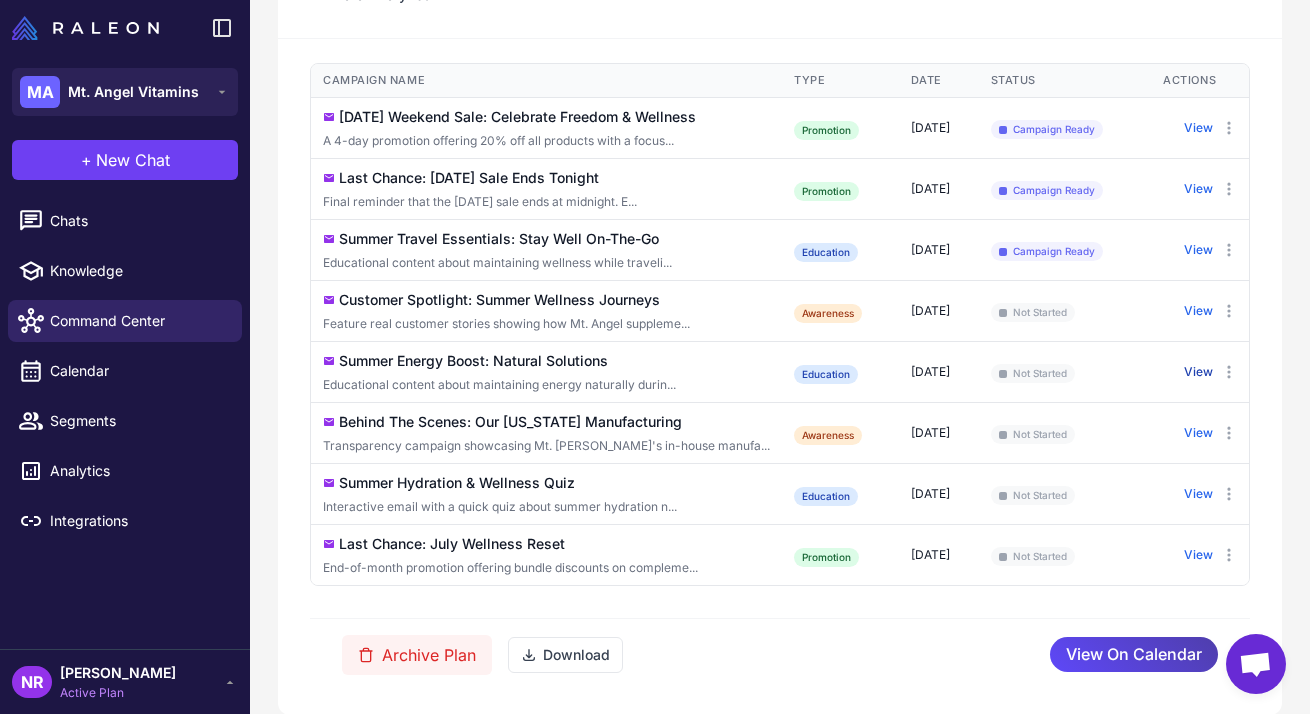 click on "View" at bounding box center (1198, 372) 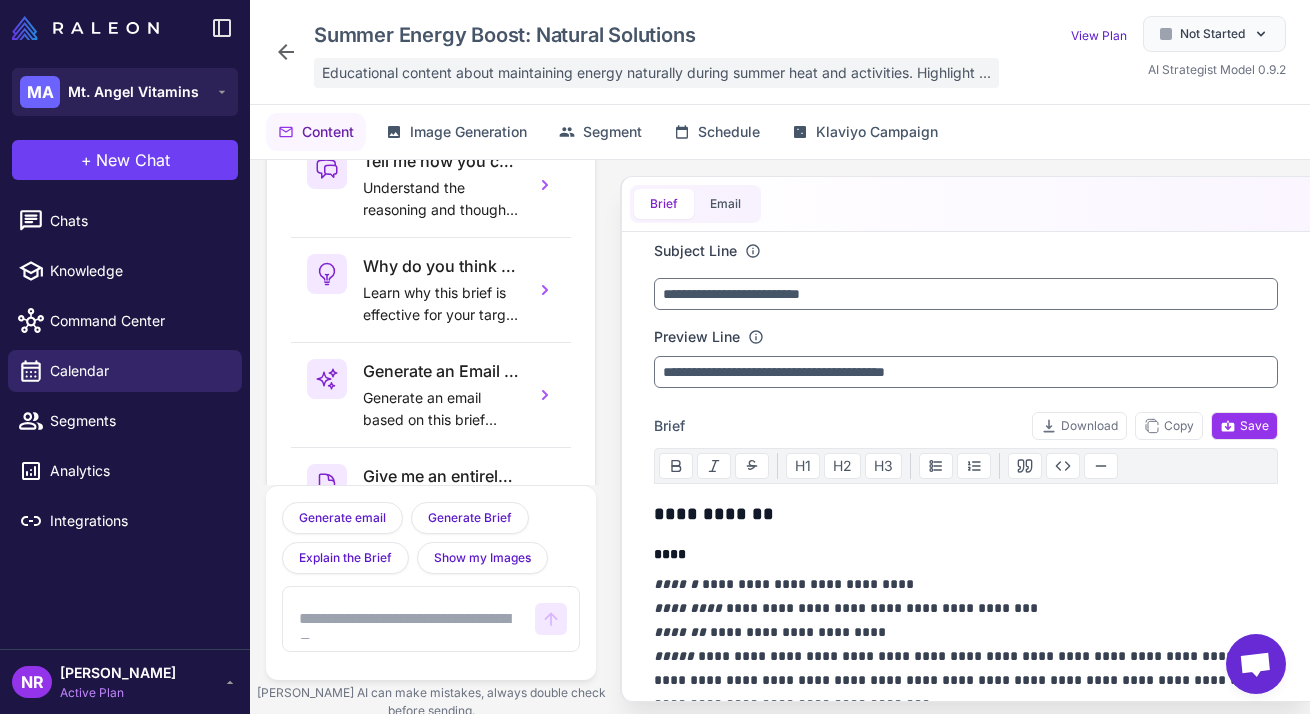 scroll, scrollTop: 116, scrollLeft: 0, axis: vertical 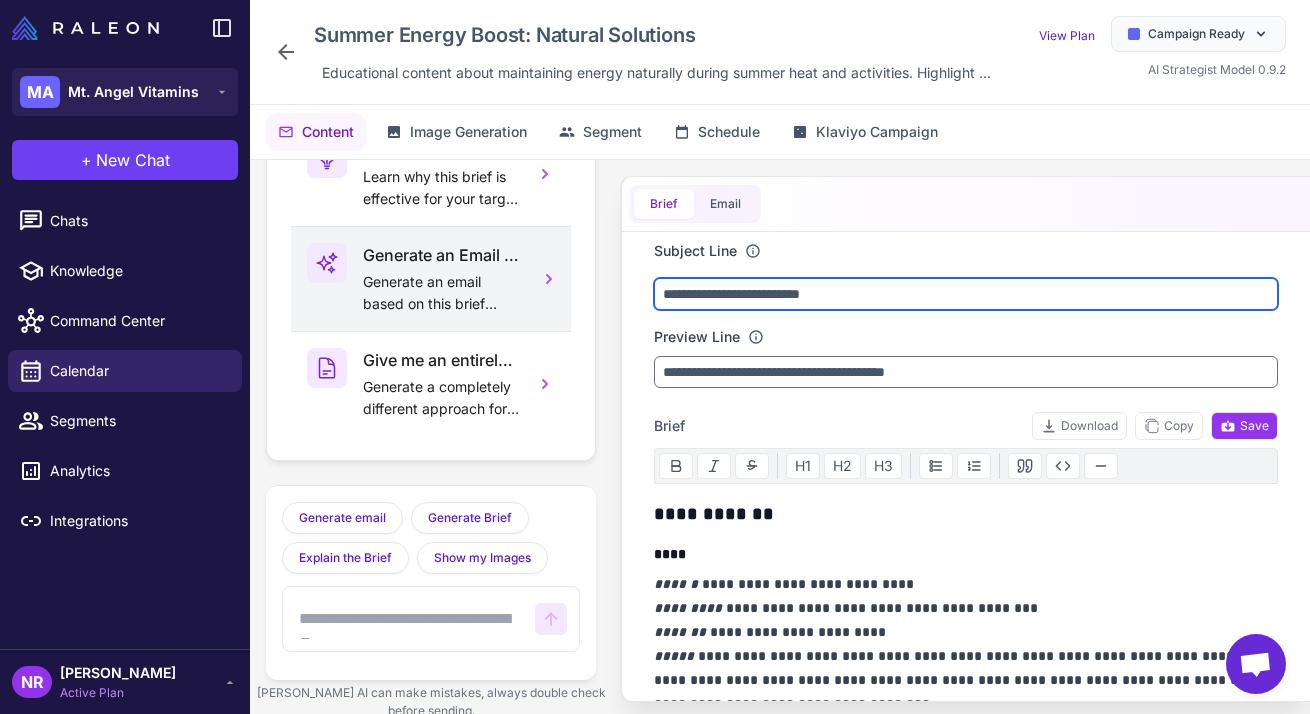 drag, startPoint x: 886, startPoint y: 305, endPoint x: 462, endPoint y: 296, distance: 424.09552 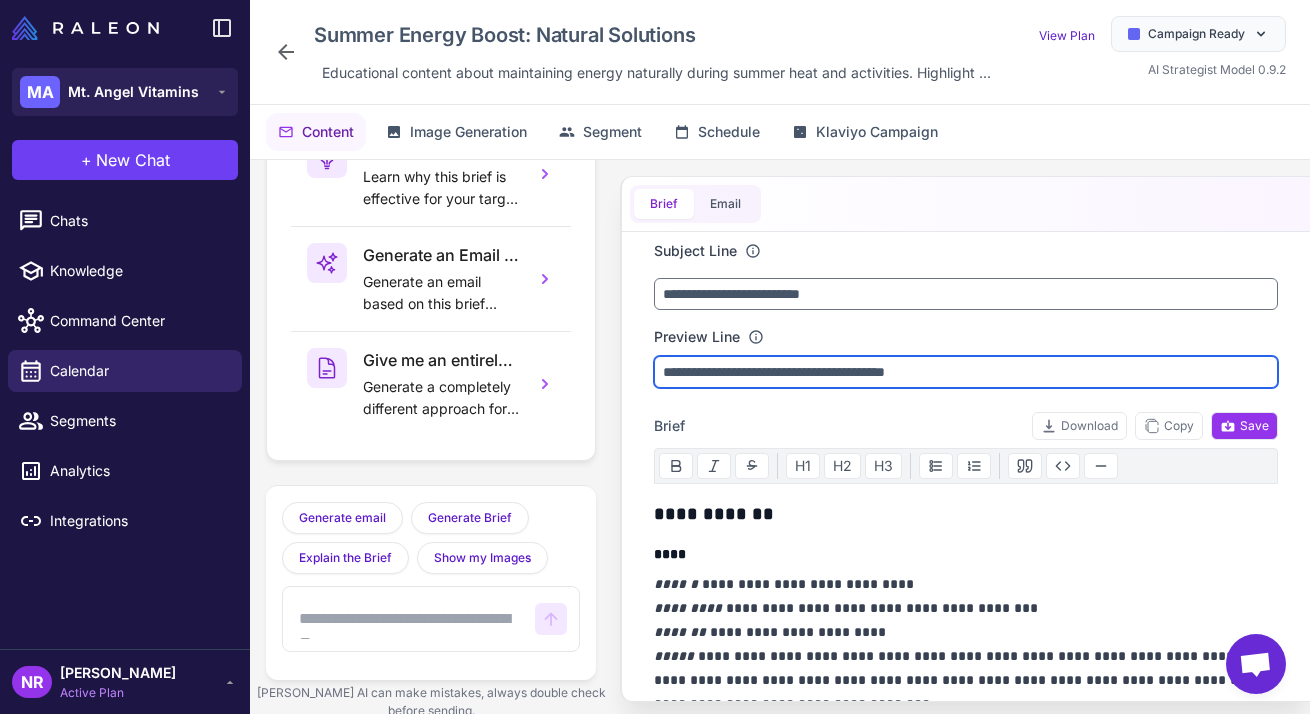 drag, startPoint x: 1000, startPoint y: 376, endPoint x: 592, endPoint y: 347, distance: 409.02933 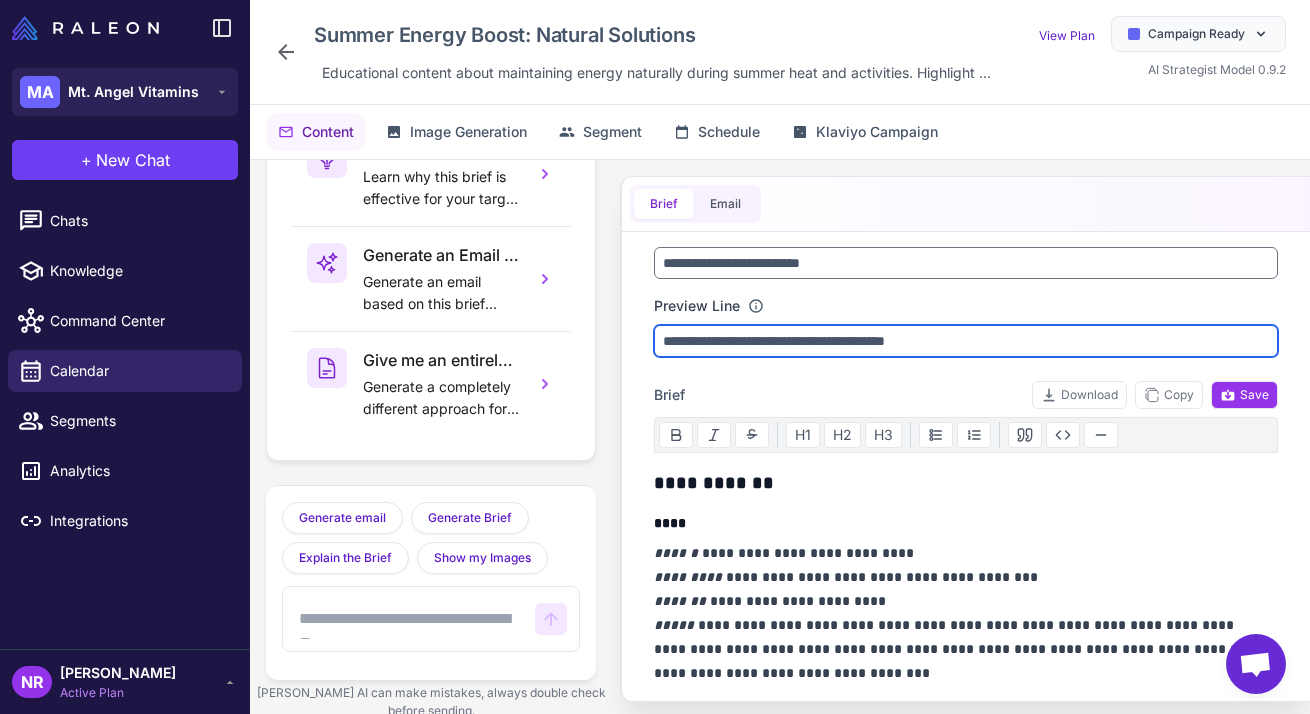 scroll, scrollTop: 136, scrollLeft: 0, axis: vertical 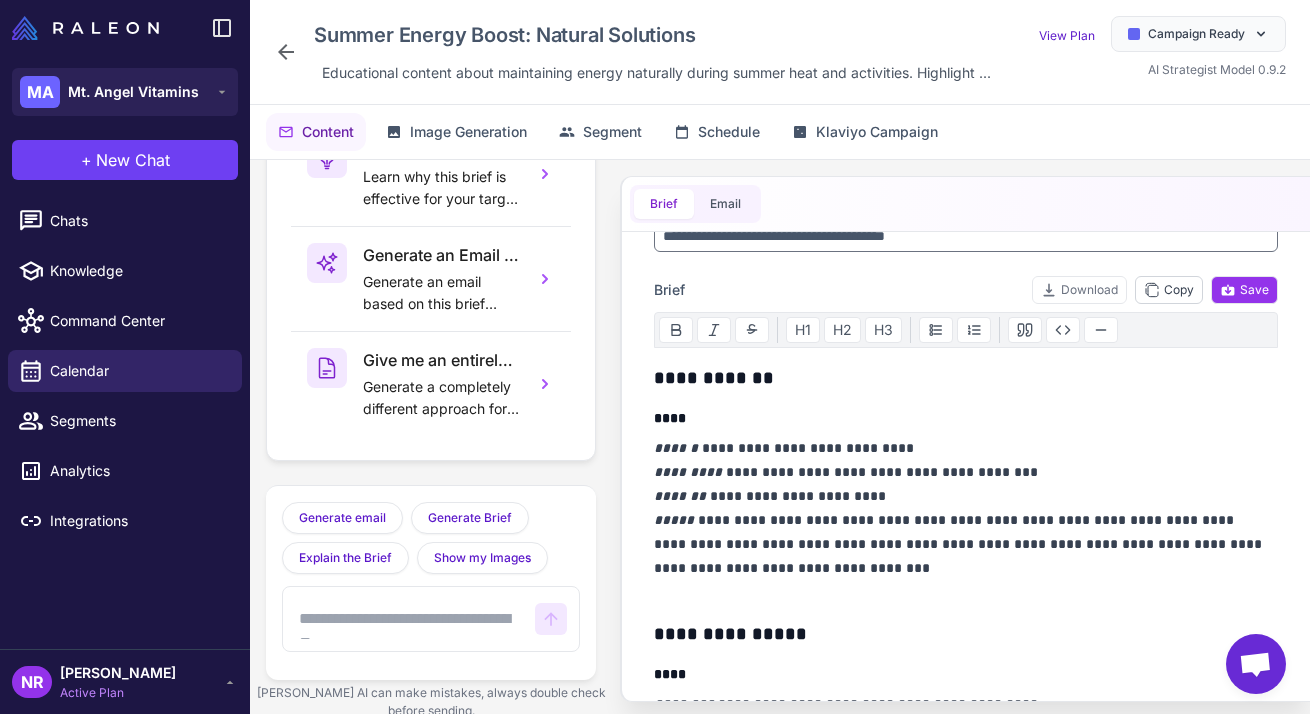 click on "Copy" at bounding box center [1169, 290] 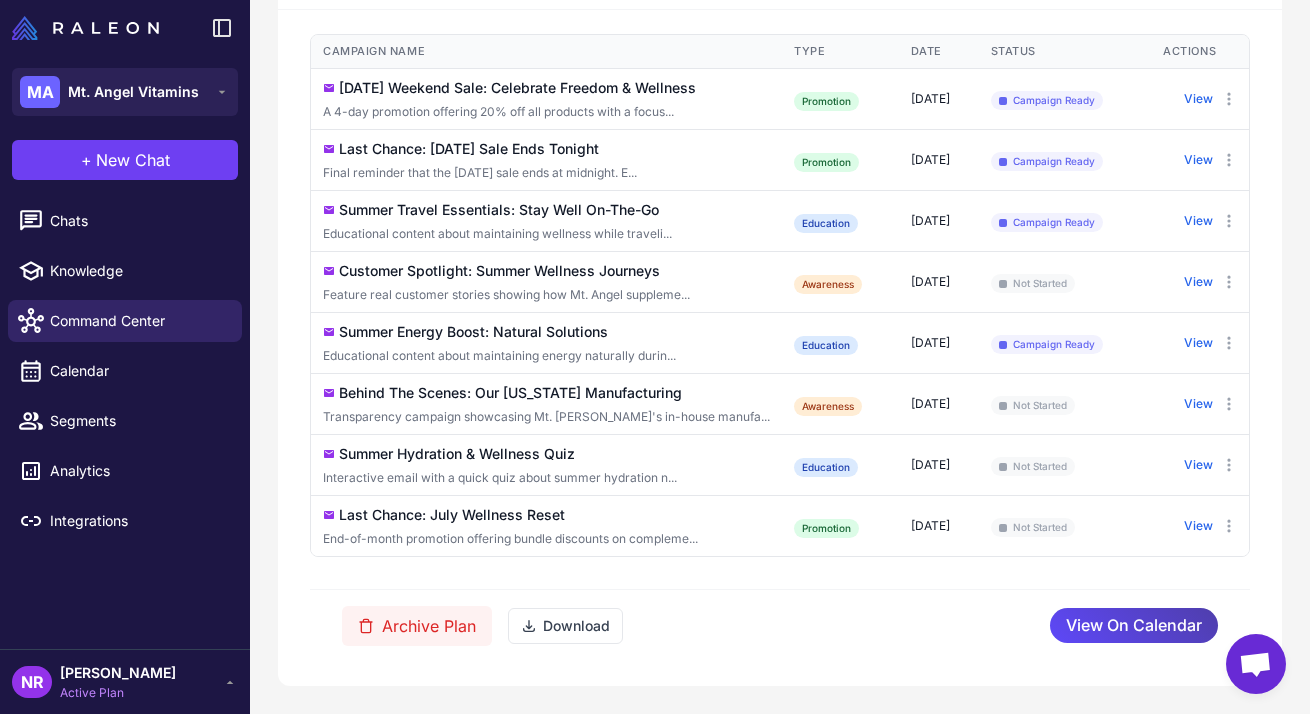 scroll, scrollTop: 596, scrollLeft: 0, axis: vertical 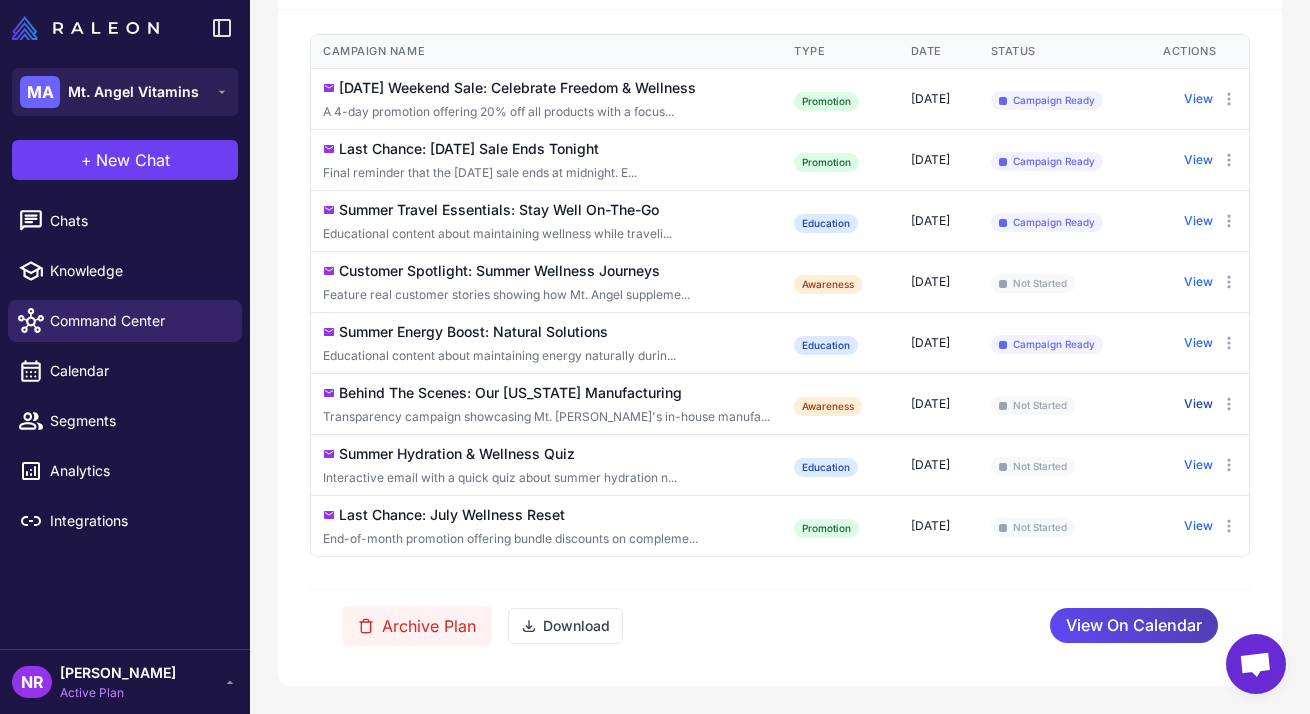 click on "View" at bounding box center [1198, 404] 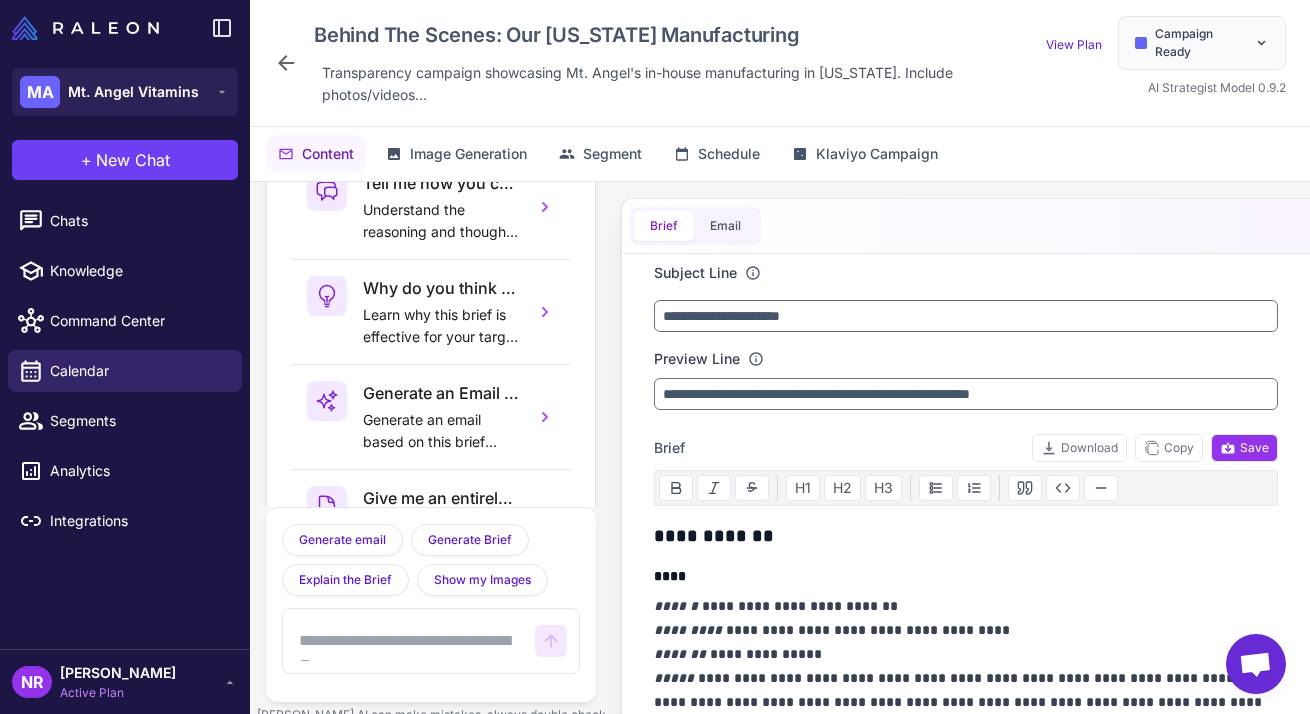 scroll, scrollTop: 116, scrollLeft: 0, axis: vertical 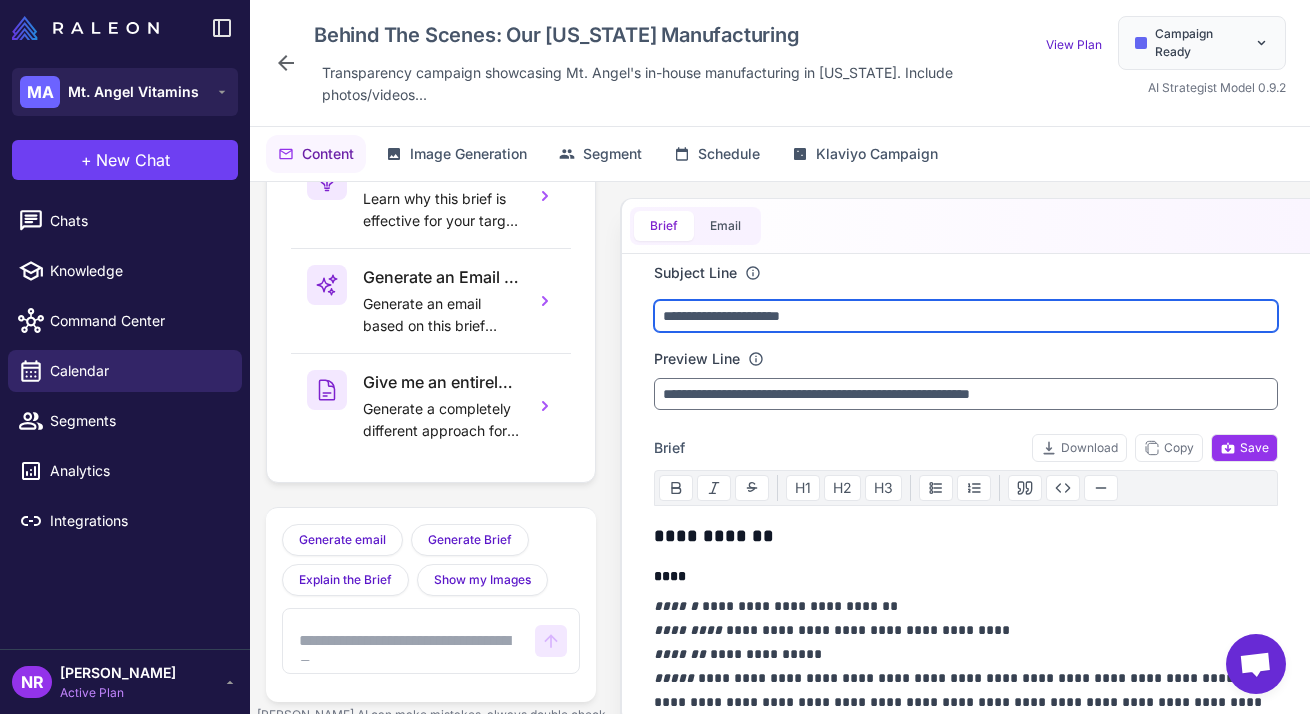 drag, startPoint x: 889, startPoint y: 317, endPoint x: 602, endPoint y: 291, distance: 288.1753 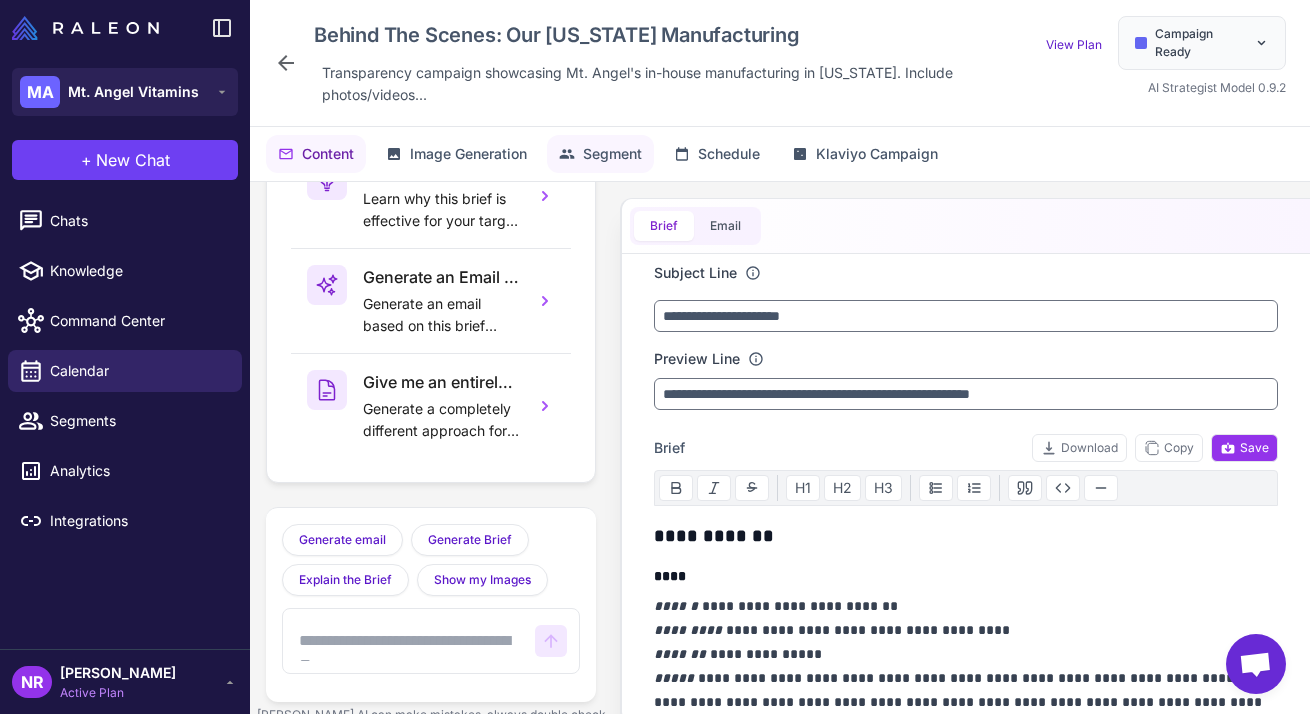 click on "Segment" at bounding box center (612, 154) 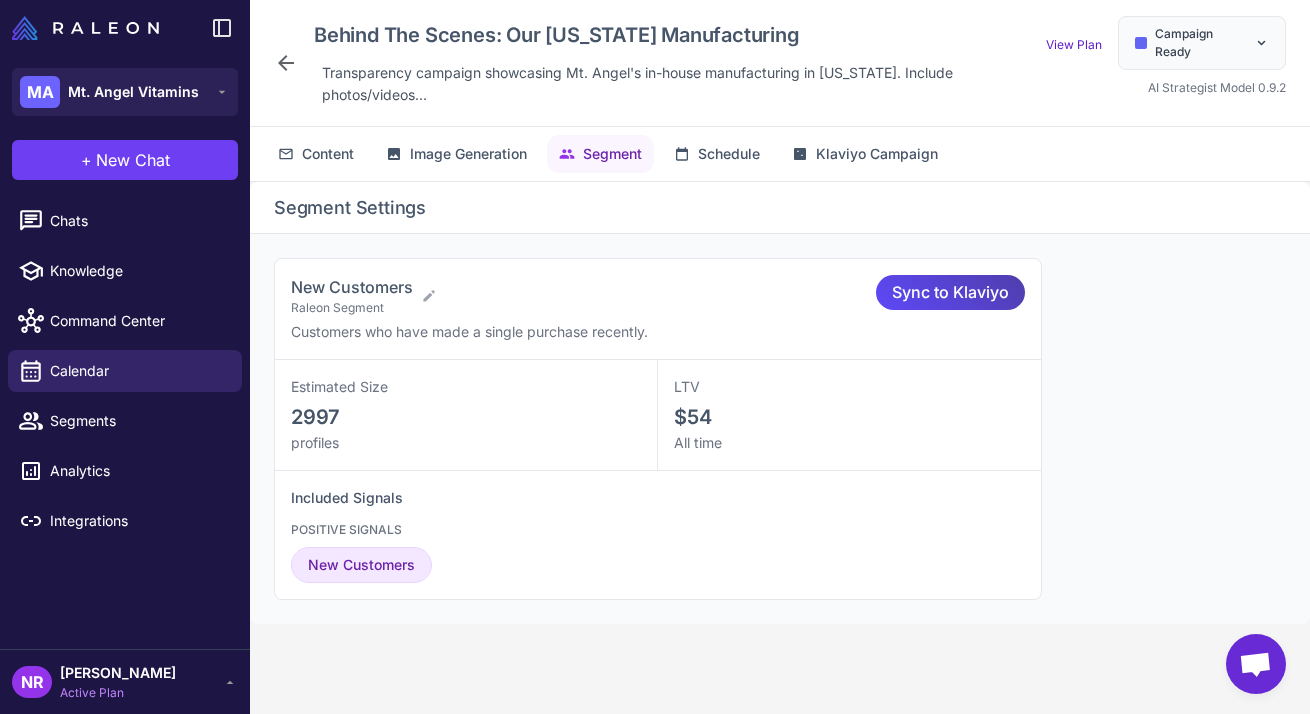 click 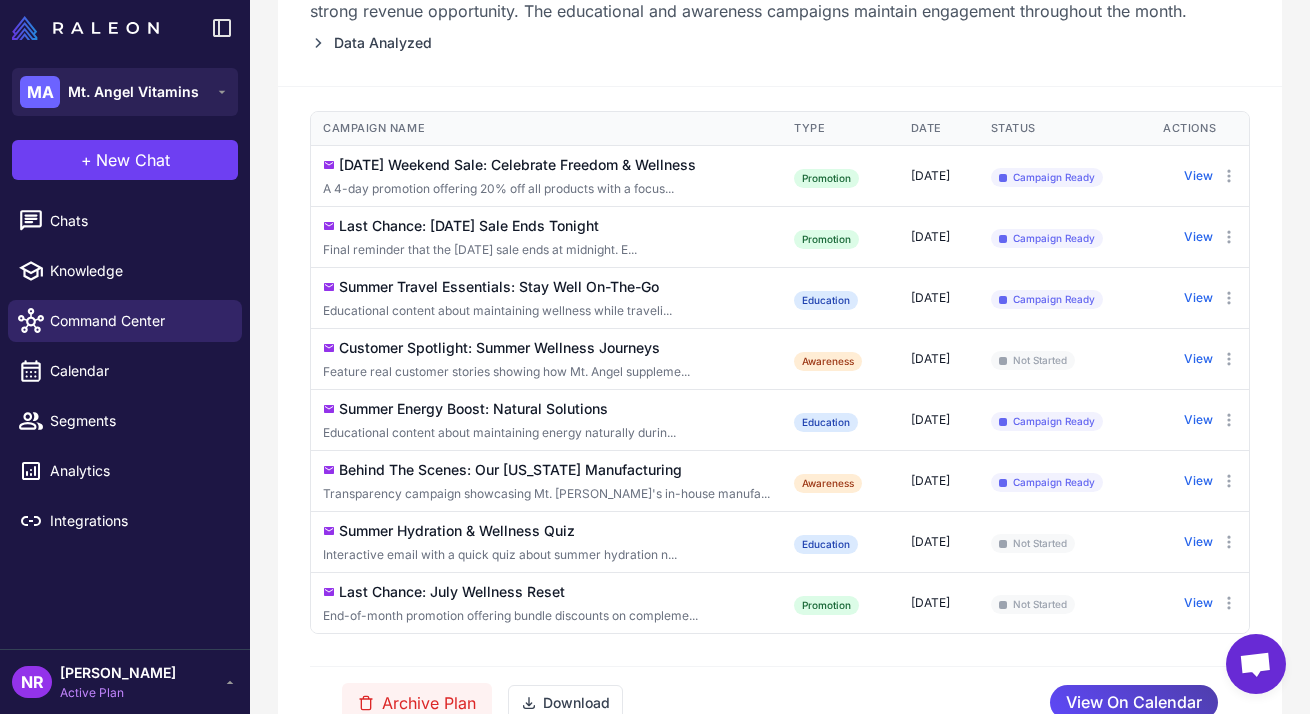 scroll, scrollTop: 596, scrollLeft: 0, axis: vertical 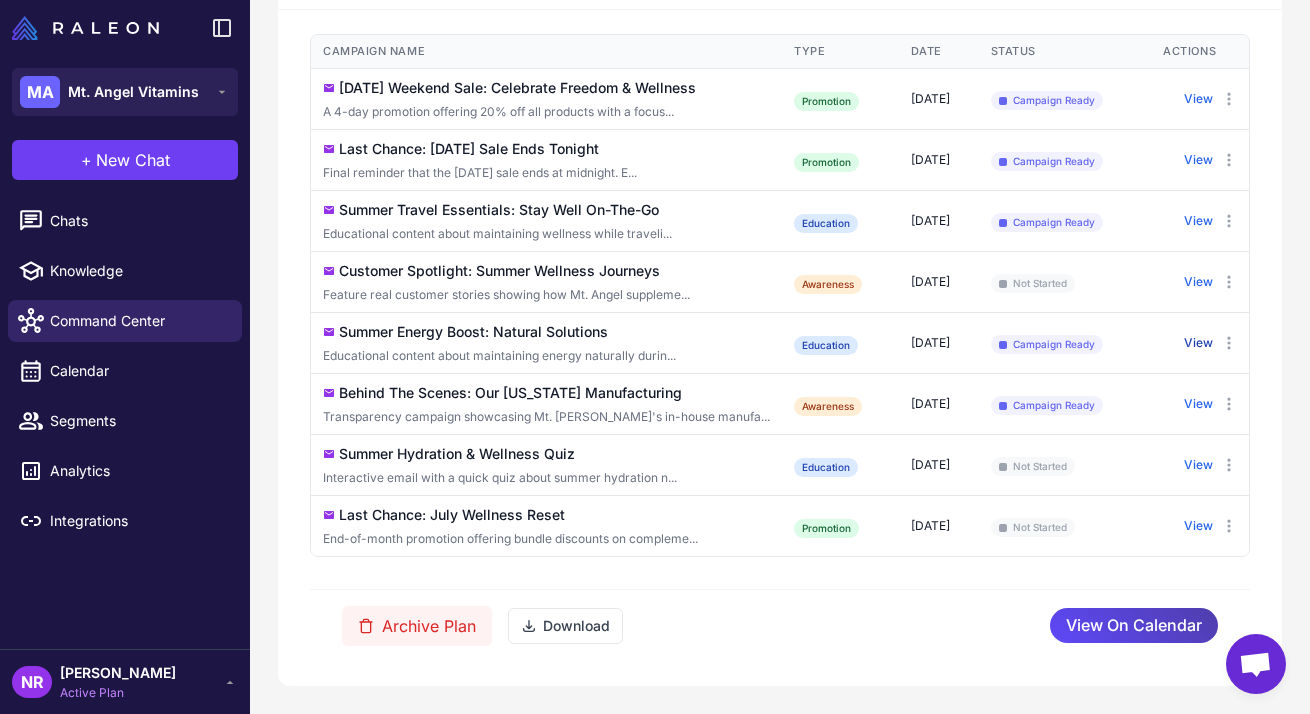 click on "View" at bounding box center (1198, 343) 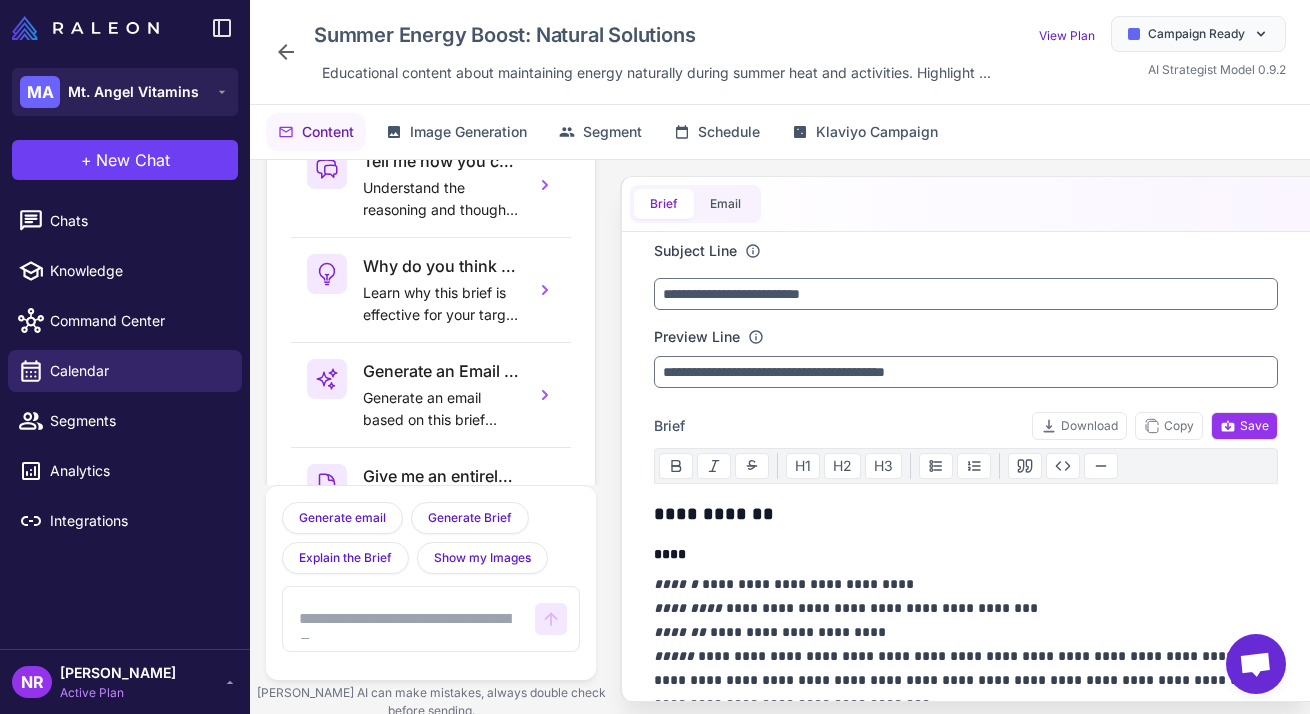 scroll, scrollTop: 116, scrollLeft: 0, axis: vertical 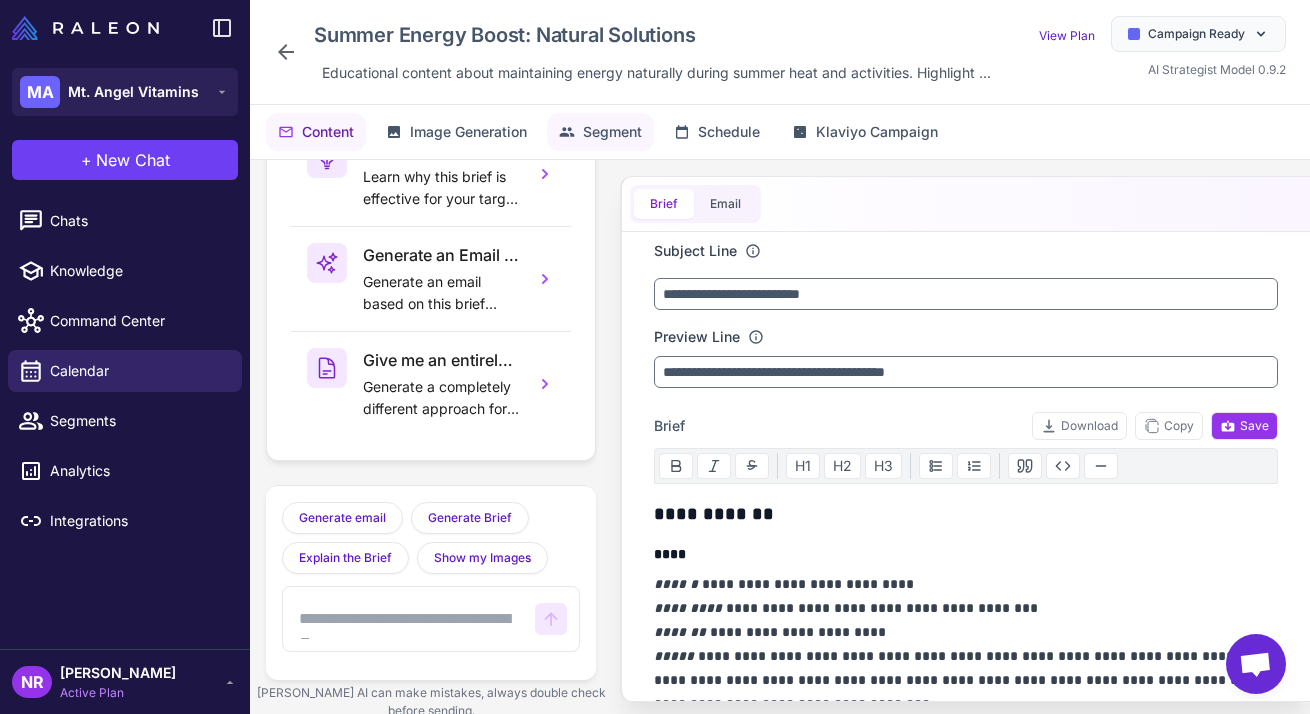 click on "Segment" at bounding box center (612, 132) 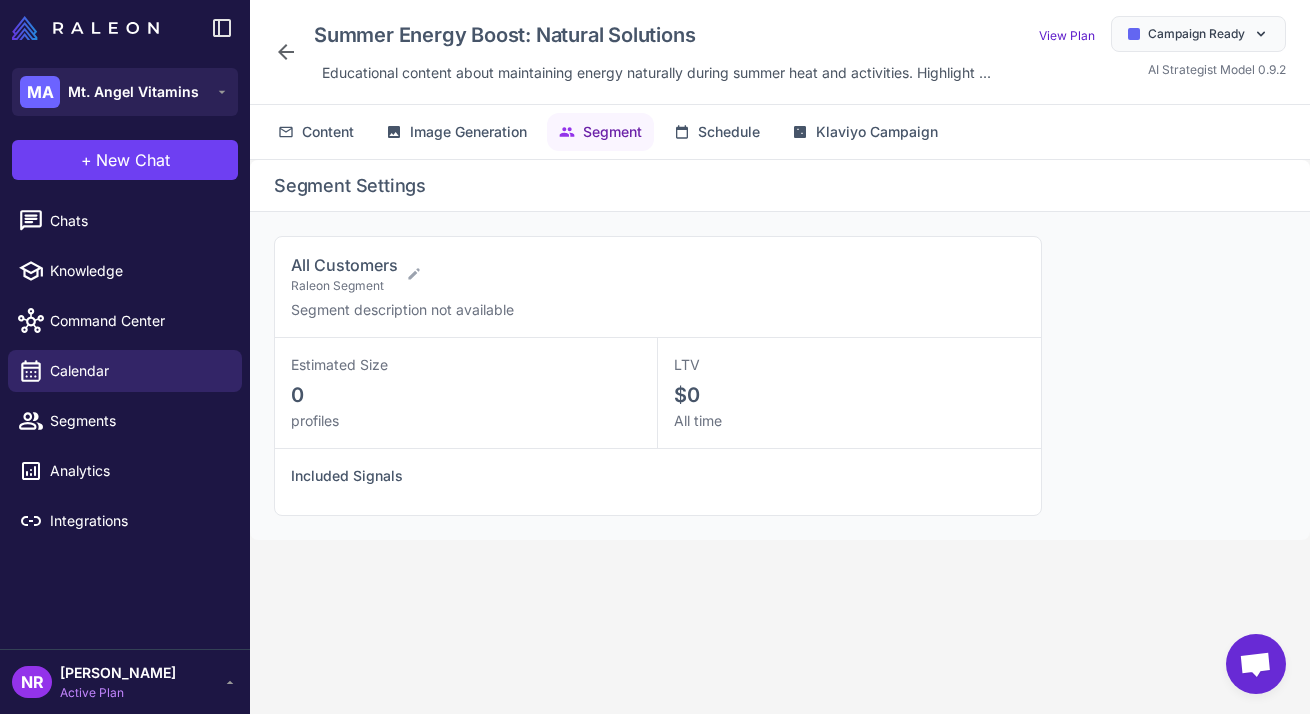 drag, startPoint x: 539, startPoint y: 305, endPoint x: 512, endPoint y: 307, distance: 27.073973 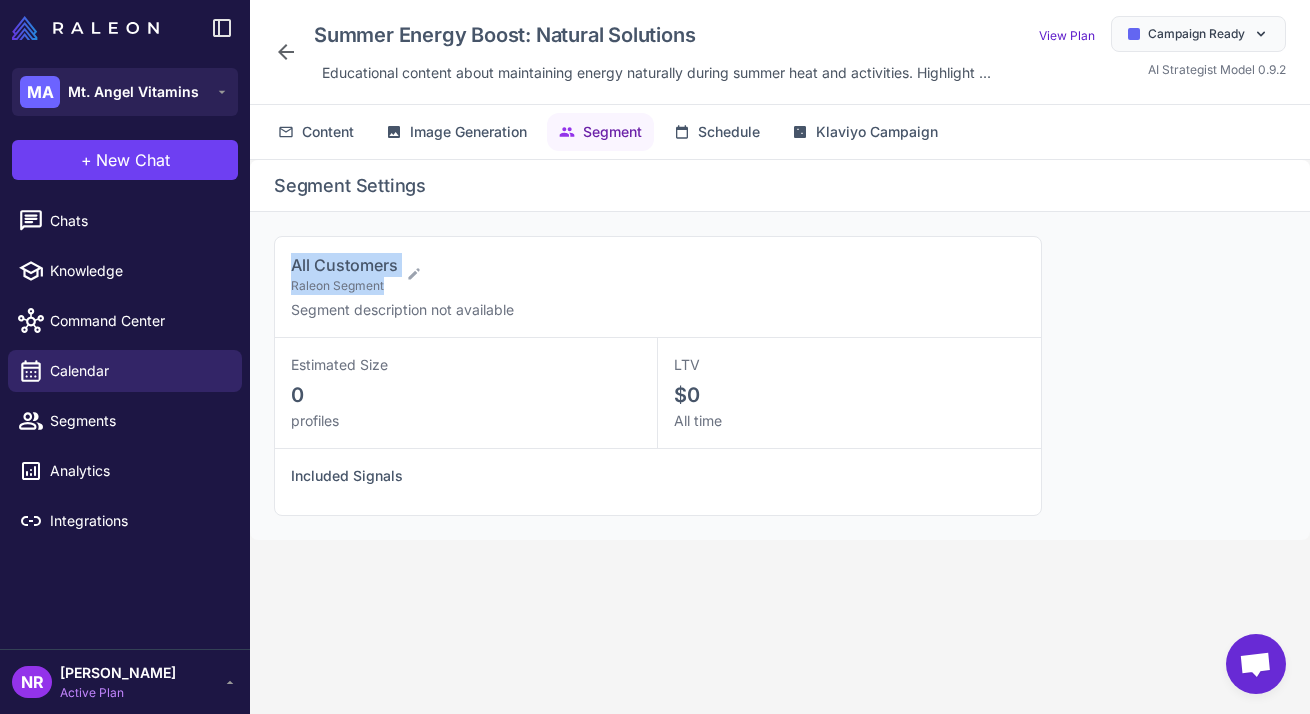 drag, startPoint x: 285, startPoint y: 262, endPoint x: 543, endPoint y: 281, distance: 258.69867 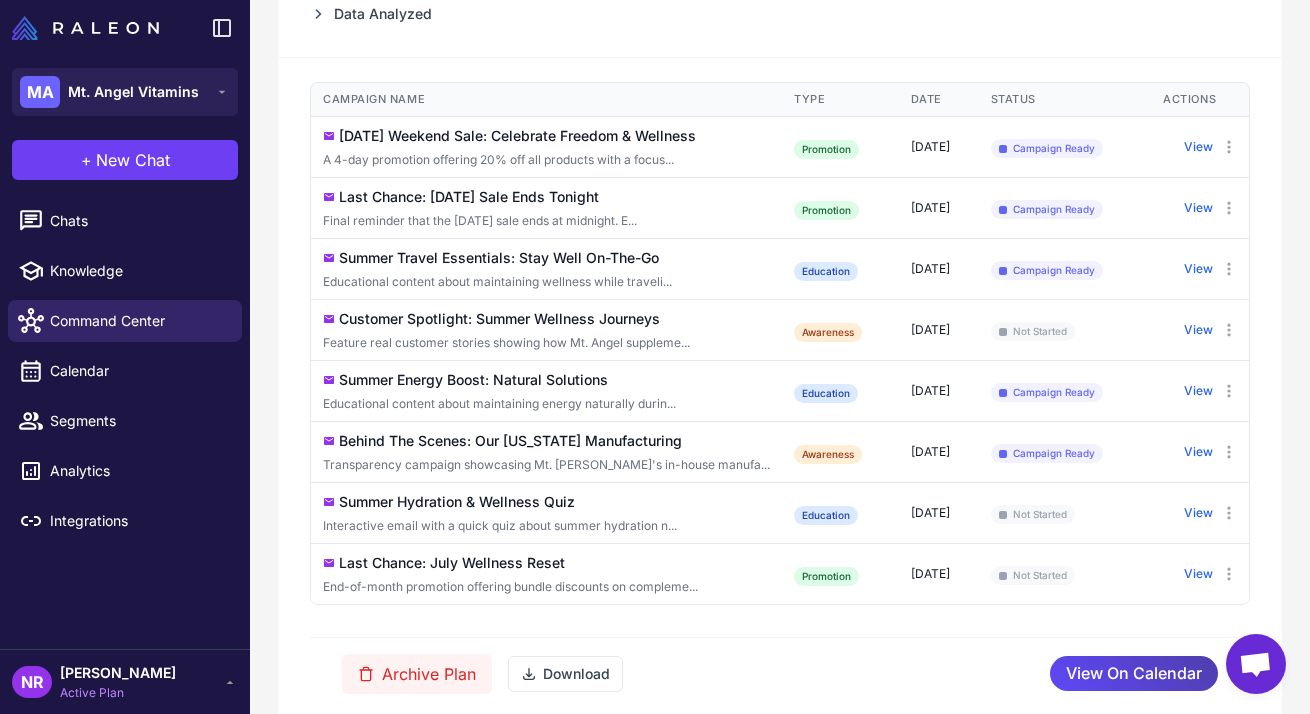 scroll, scrollTop: 528, scrollLeft: 0, axis: vertical 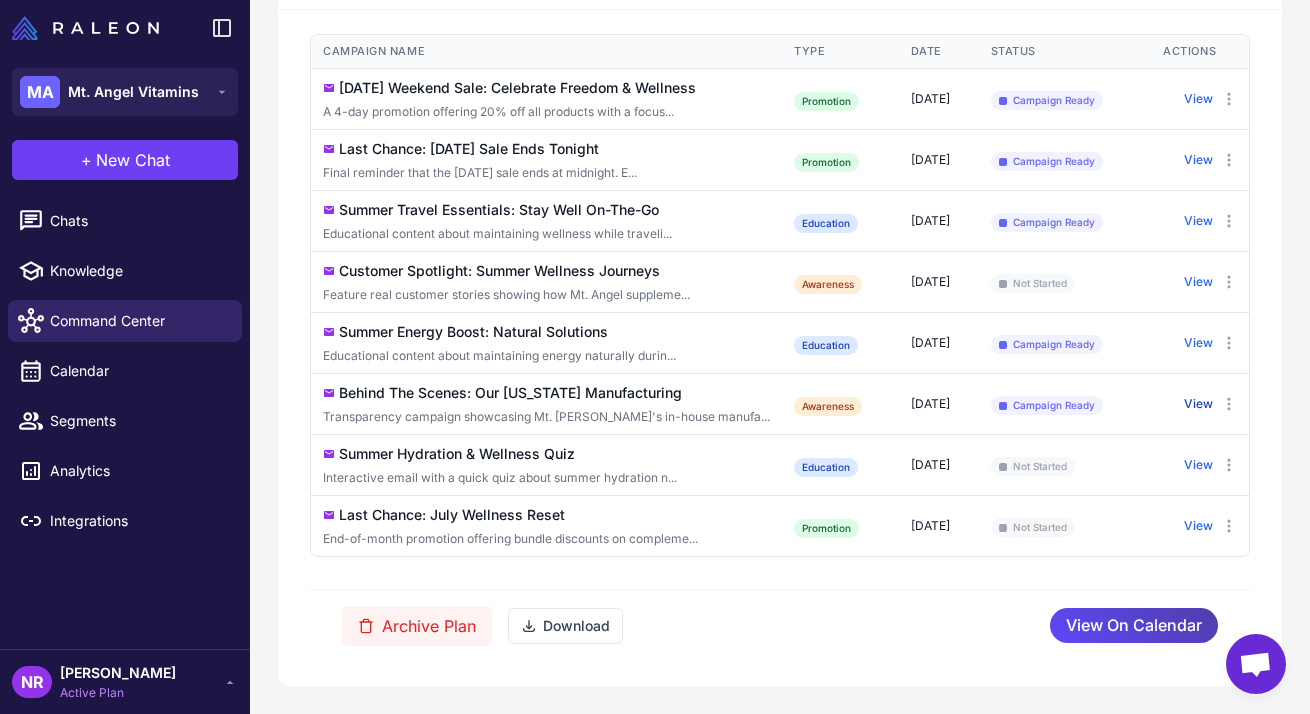 click on "View" at bounding box center (1198, 404) 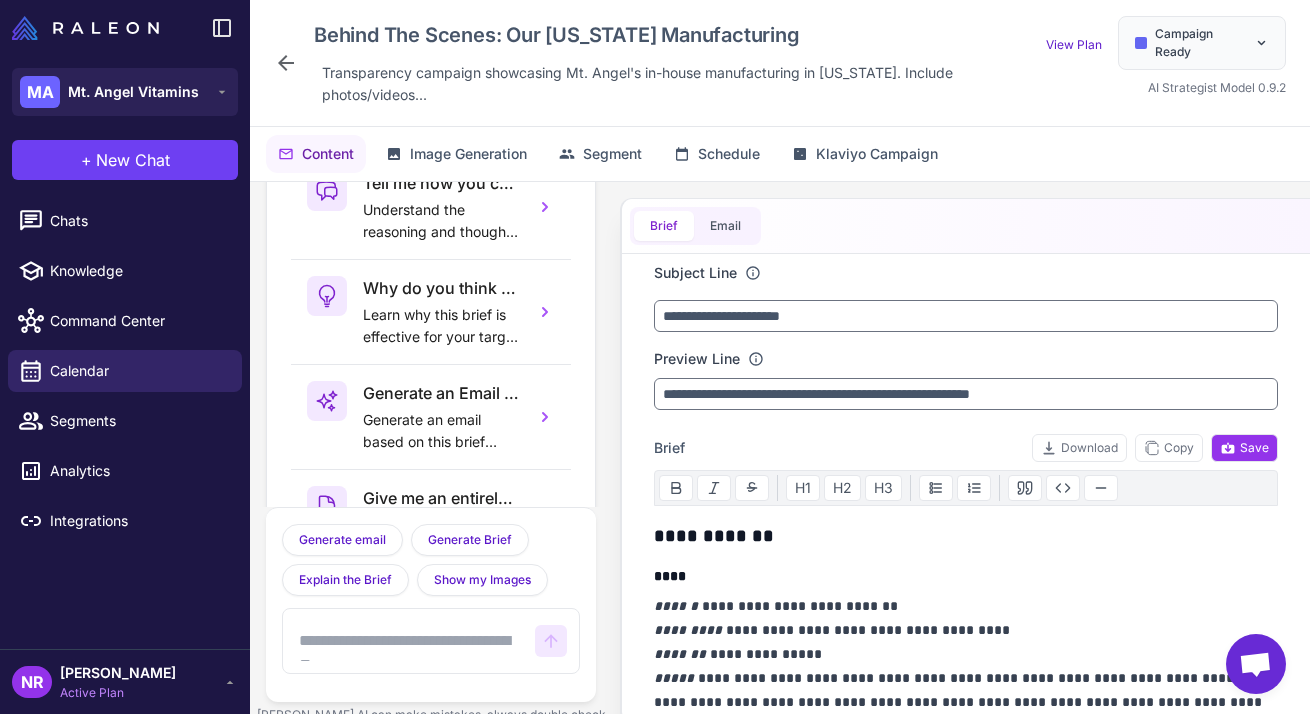 scroll, scrollTop: 116, scrollLeft: 0, axis: vertical 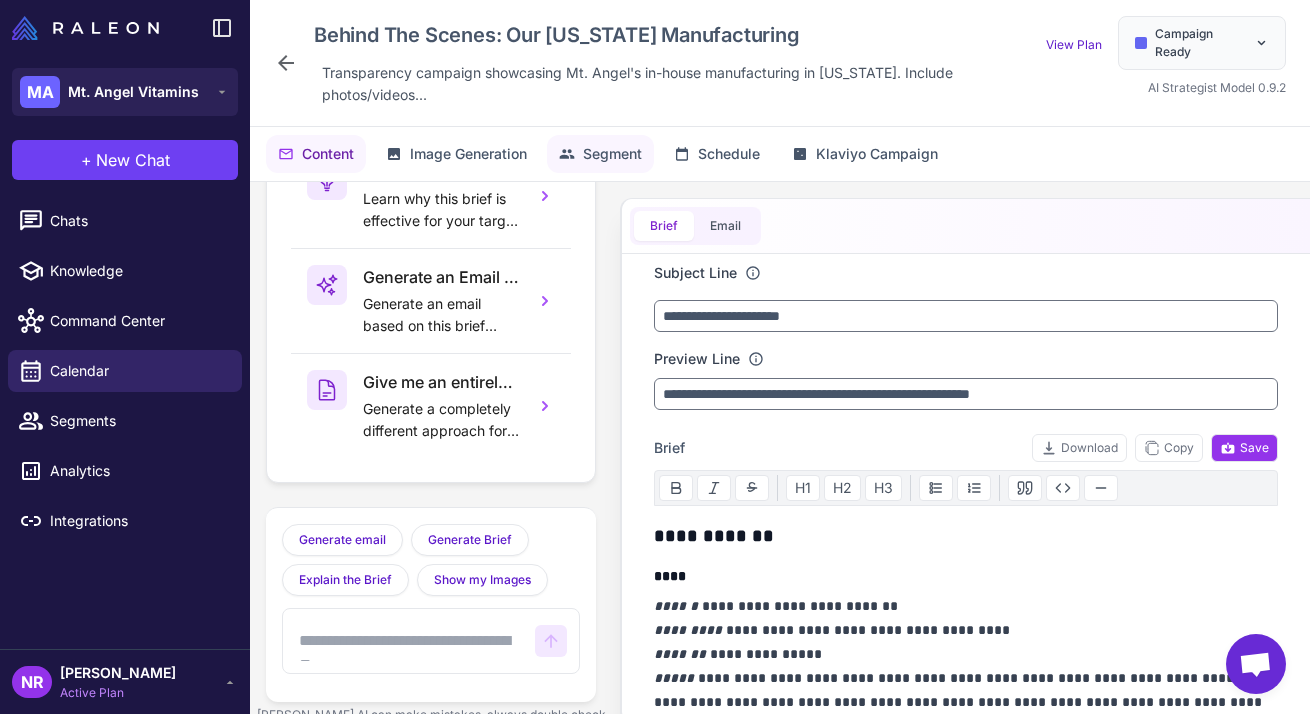 click on "Segment" at bounding box center [612, 154] 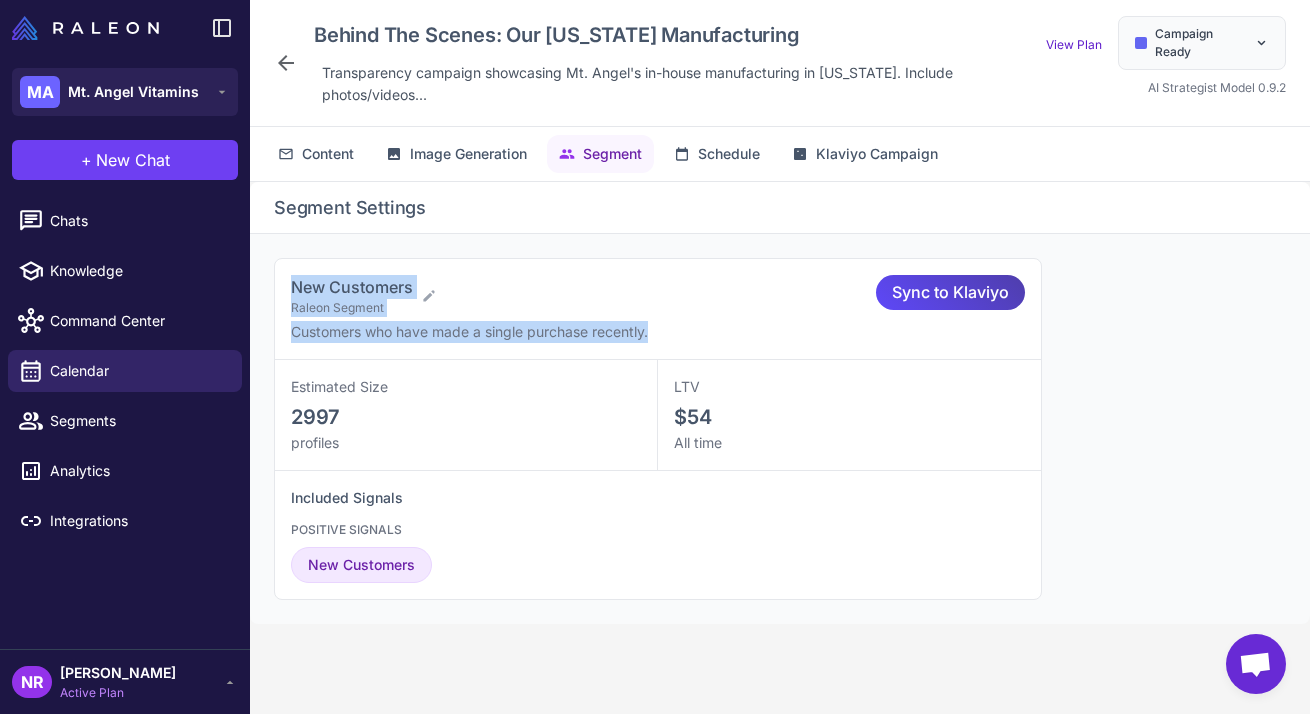 drag, startPoint x: 656, startPoint y: 332, endPoint x: 279, endPoint y: 280, distance: 380.5693 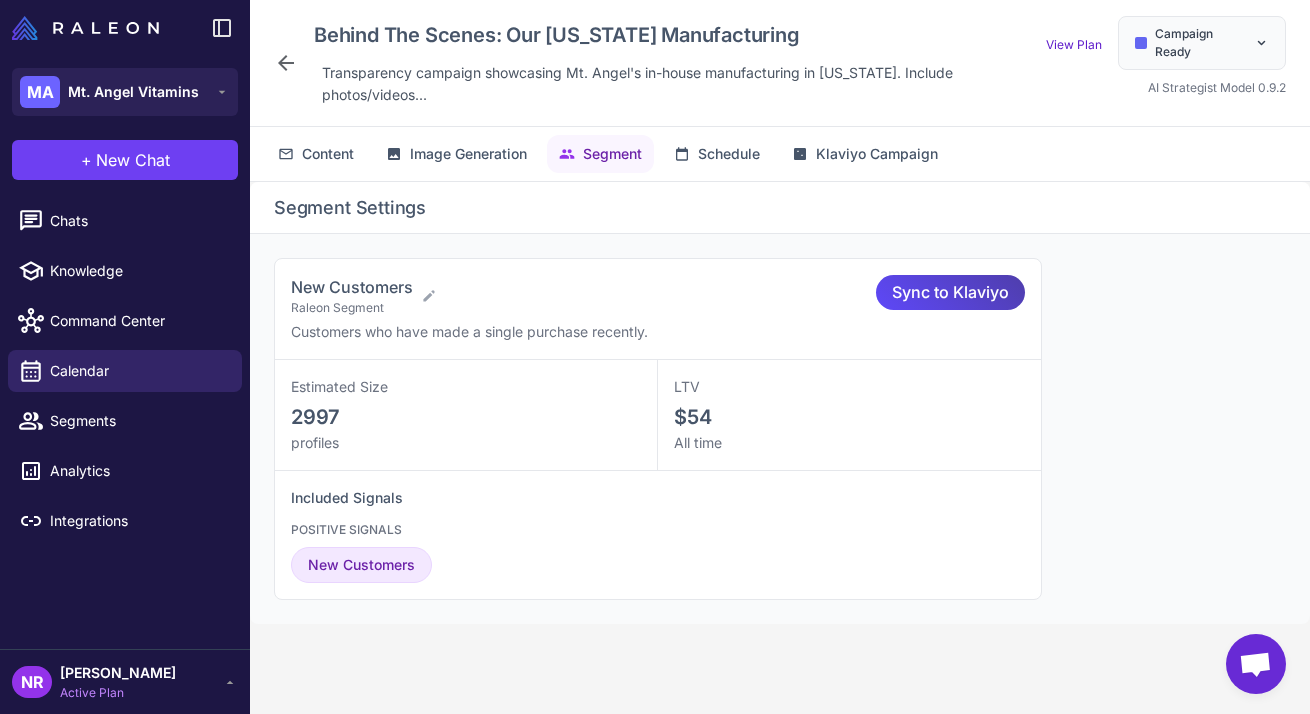 click on "Segment Settings" at bounding box center (780, 207) 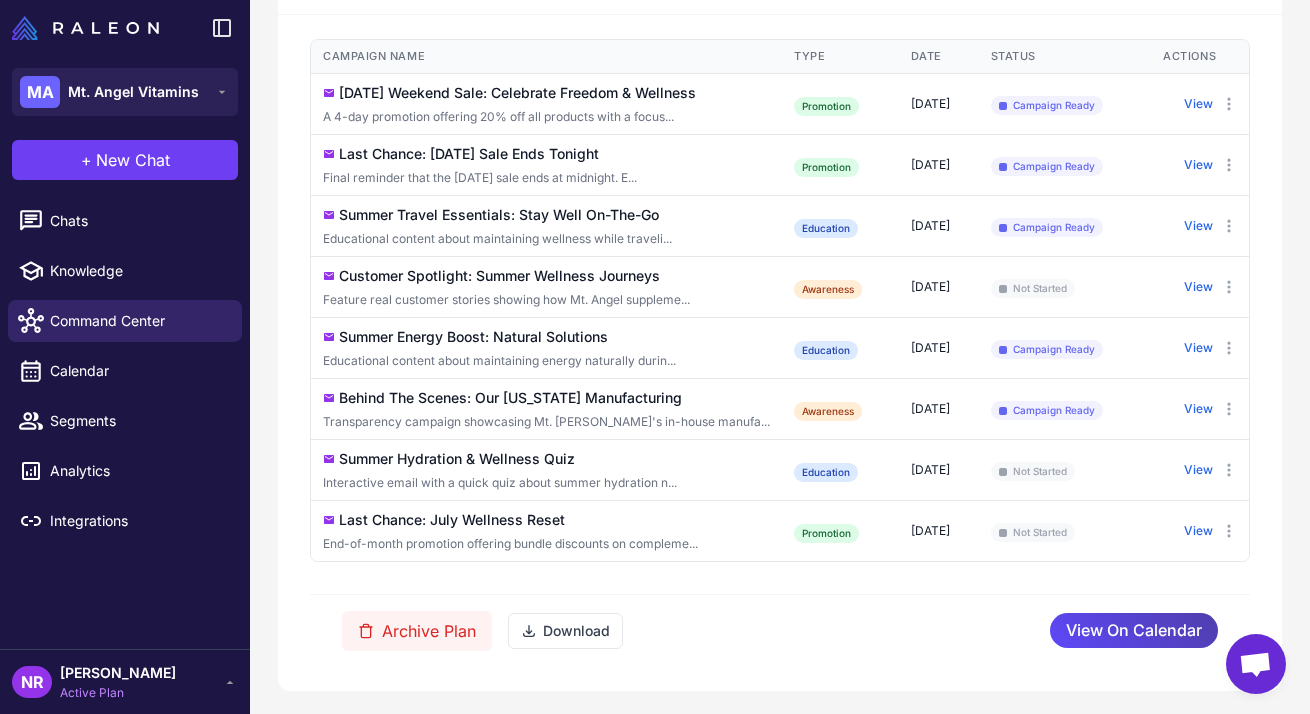 scroll, scrollTop: 596, scrollLeft: 0, axis: vertical 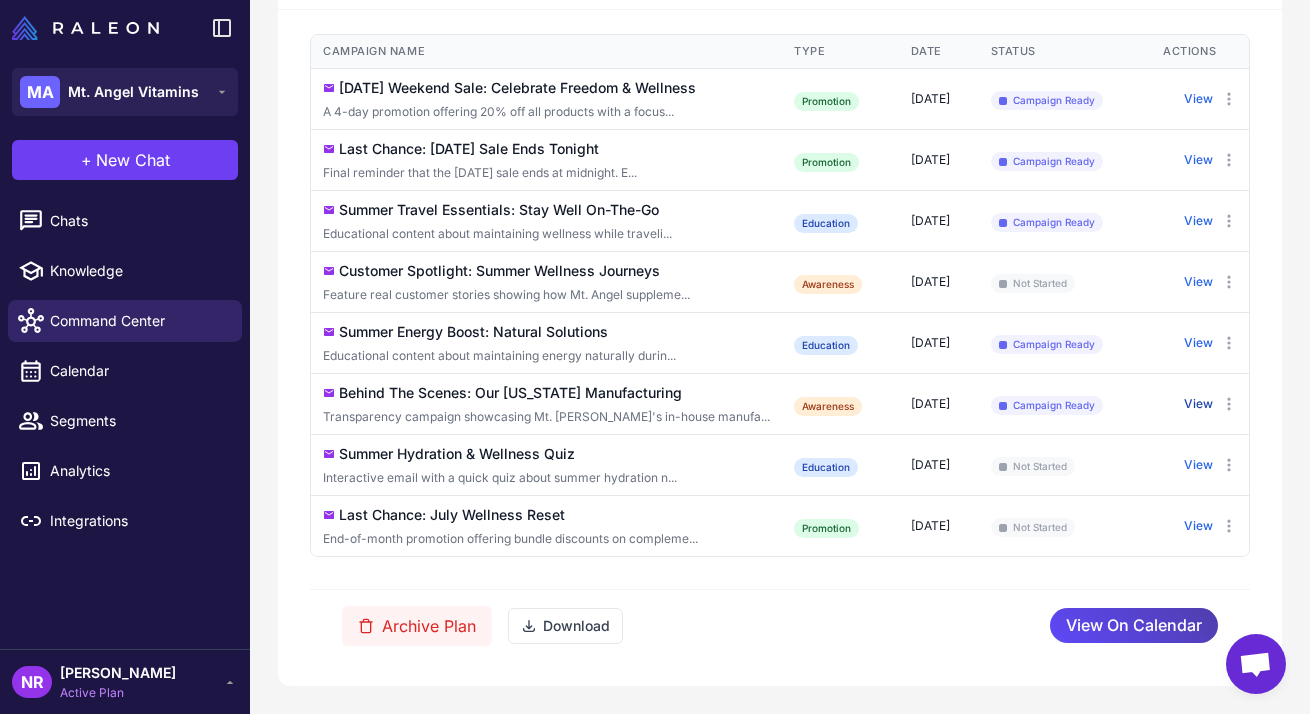 click on "View" at bounding box center (1198, 404) 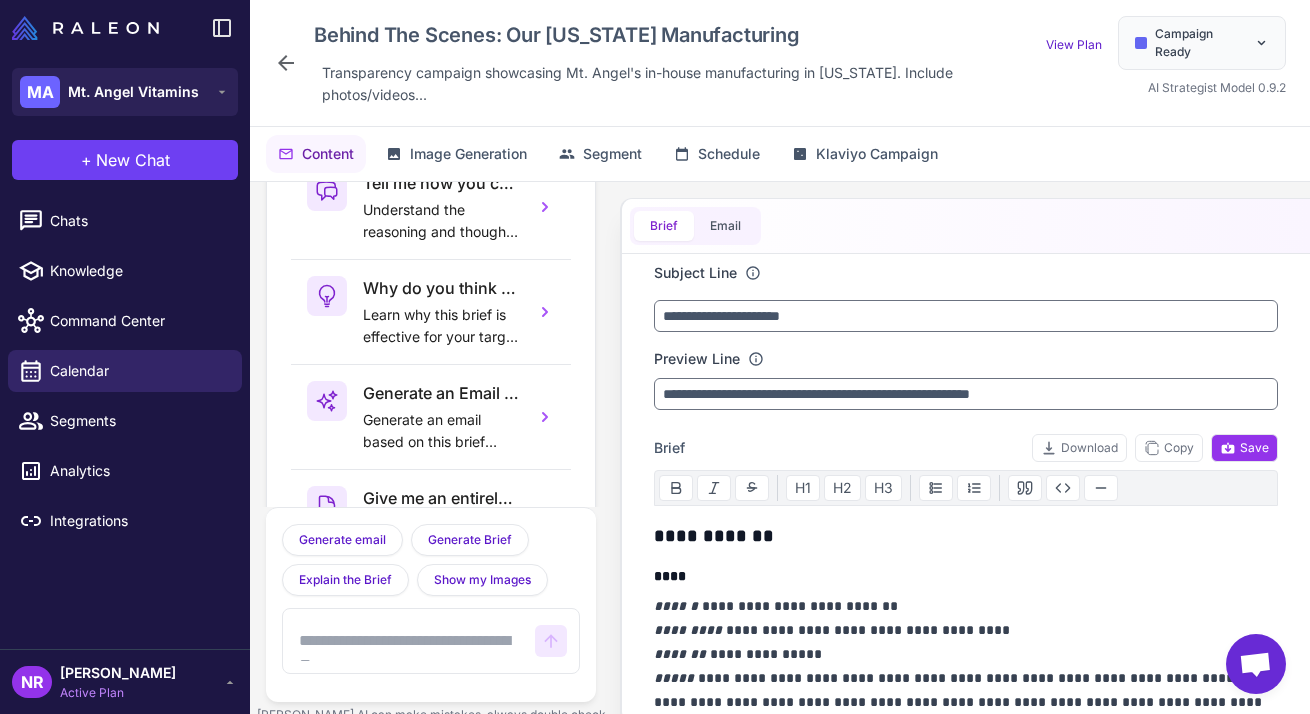 scroll, scrollTop: 116, scrollLeft: 0, axis: vertical 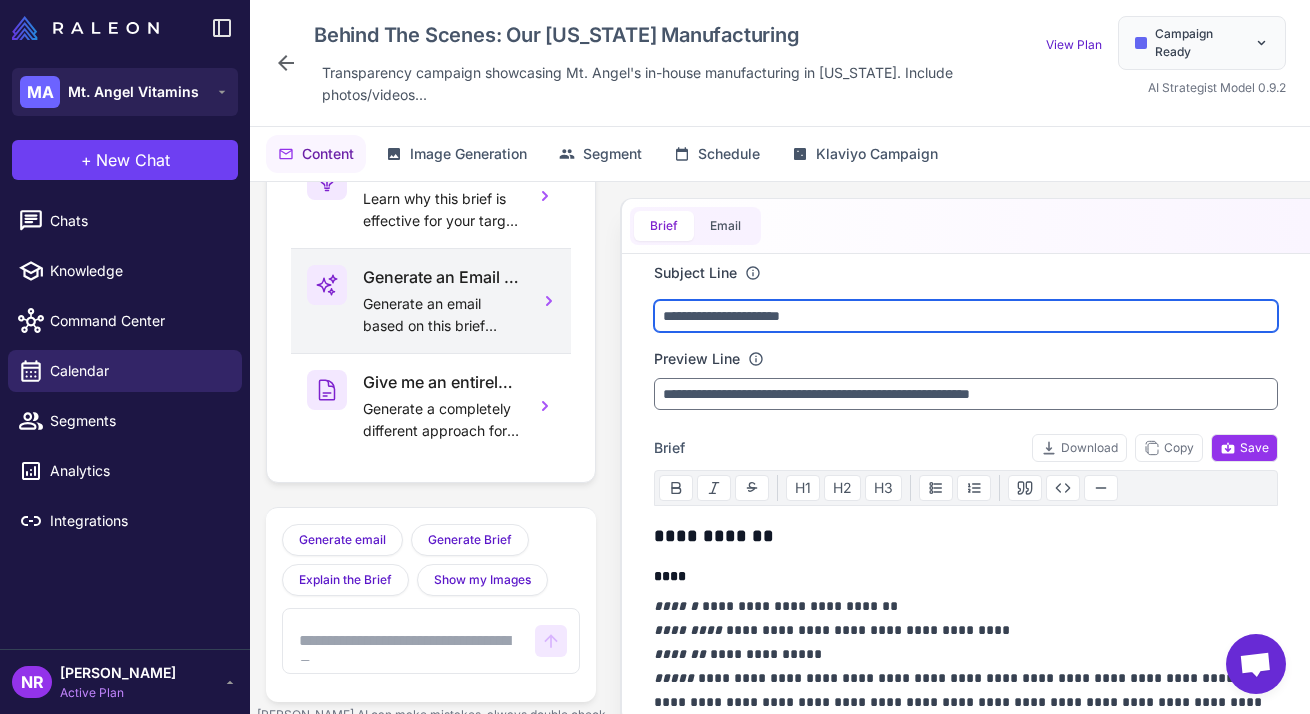 drag, startPoint x: 886, startPoint y: 317, endPoint x: 437, endPoint y: 305, distance: 449.16034 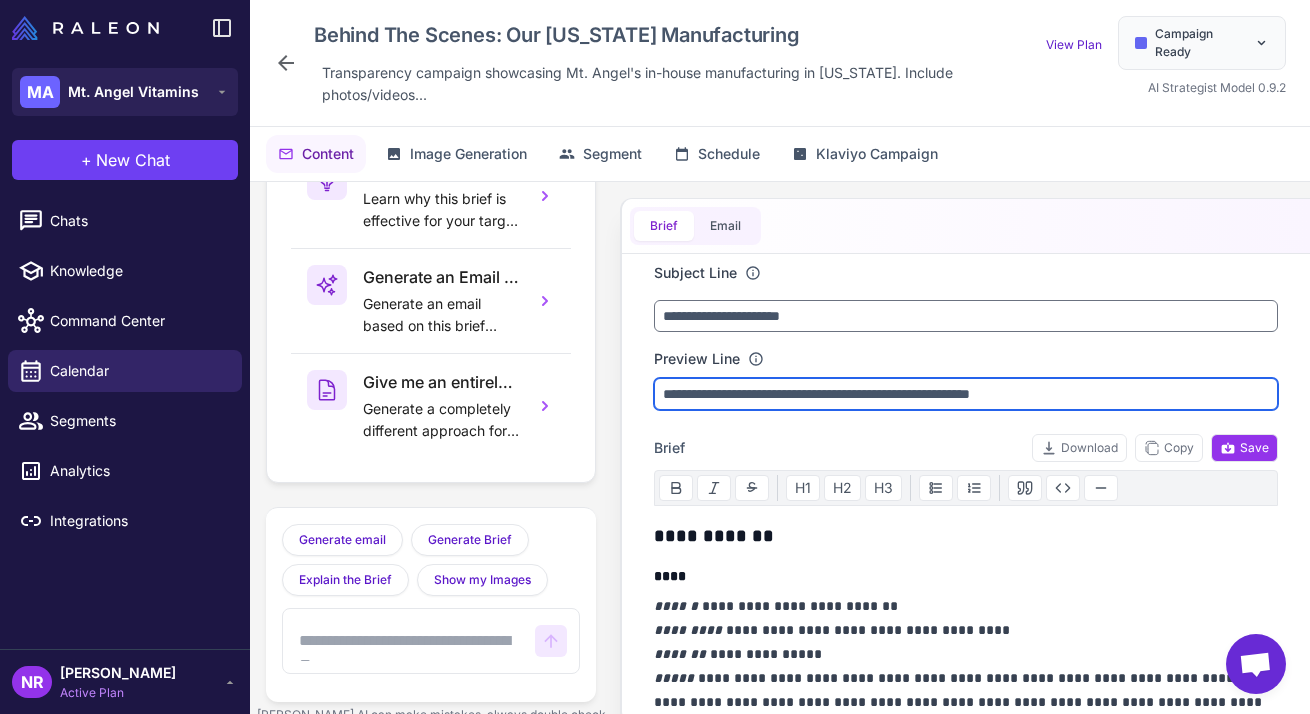 drag, startPoint x: 1145, startPoint y: 395, endPoint x: 587, endPoint y: 383, distance: 558.129 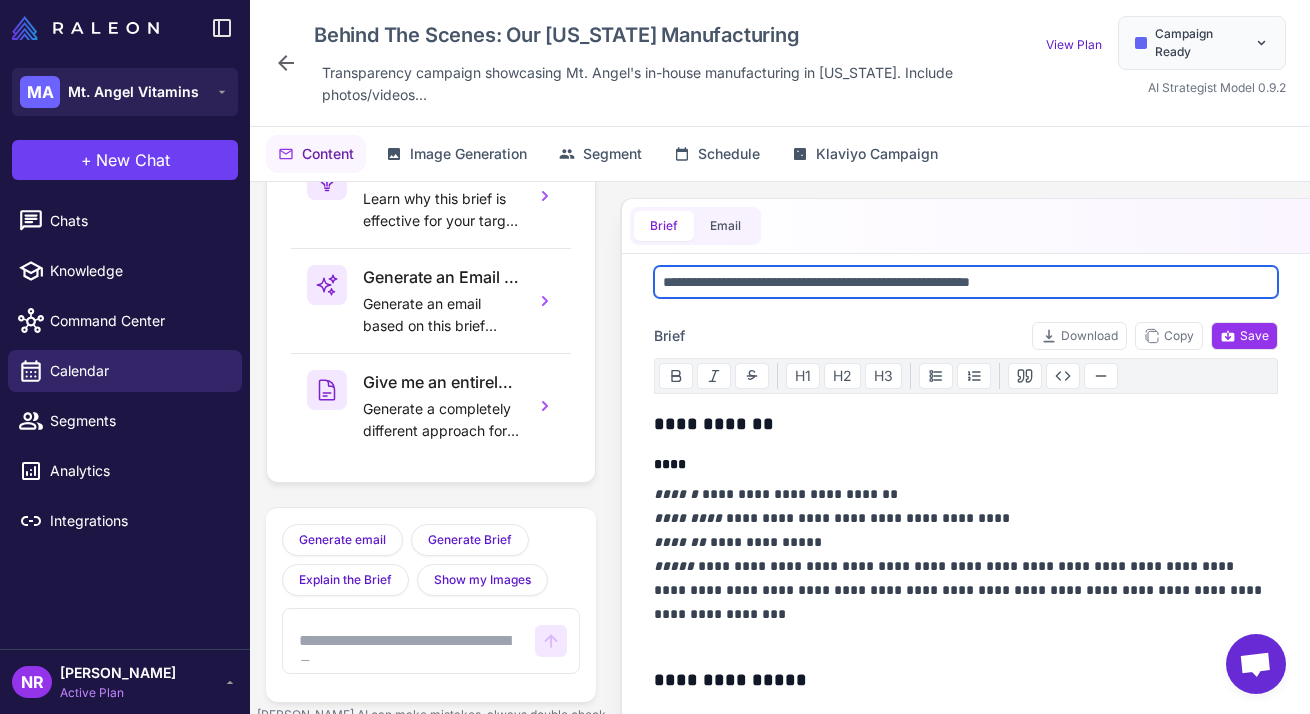 scroll, scrollTop: 0, scrollLeft: 0, axis: both 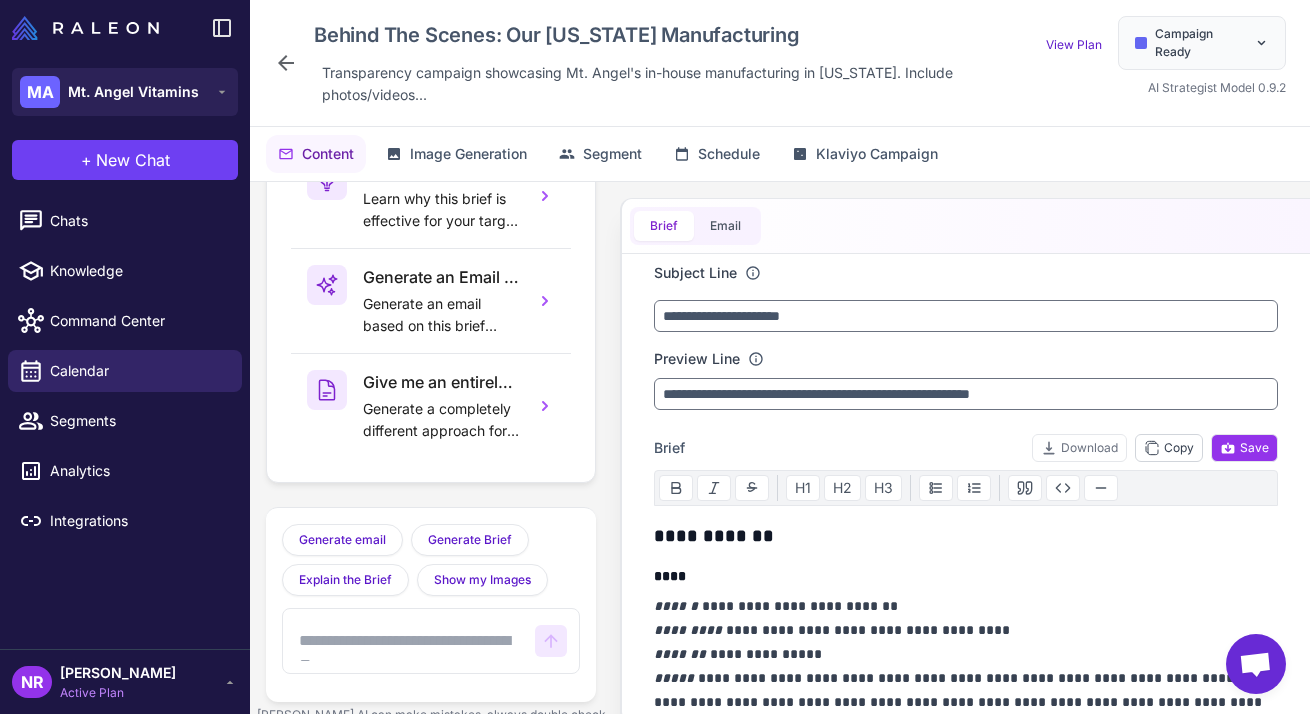 click on "Copy" at bounding box center [1169, 448] 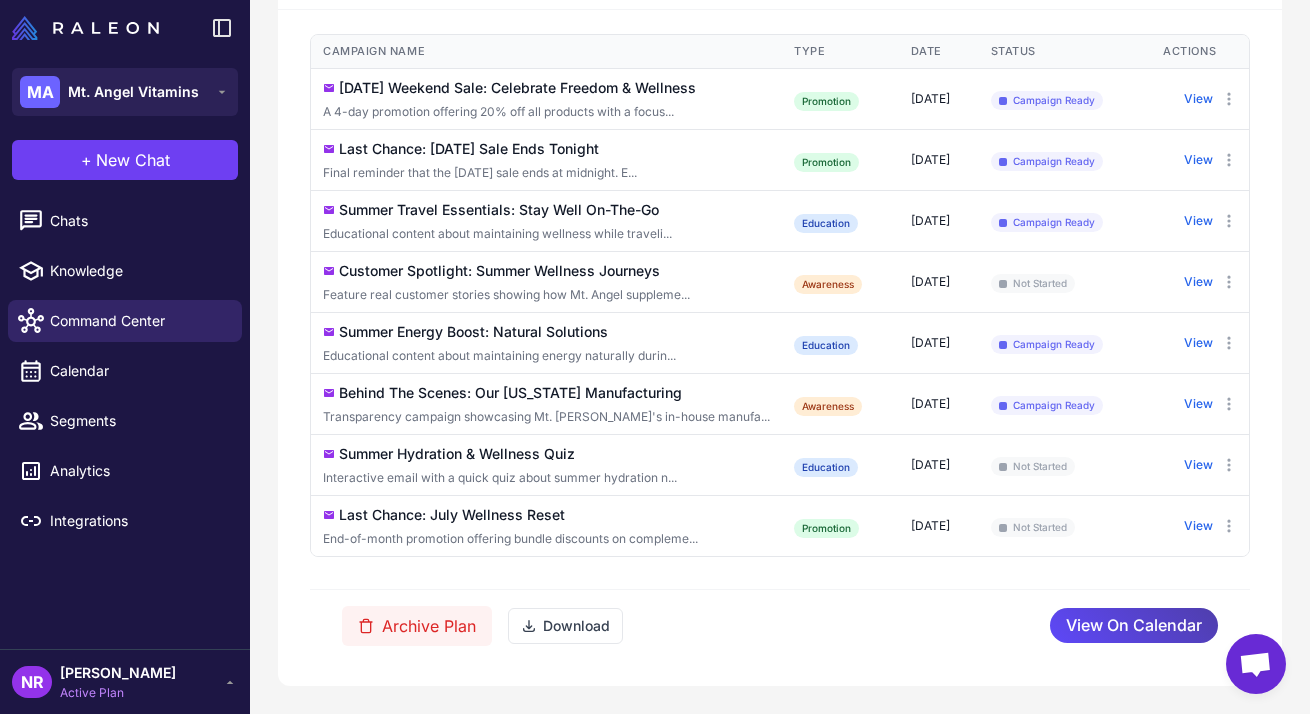 scroll, scrollTop: 596, scrollLeft: 0, axis: vertical 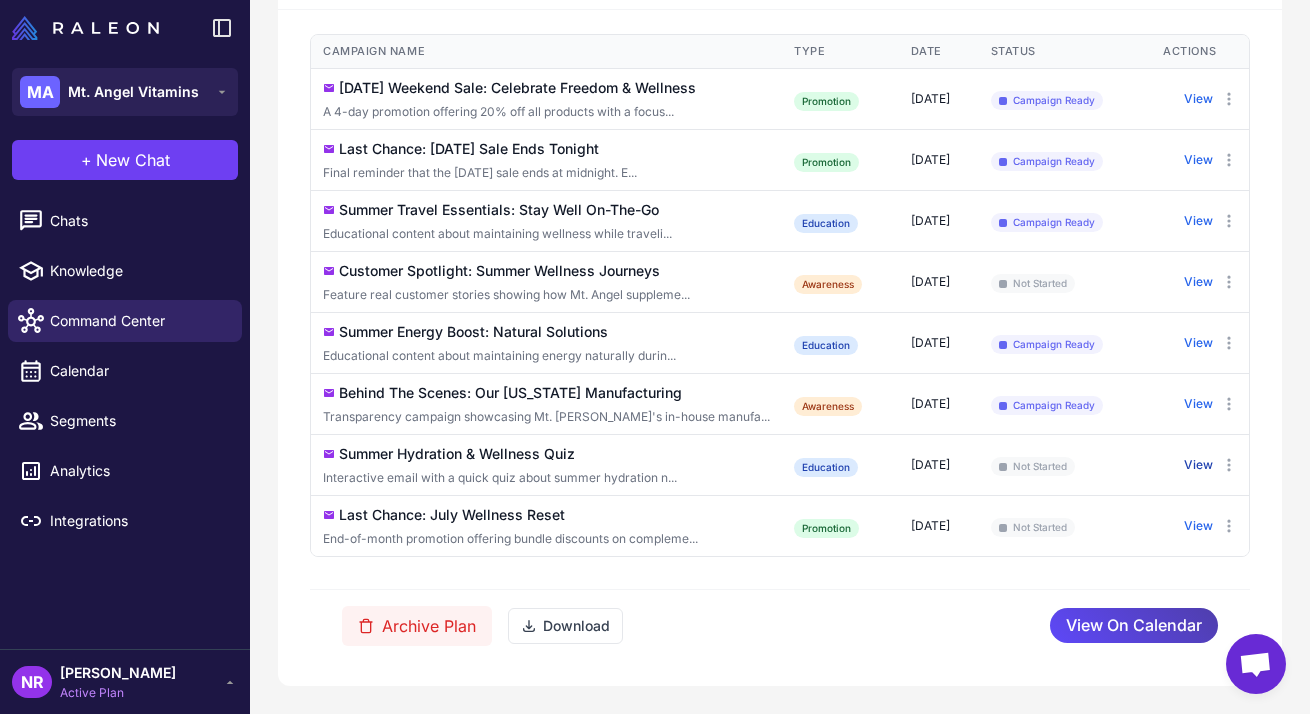 click on "View" at bounding box center [1198, 465] 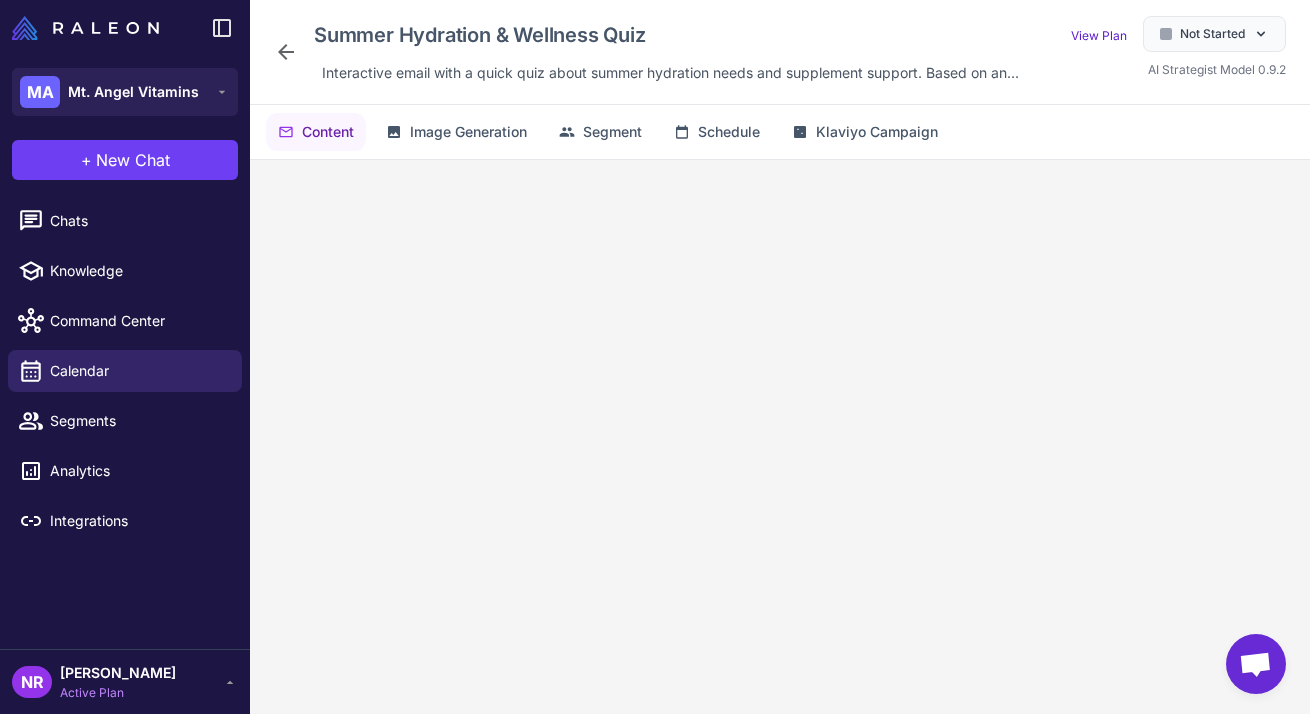 scroll, scrollTop: 116, scrollLeft: 0, axis: vertical 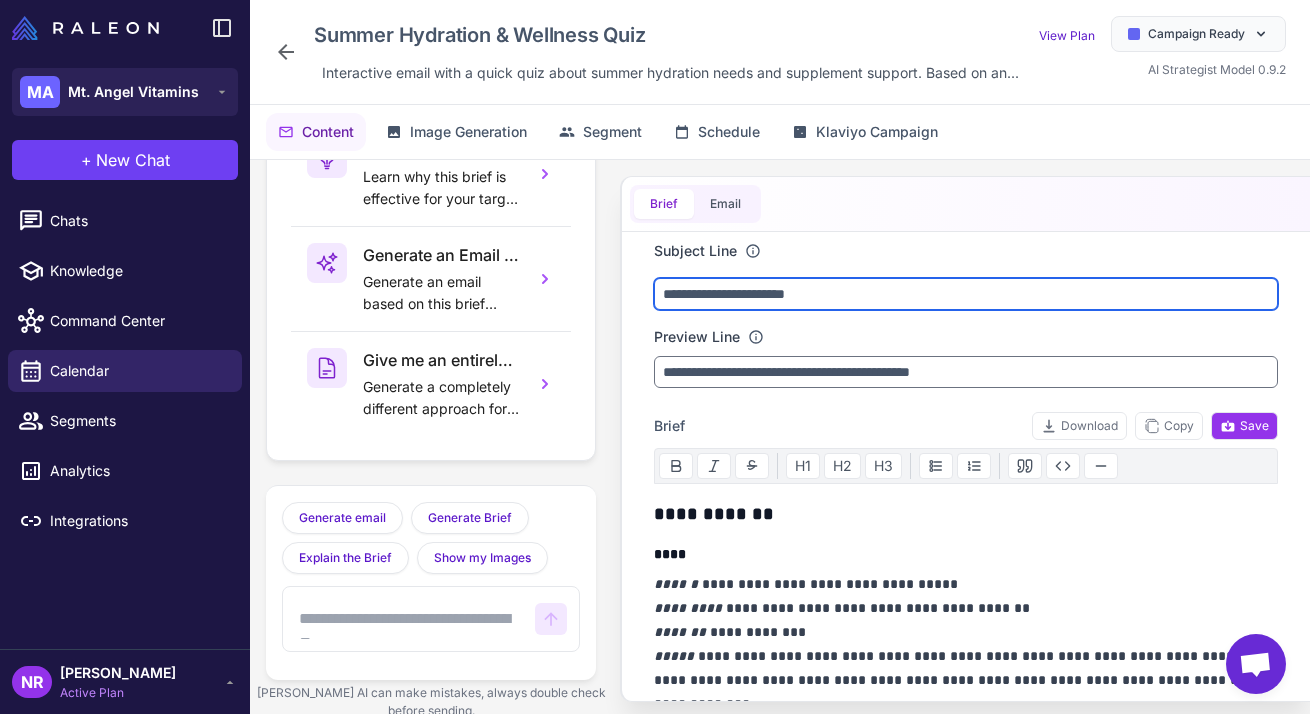 drag, startPoint x: 849, startPoint y: 298, endPoint x: 570, endPoint y: 298, distance: 279 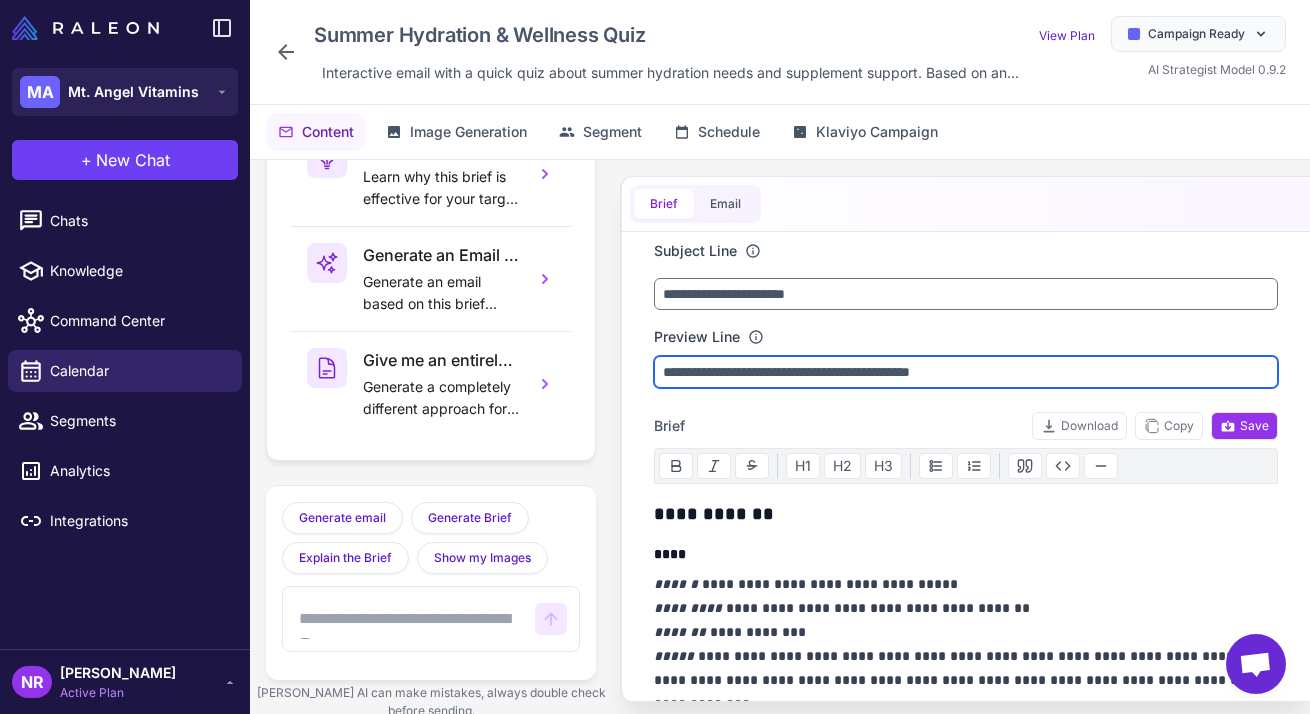 drag, startPoint x: 665, startPoint y: 373, endPoint x: 1127, endPoint y: 367, distance: 462.03897 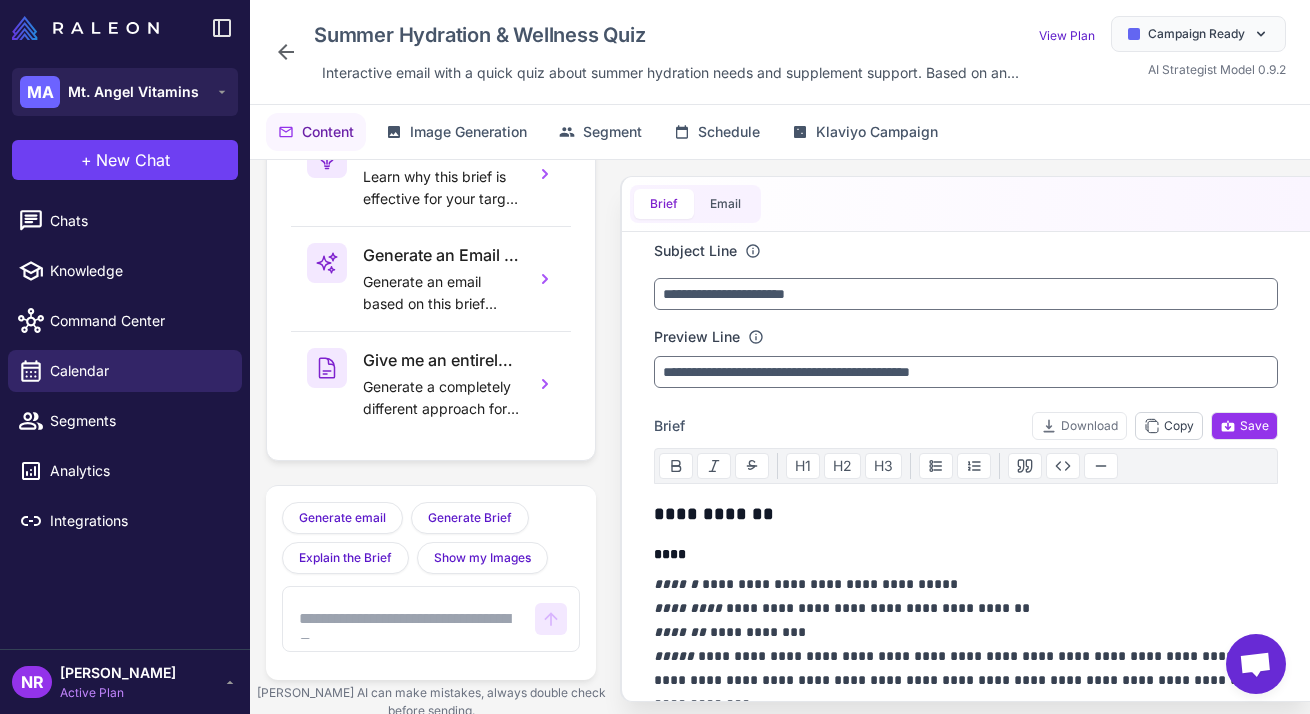 click on "Copy" at bounding box center [1169, 426] 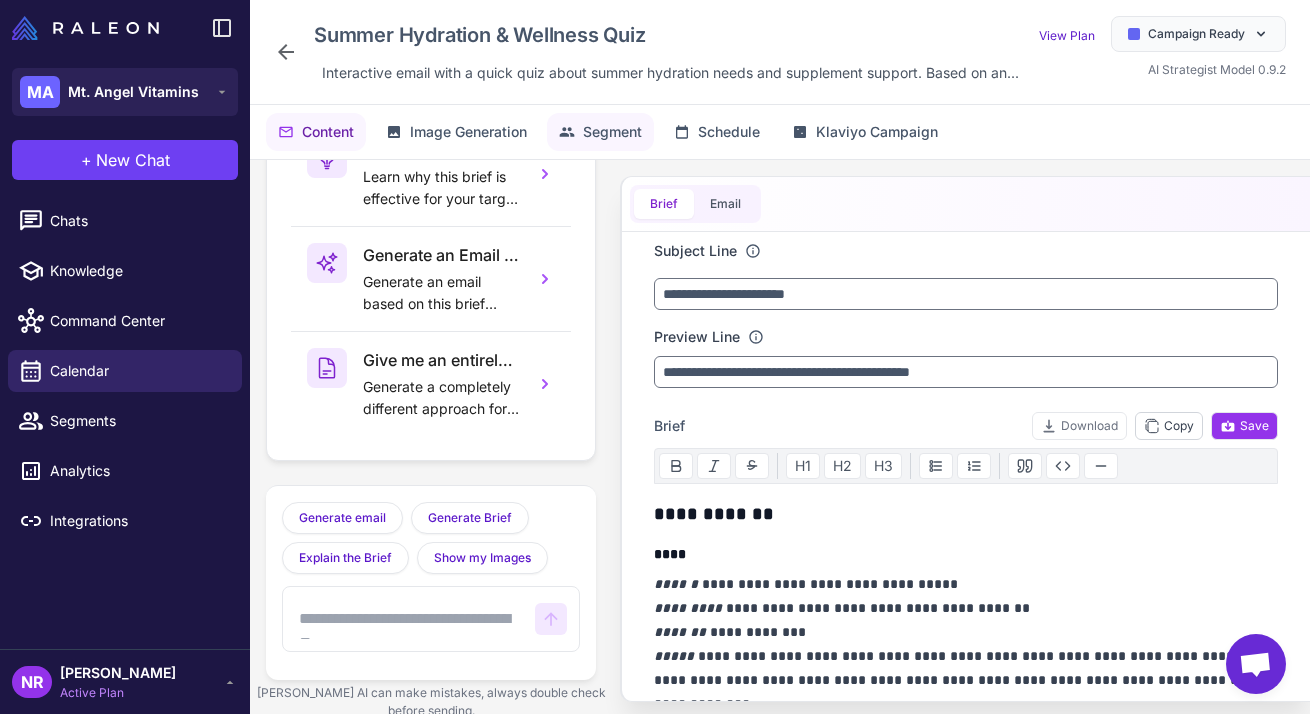 click on "Segment" at bounding box center [612, 132] 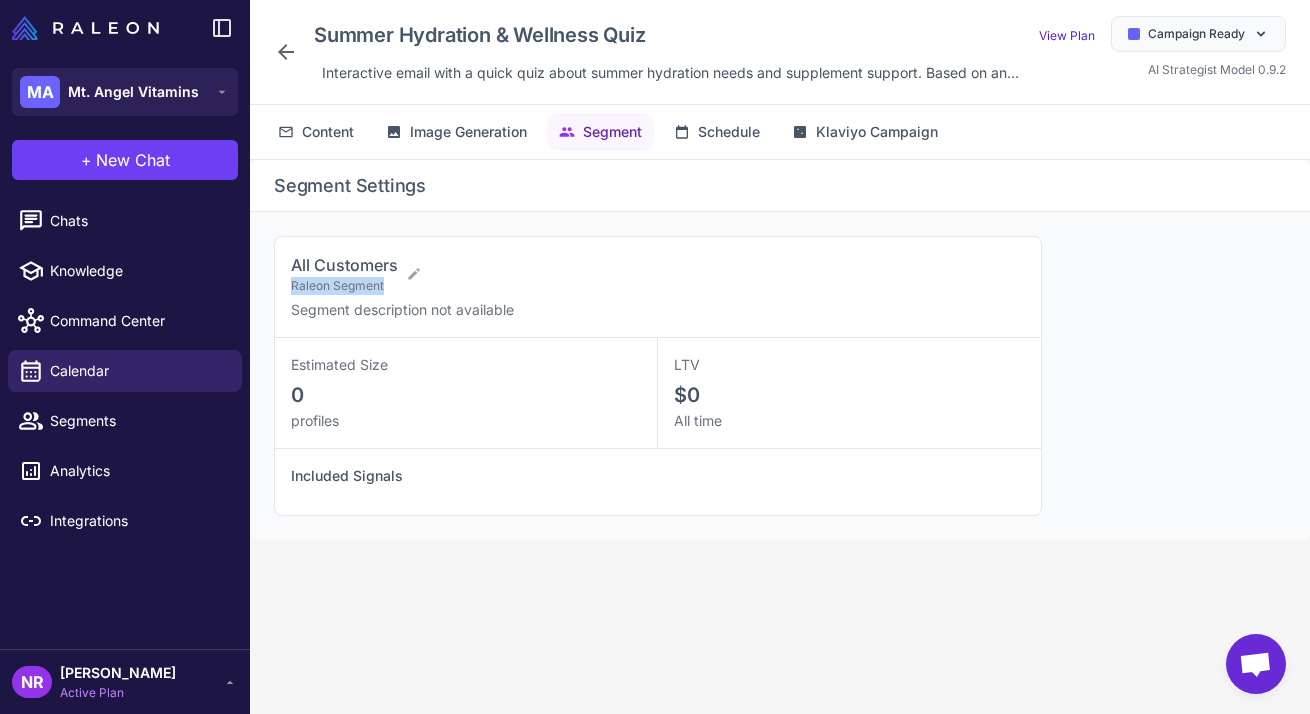 drag, startPoint x: 387, startPoint y: 286, endPoint x: 289, endPoint y: 281, distance: 98.12747 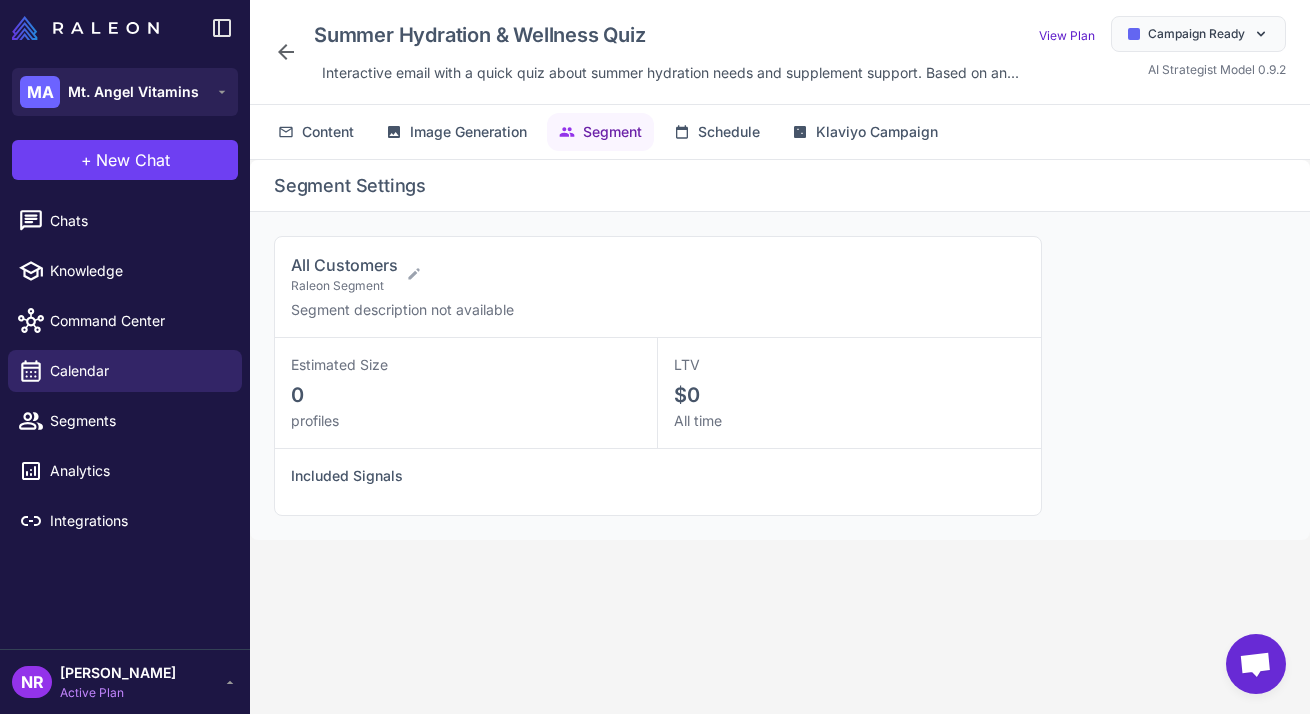 click 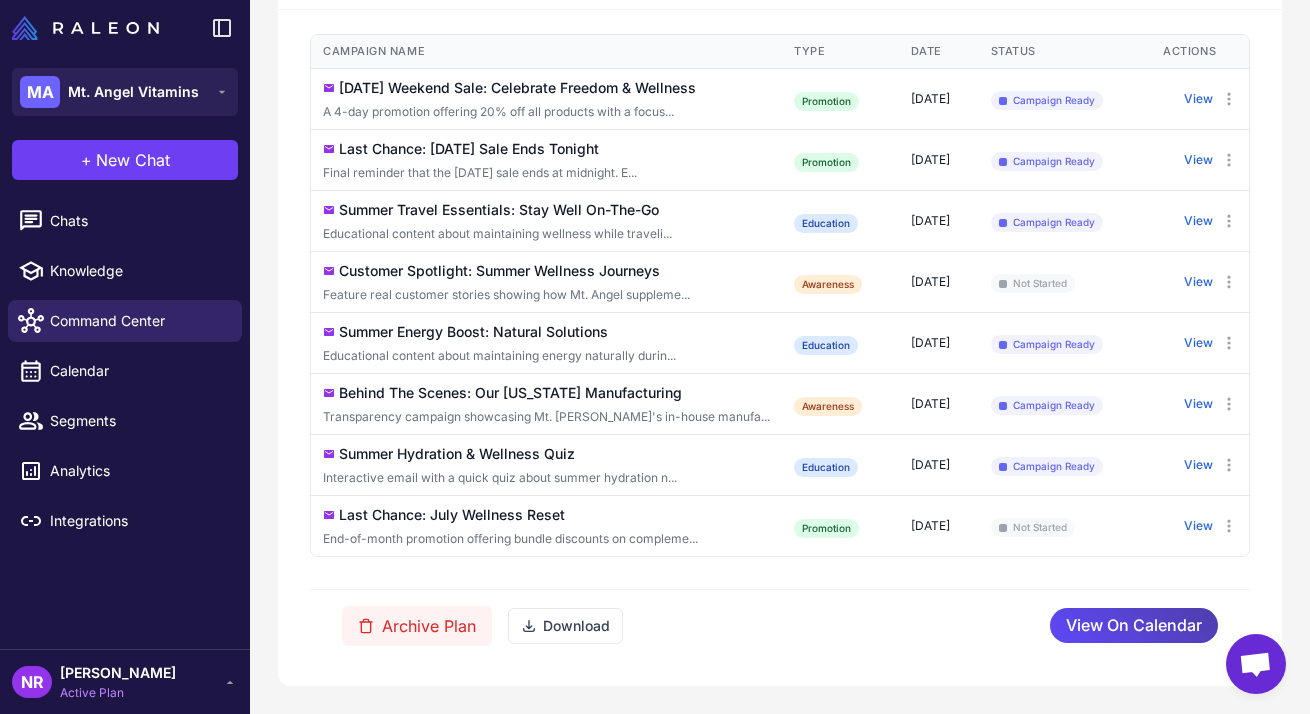 scroll, scrollTop: 569, scrollLeft: 0, axis: vertical 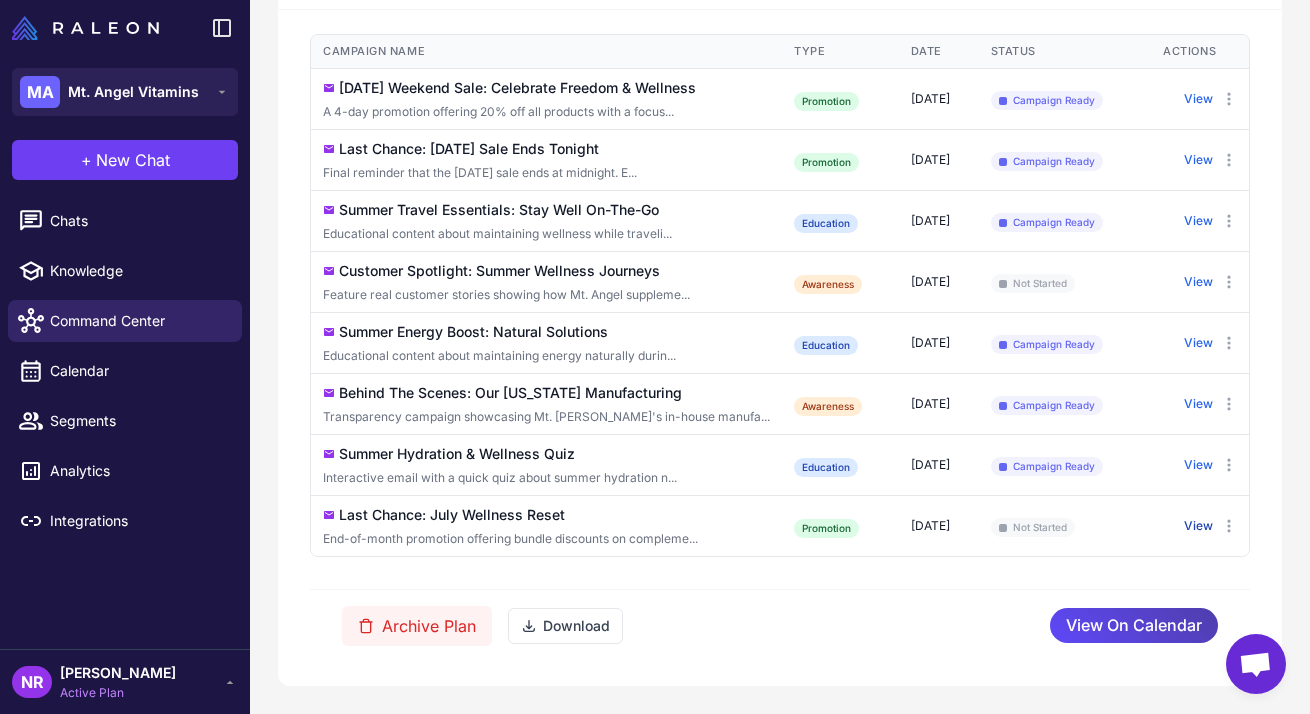 click on "View" at bounding box center [1198, 526] 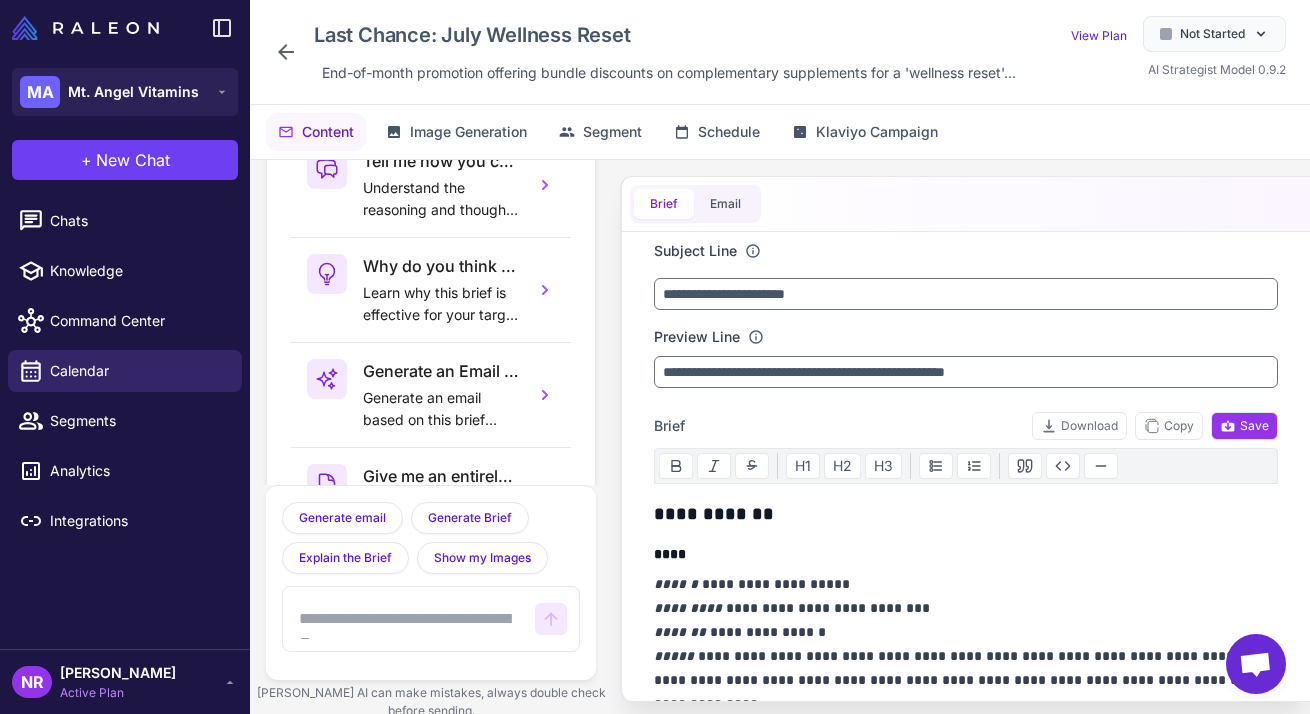 scroll, scrollTop: 116, scrollLeft: 0, axis: vertical 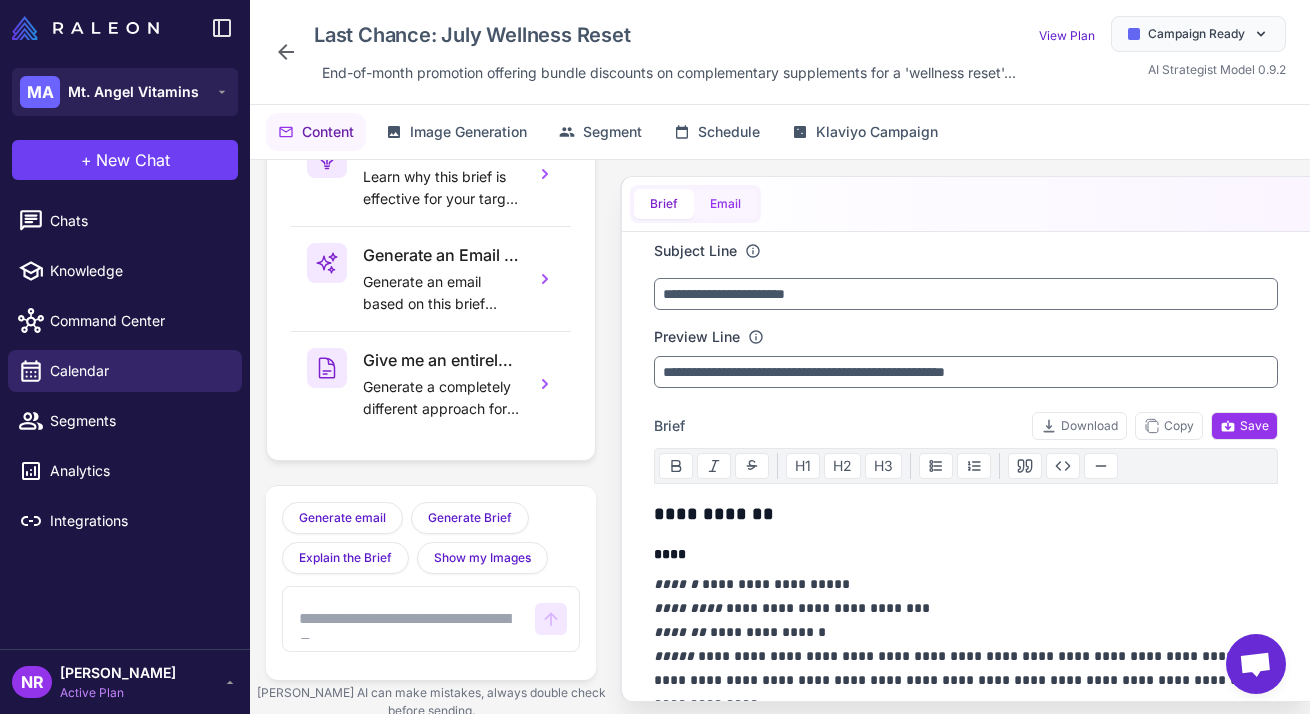 click on "Email" at bounding box center (725, 204) 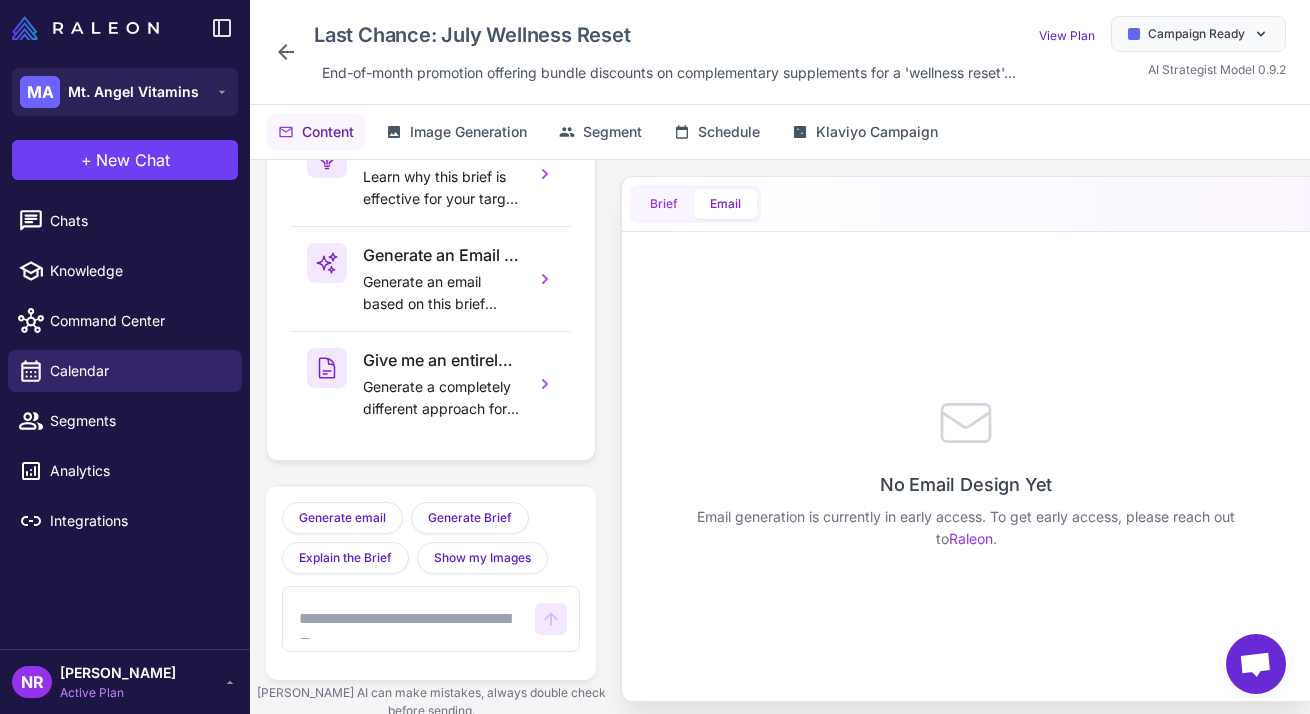 click on "Brief" at bounding box center [664, 204] 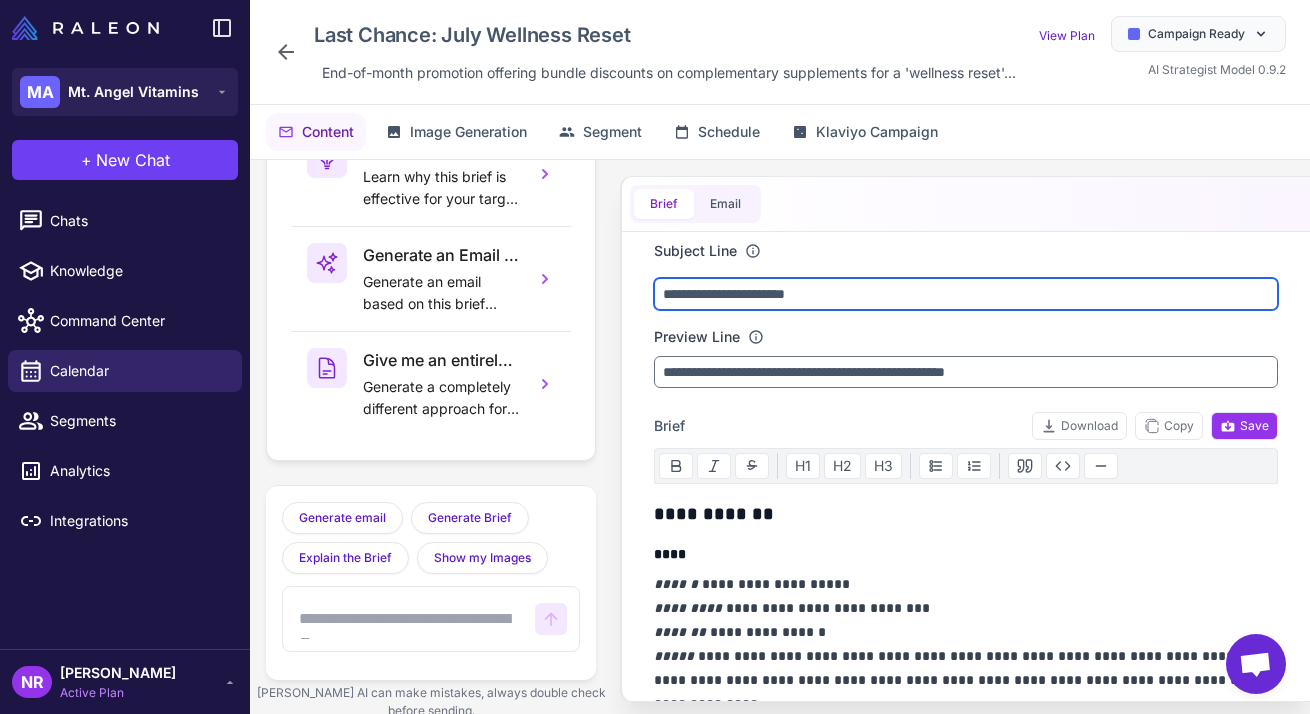 drag, startPoint x: 876, startPoint y: 298, endPoint x: 600, endPoint y: 293, distance: 276.0453 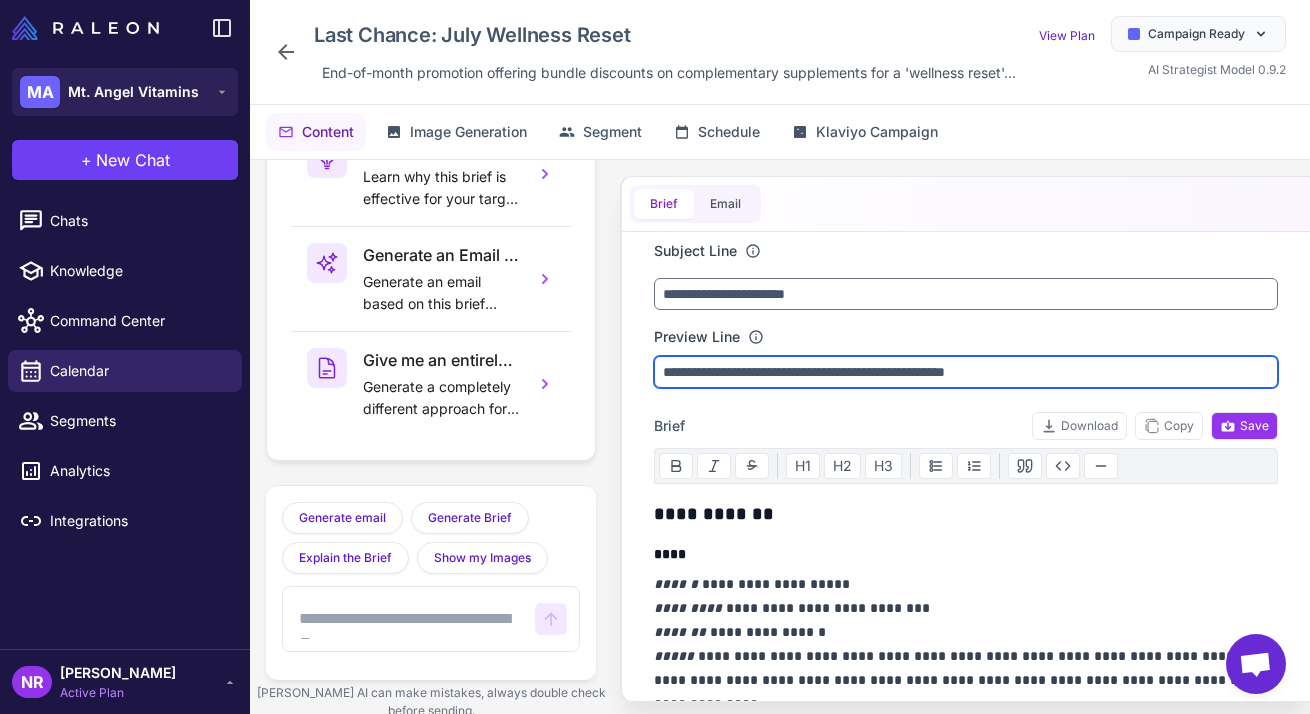 drag, startPoint x: 1092, startPoint y: 378, endPoint x: 654, endPoint y: 373, distance: 438.02853 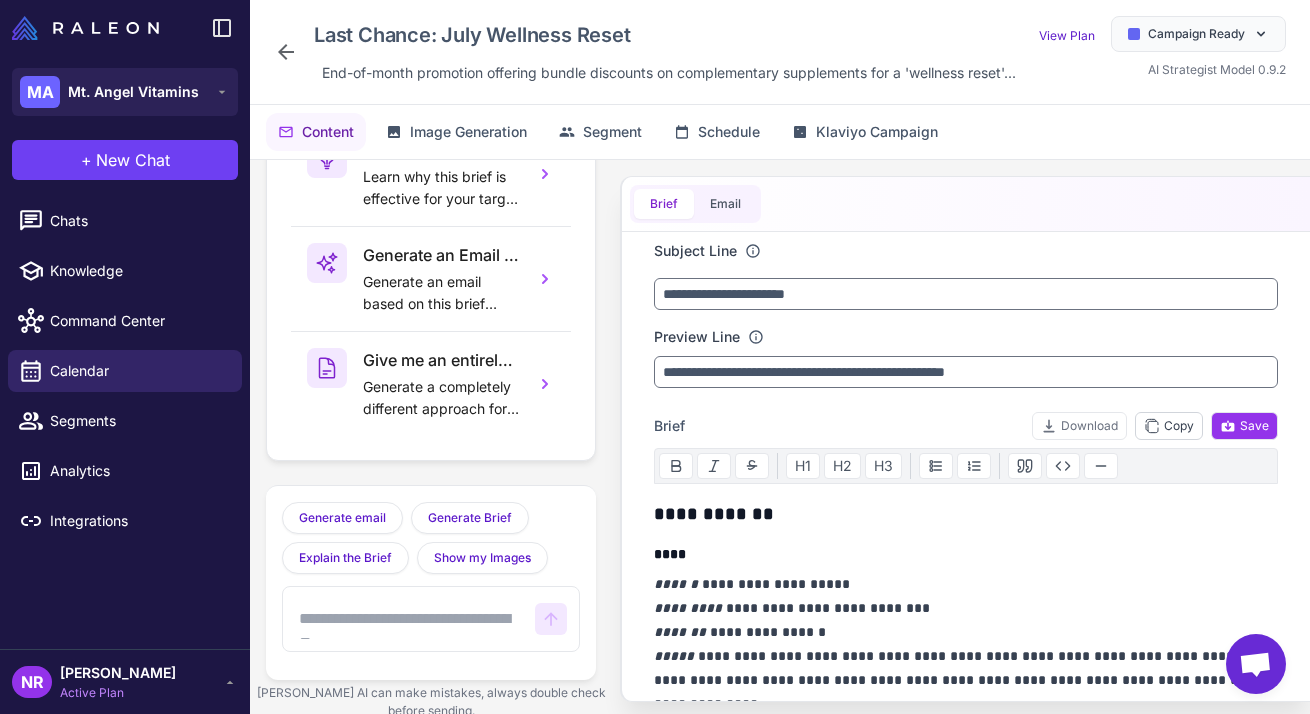 click on "Copy" at bounding box center (1169, 426) 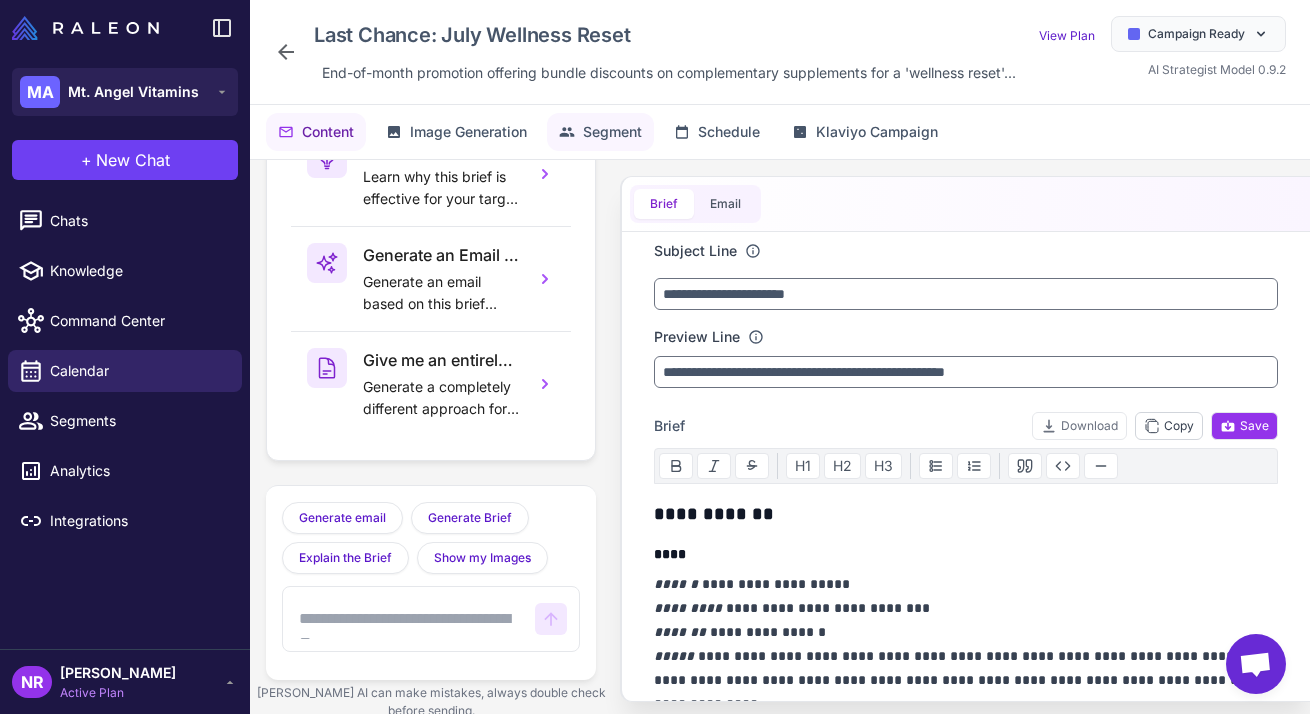 click on "Segment" at bounding box center [612, 132] 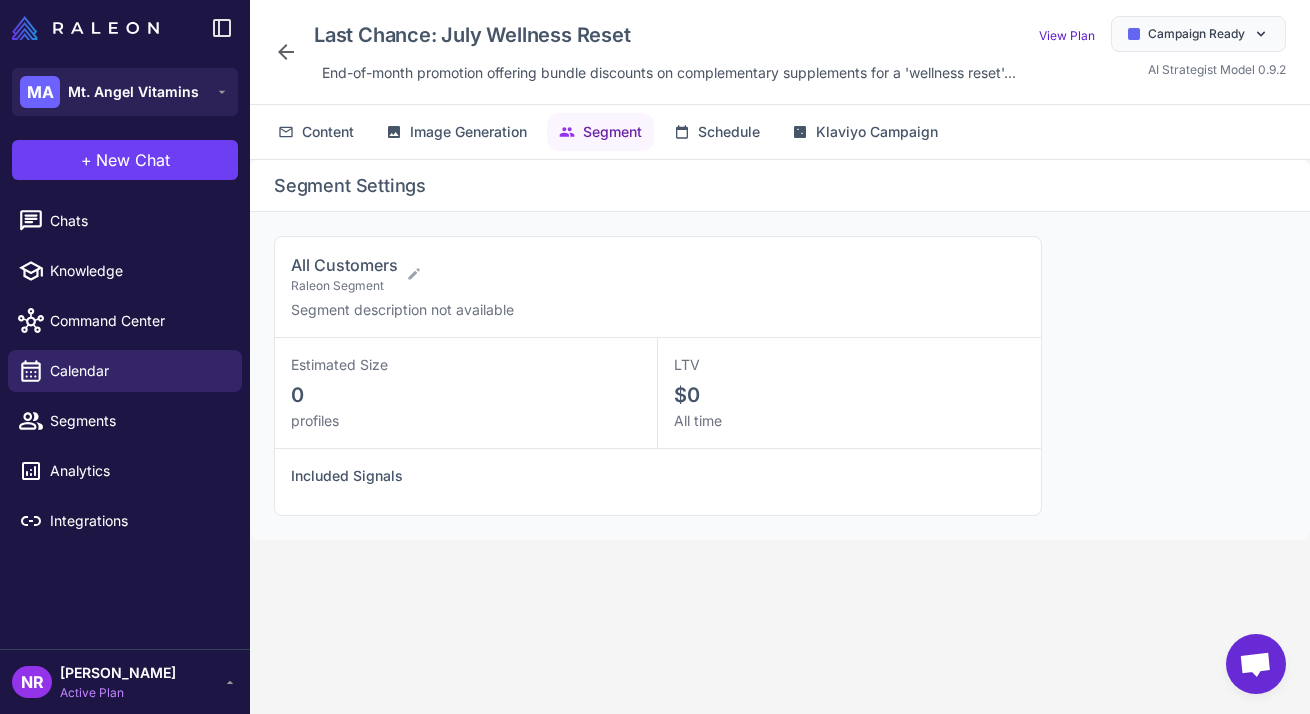 click 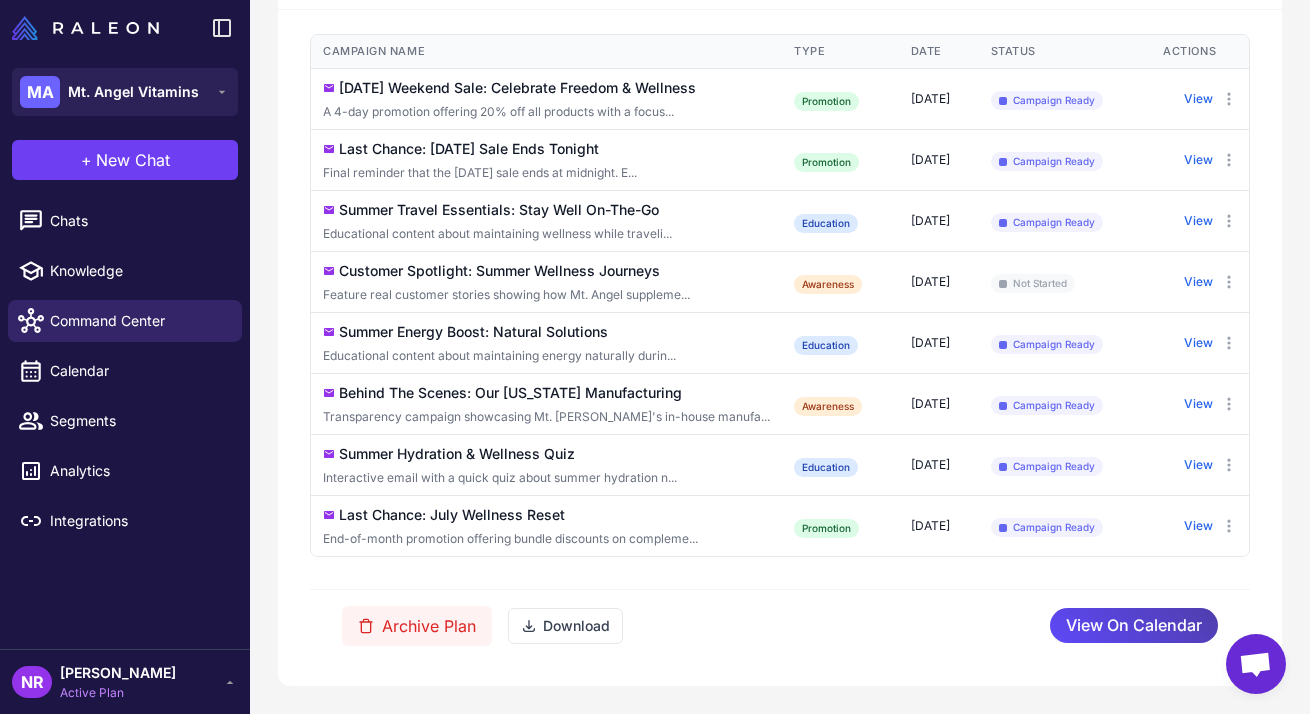 scroll, scrollTop: 547, scrollLeft: 0, axis: vertical 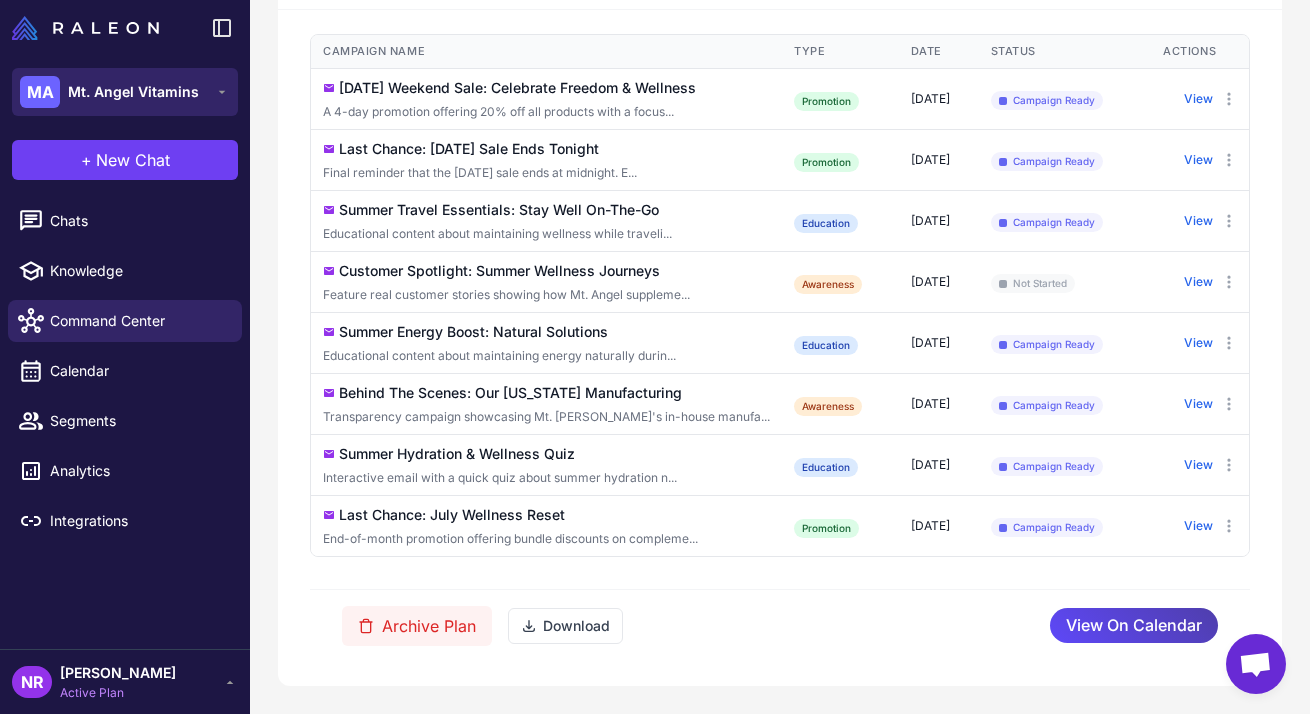click on "Mt. Angel Vitamins" at bounding box center [133, 92] 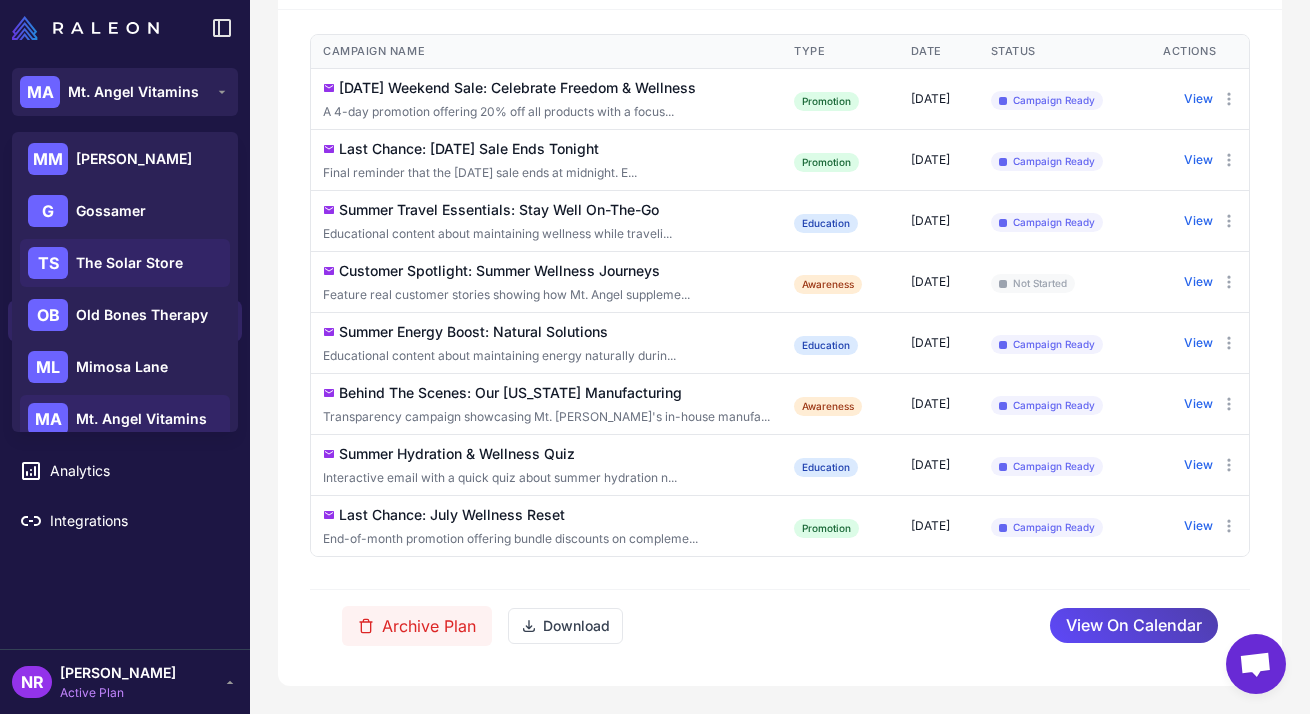 scroll, scrollTop: 0, scrollLeft: 0, axis: both 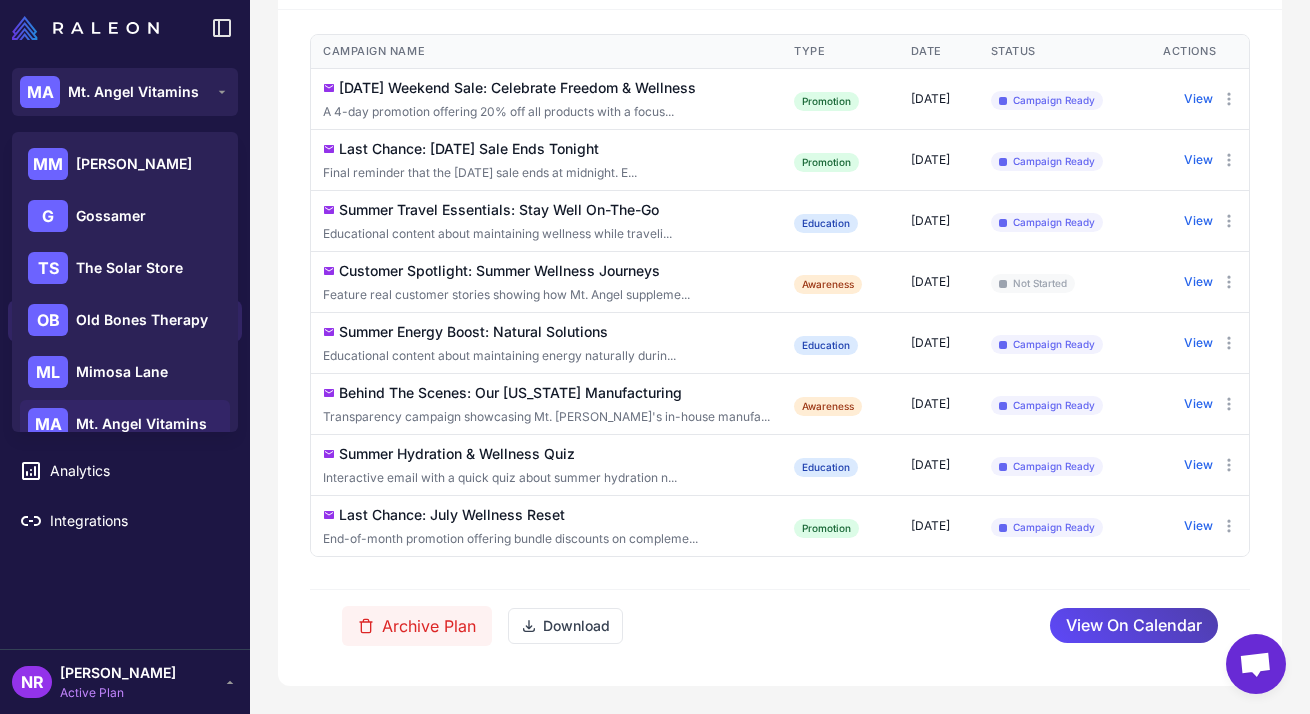 click at bounding box center (125, 28) 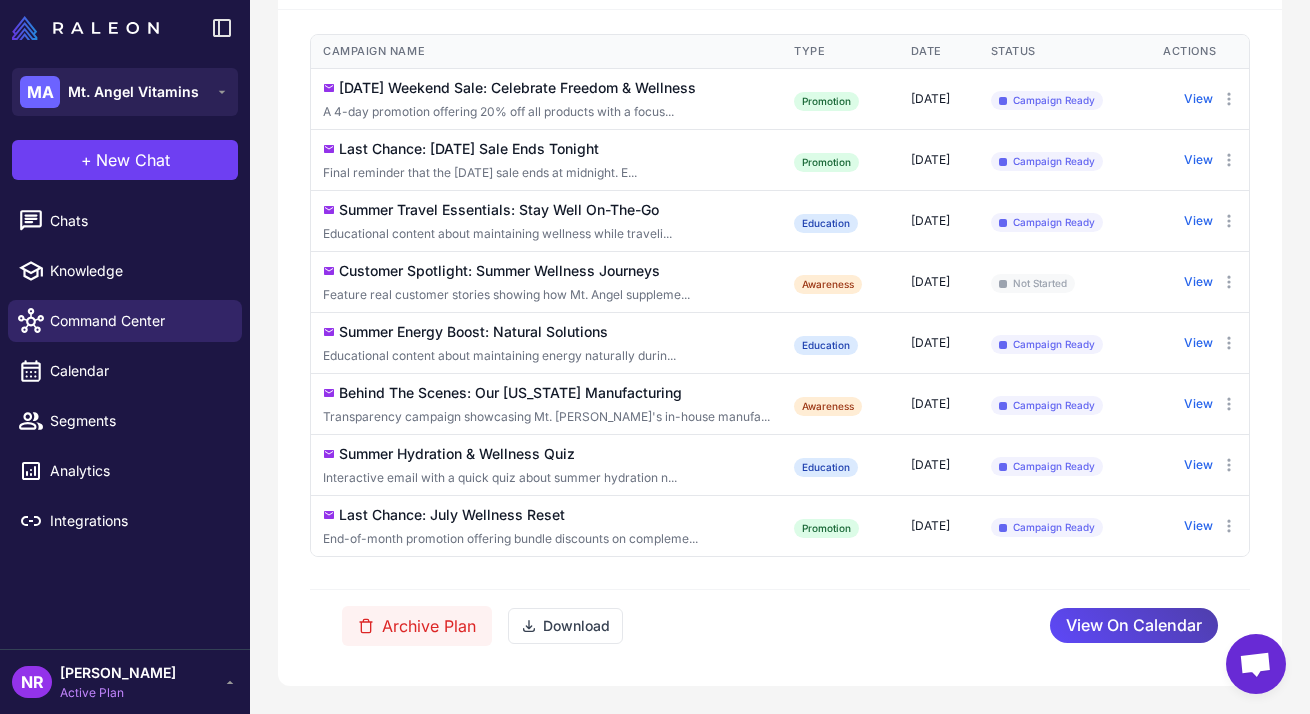 click at bounding box center [85, 28] 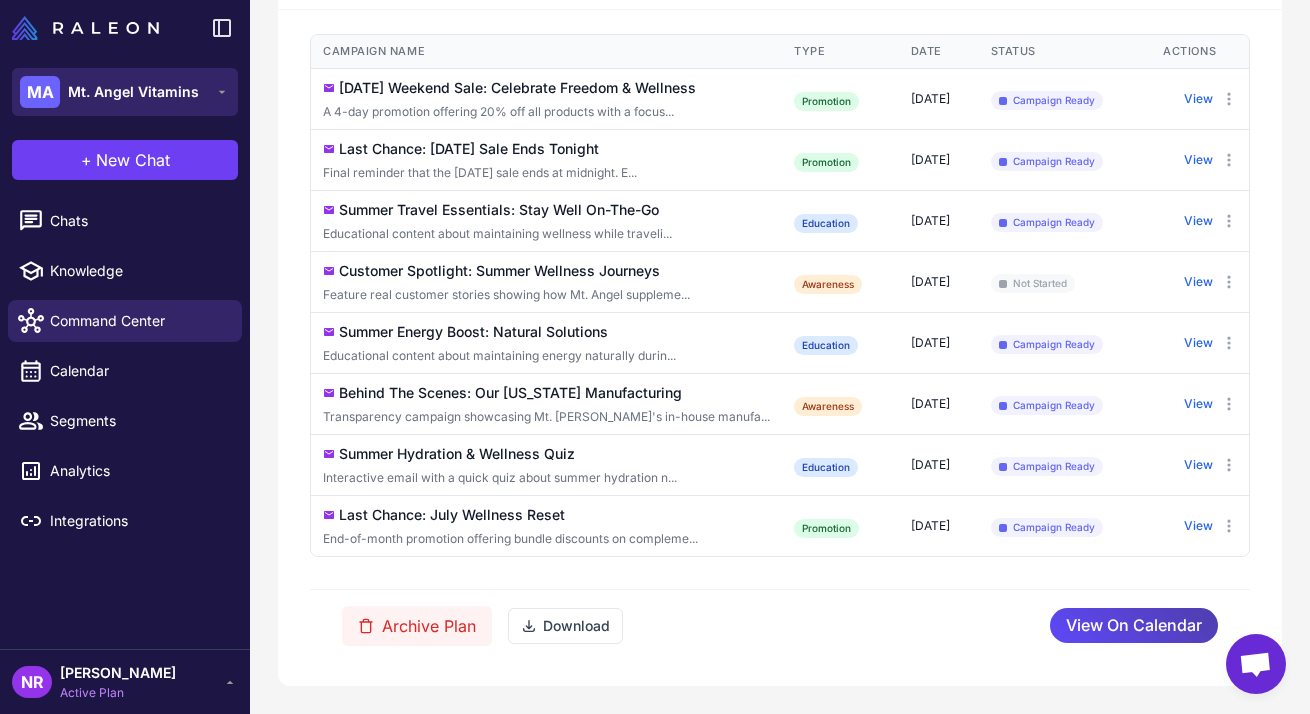 click on "Mt. Angel Vitamins" at bounding box center (133, 92) 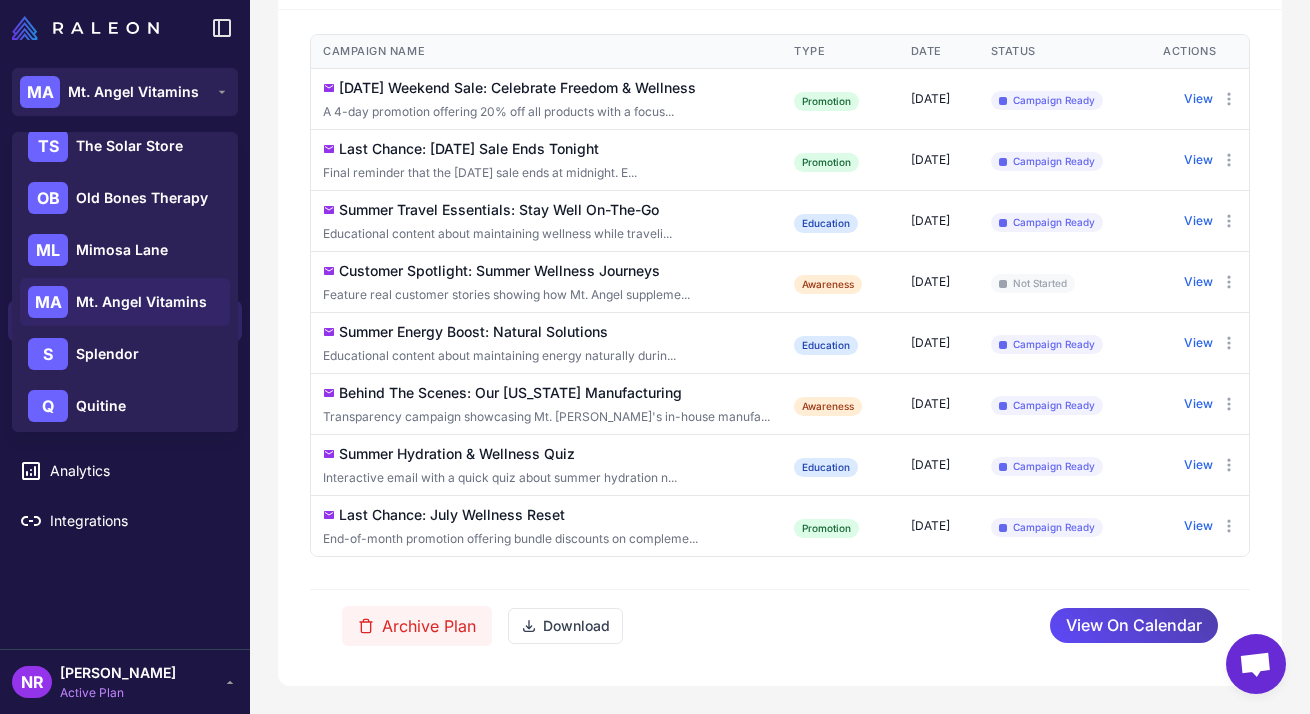 scroll, scrollTop: 132, scrollLeft: 0, axis: vertical 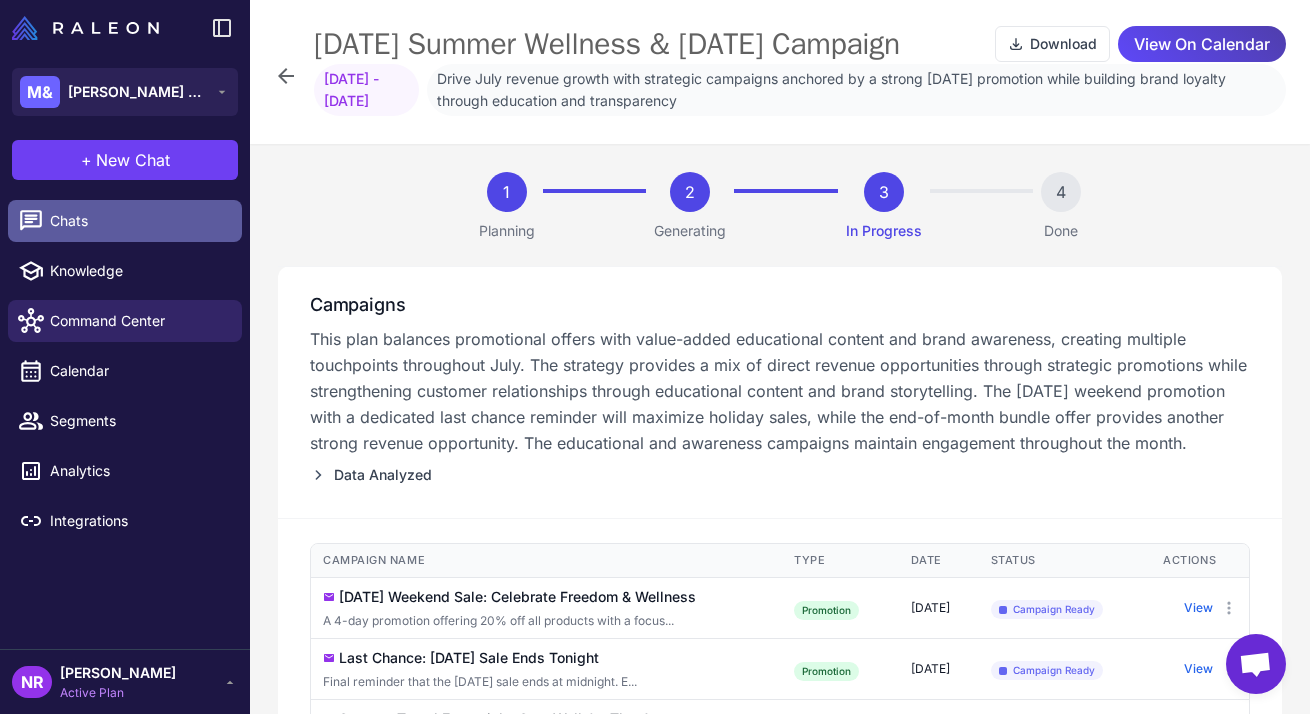 click on "Chats" at bounding box center (138, 221) 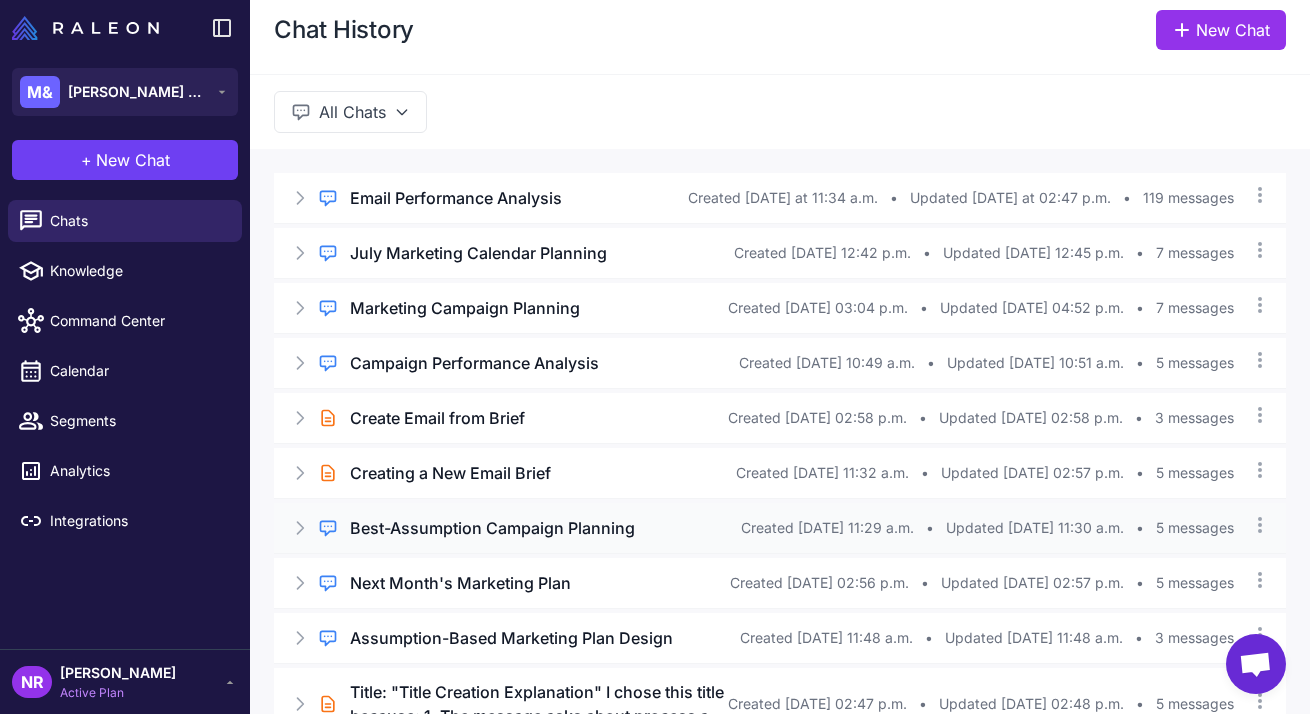 scroll, scrollTop: 0, scrollLeft: 0, axis: both 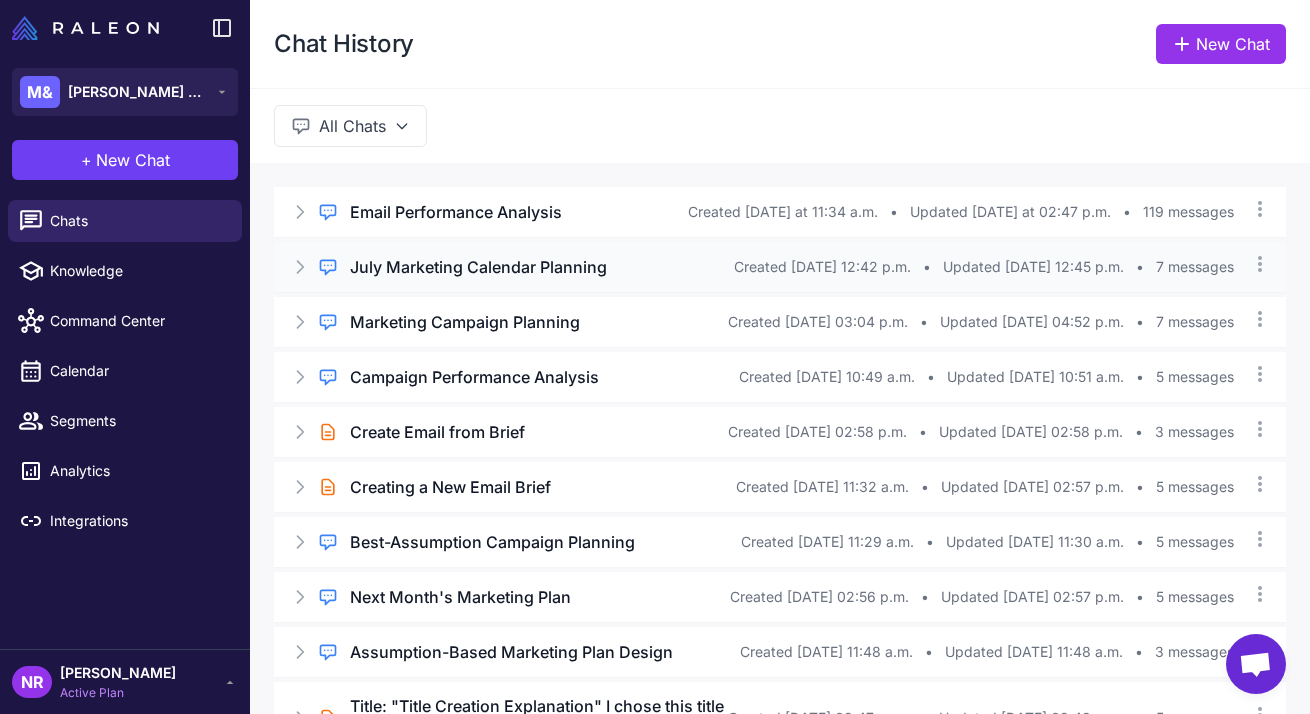 click on "July Marketing Calendar Planning" at bounding box center [478, 267] 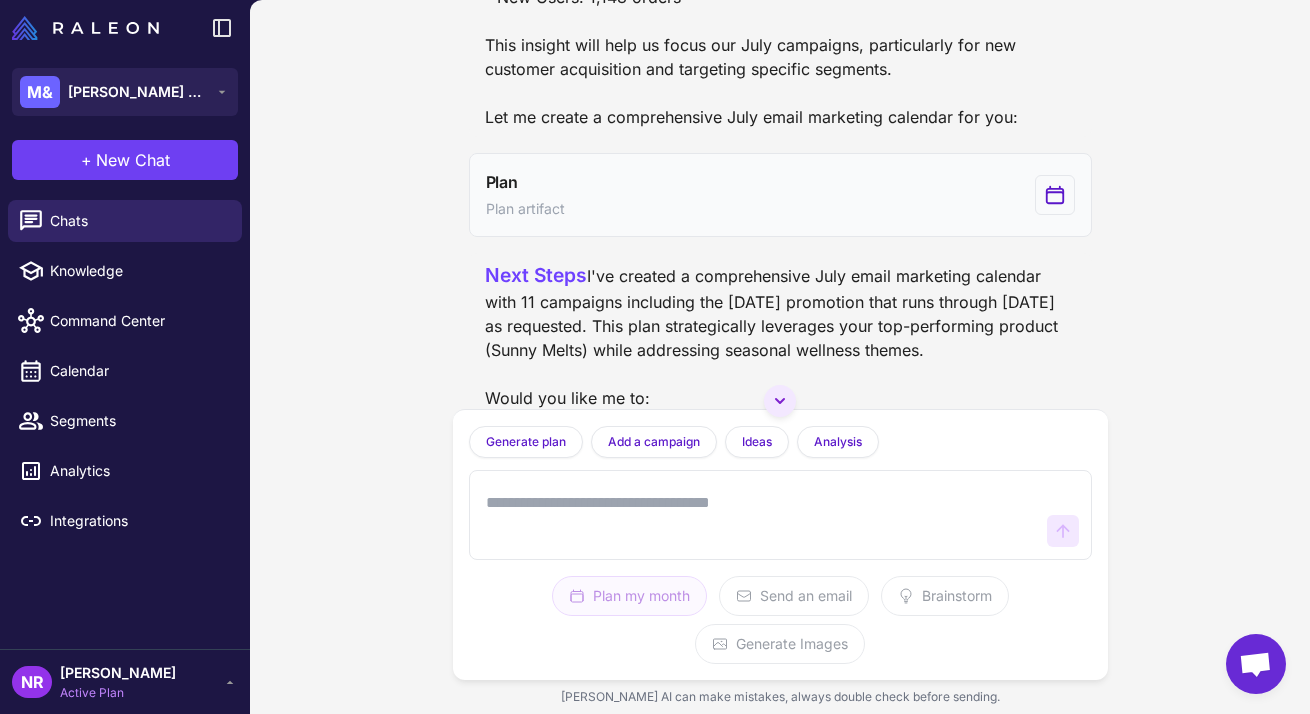 scroll, scrollTop: 880, scrollLeft: 0, axis: vertical 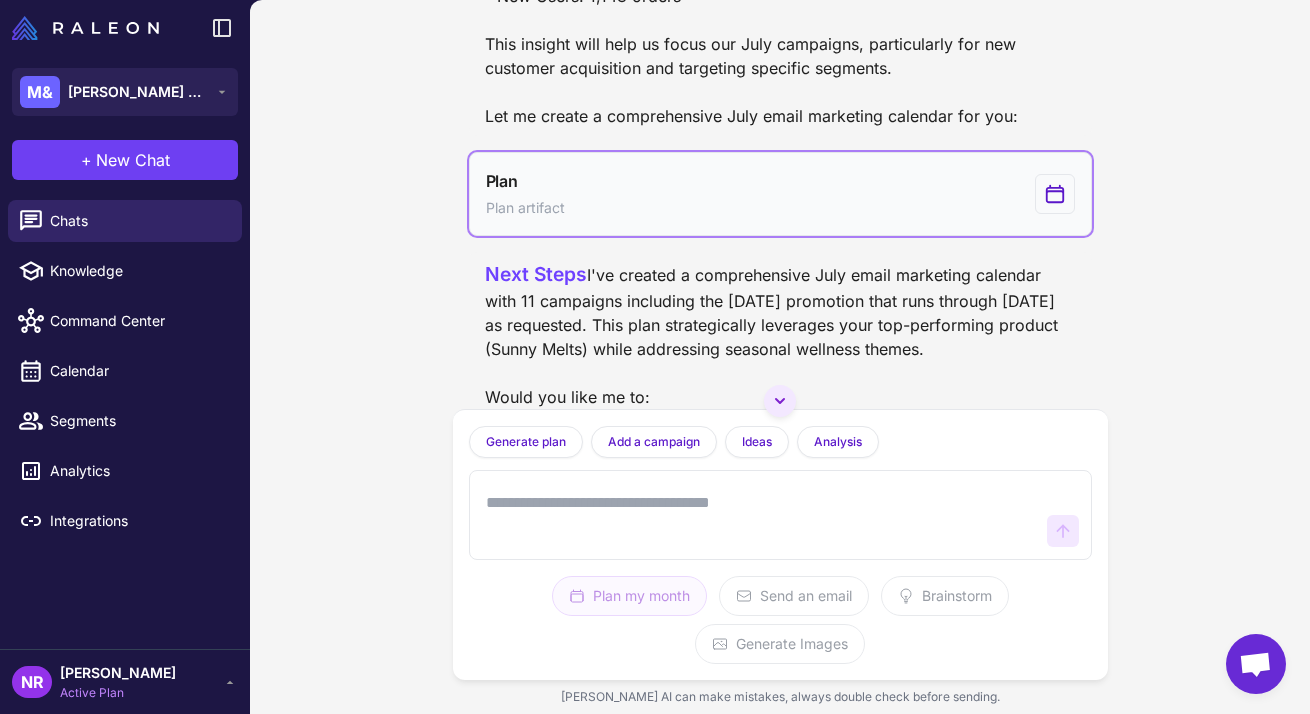 click on "Plan Plan artifact" at bounding box center (780, 194) 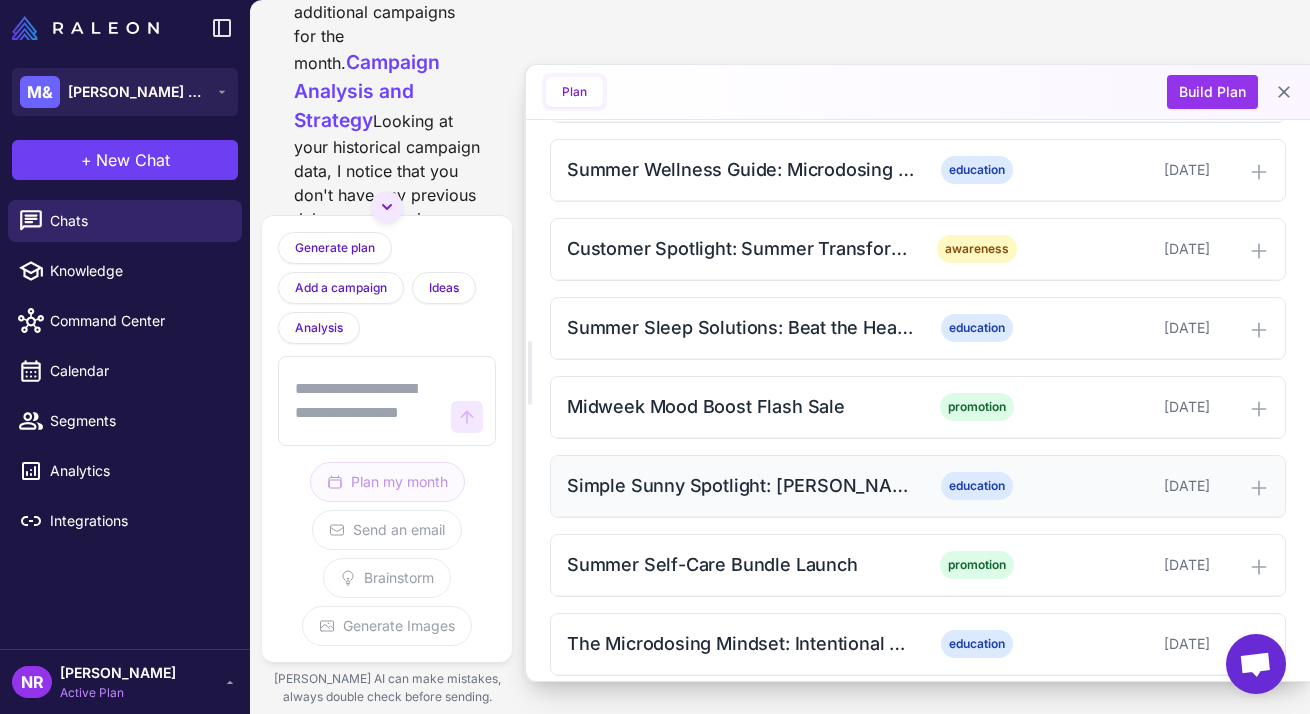 scroll, scrollTop: 1242, scrollLeft: 0, axis: vertical 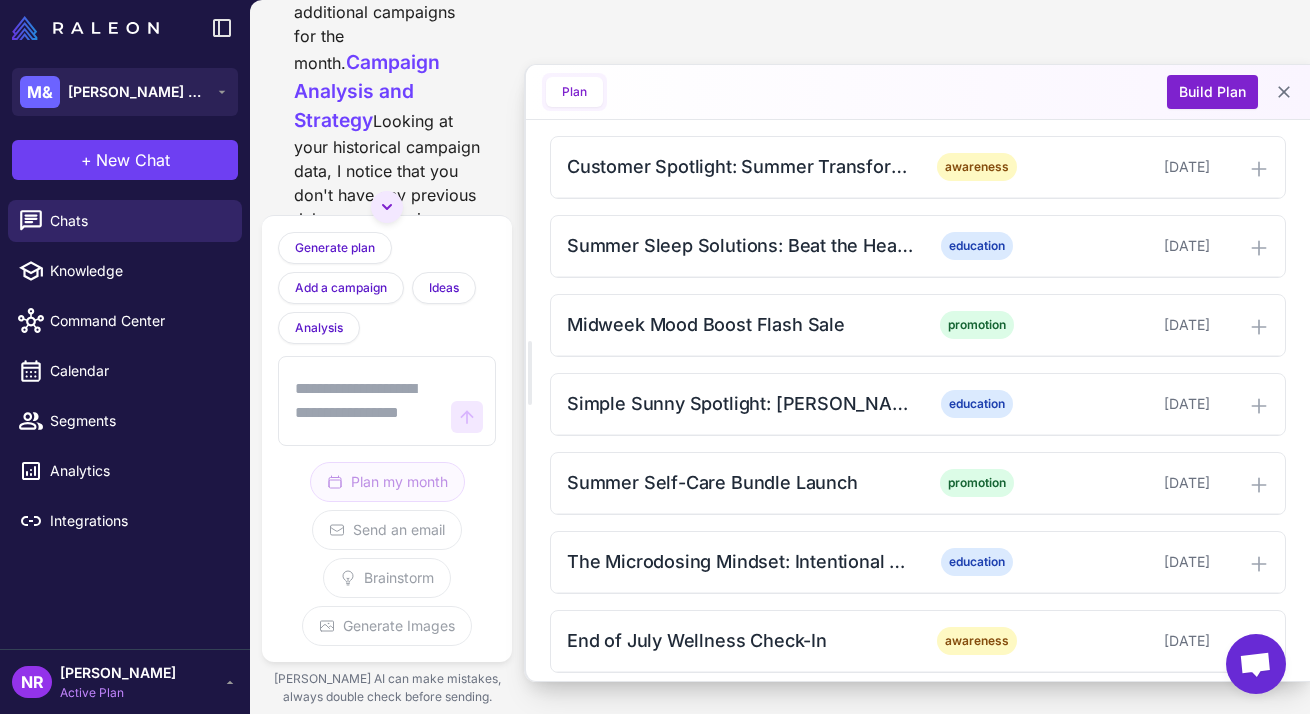 click on "Plan   Build Plan" at bounding box center [918, 92] 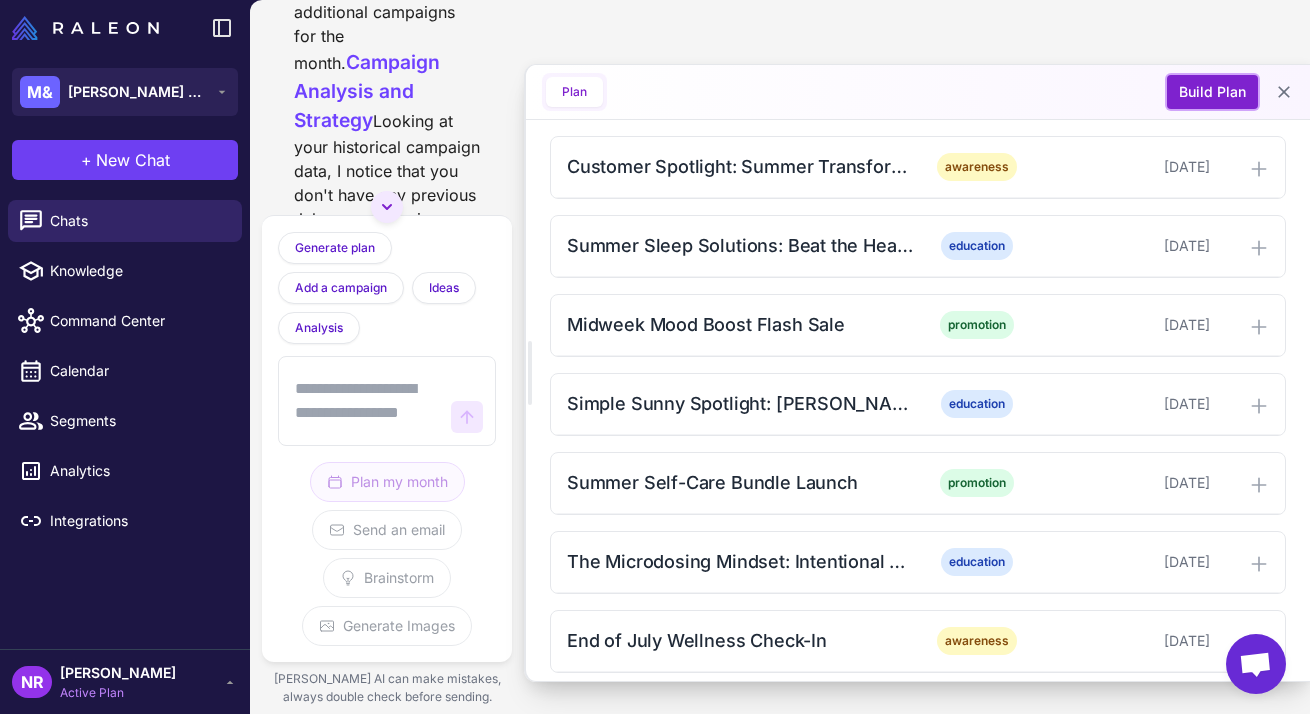 click on "Build Plan" at bounding box center [1212, 92] 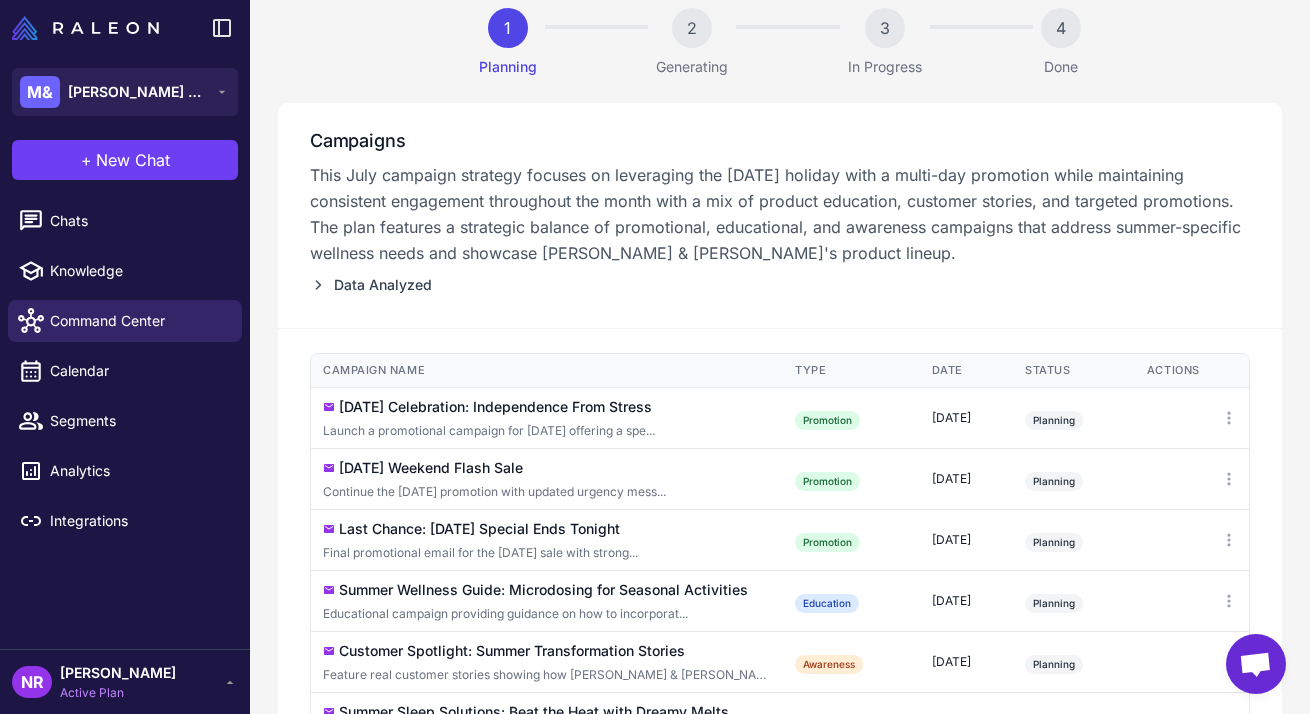 scroll, scrollTop: 0, scrollLeft: 0, axis: both 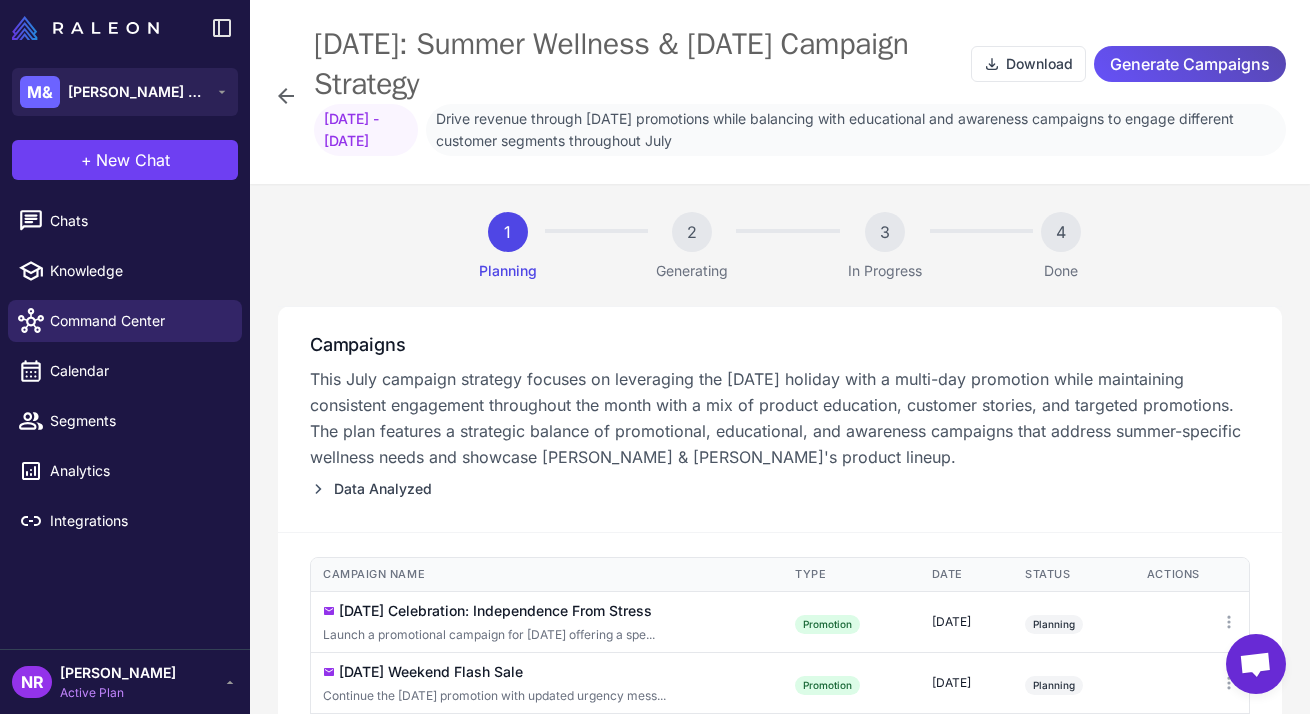 click on "Generate Campaigns" at bounding box center [1190, 64] 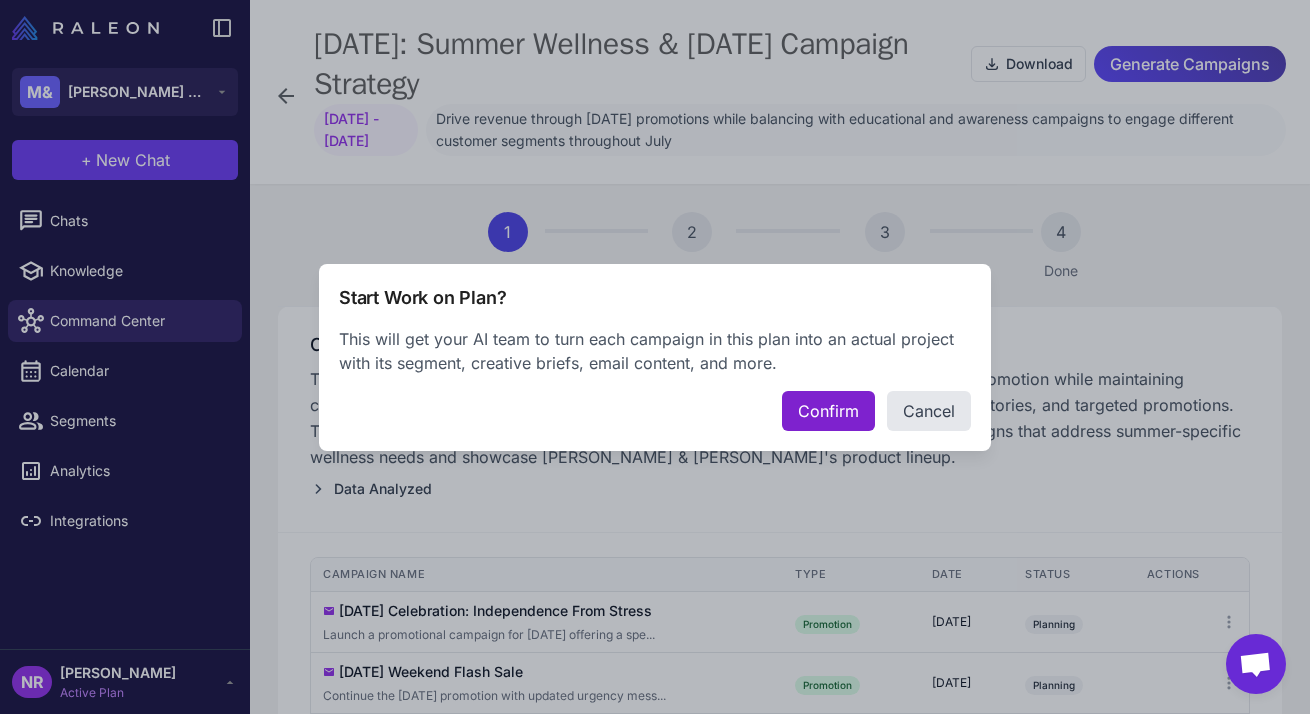 click on "Confirm" at bounding box center [828, 411] 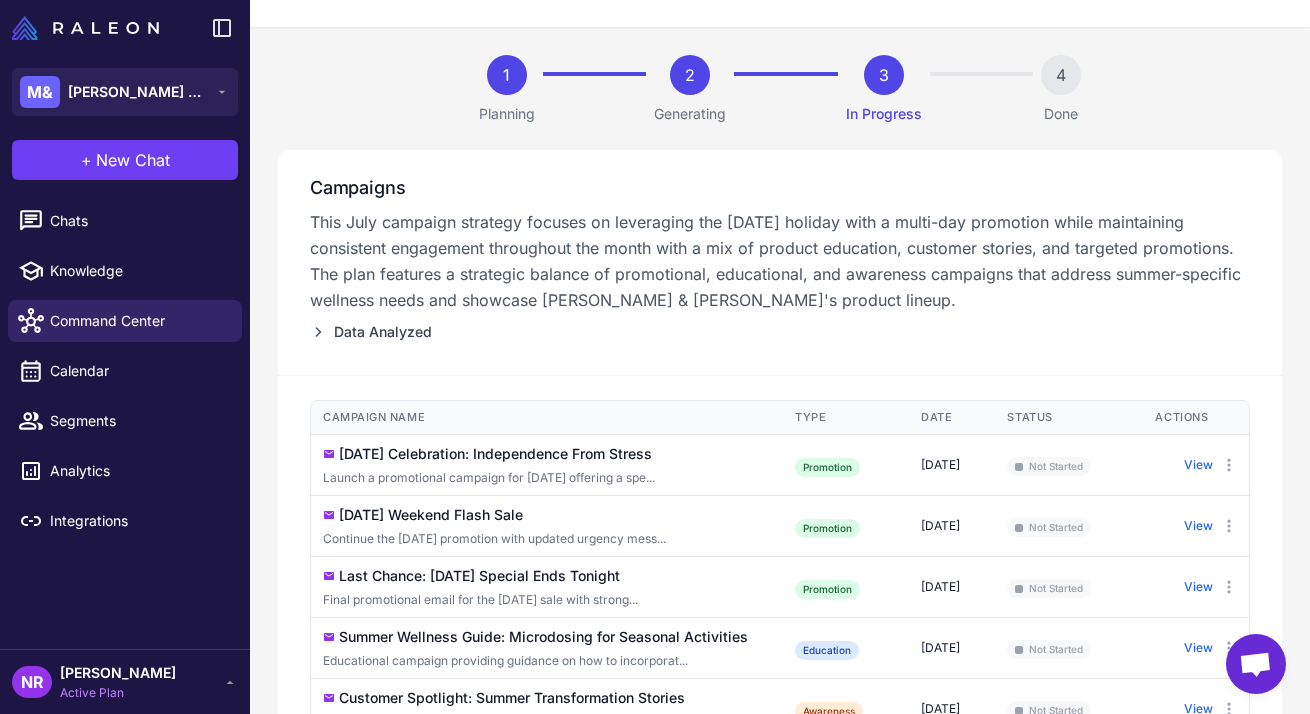 scroll, scrollTop: 235, scrollLeft: 0, axis: vertical 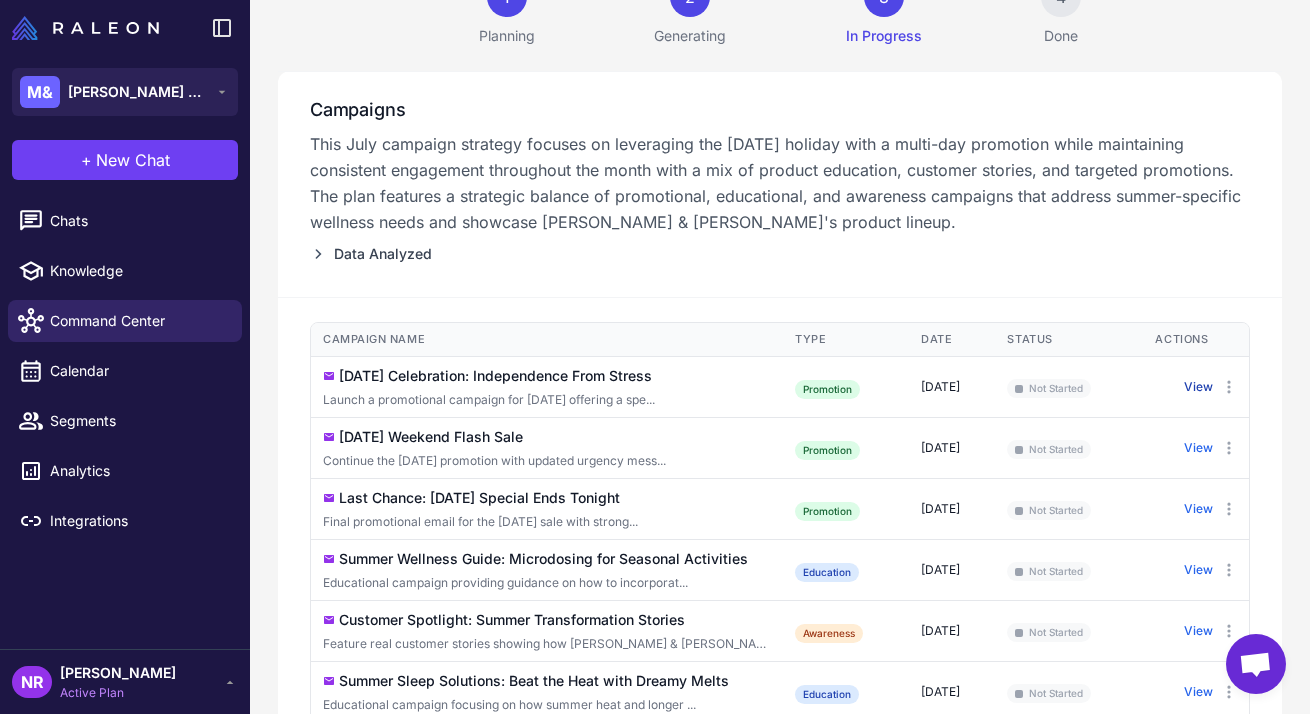 click on "View" at bounding box center (1198, 387) 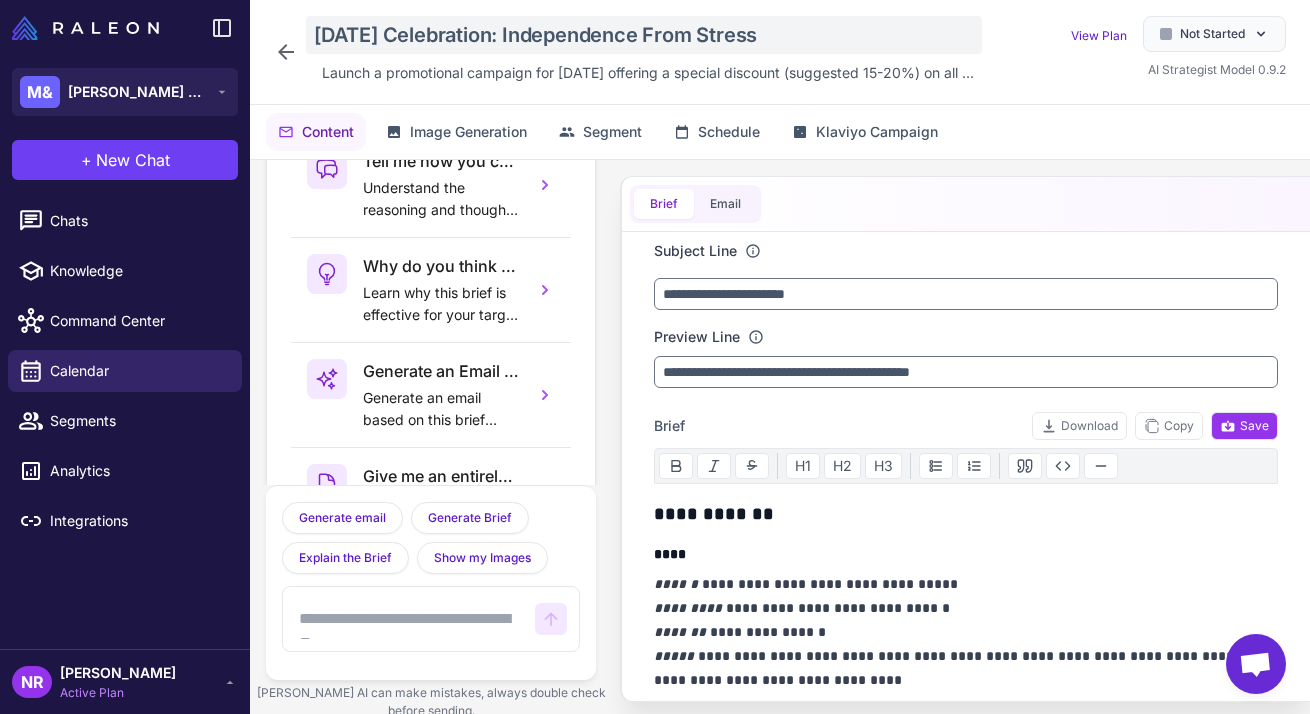 scroll, scrollTop: 116, scrollLeft: 0, axis: vertical 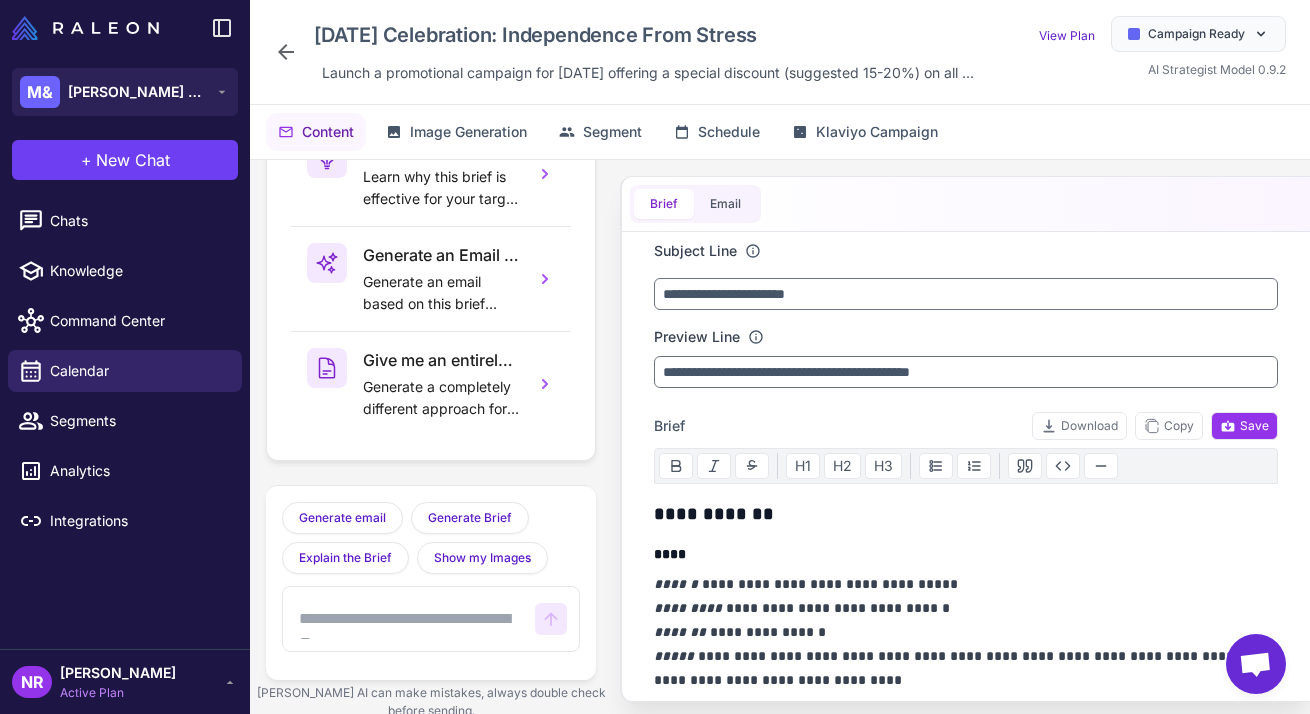 click on "4th of July Celebration: Independence From Stress Launch a promotional campaign for 4th of July offering a special discount (suggested 15-20%) on all ..." at bounding box center [628, 52] 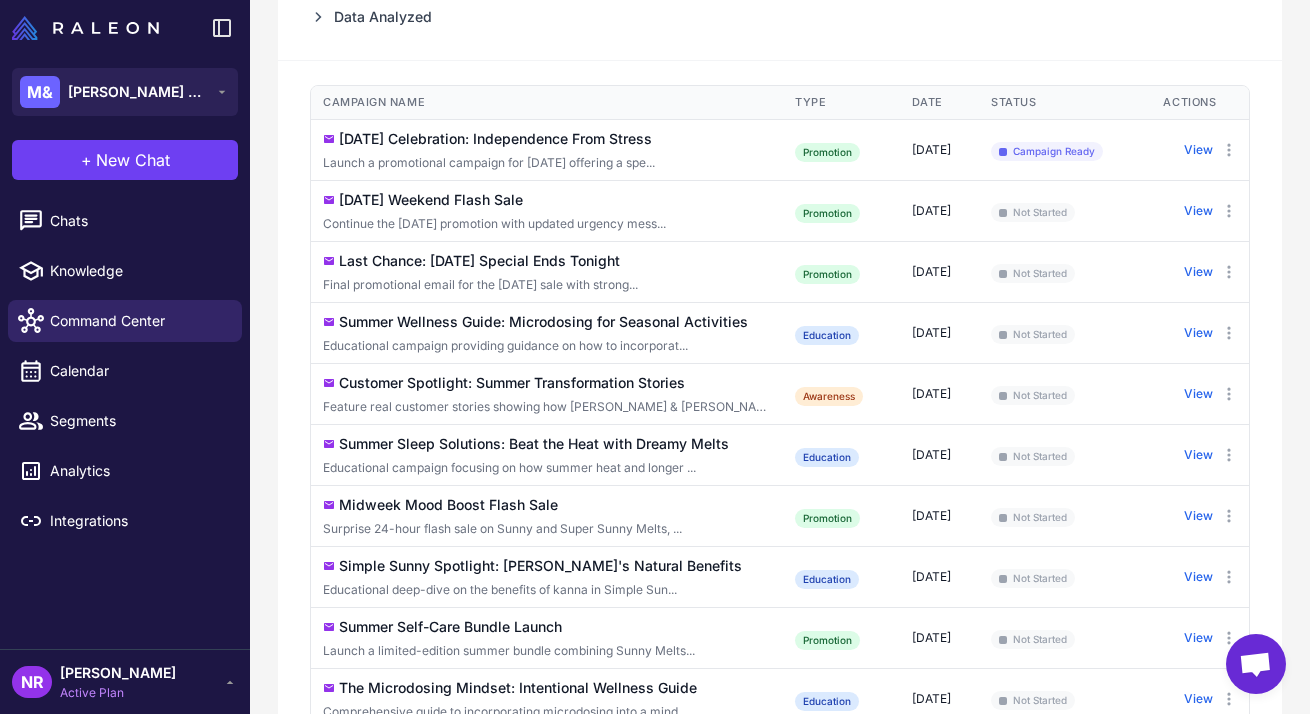 scroll, scrollTop: 634, scrollLeft: 0, axis: vertical 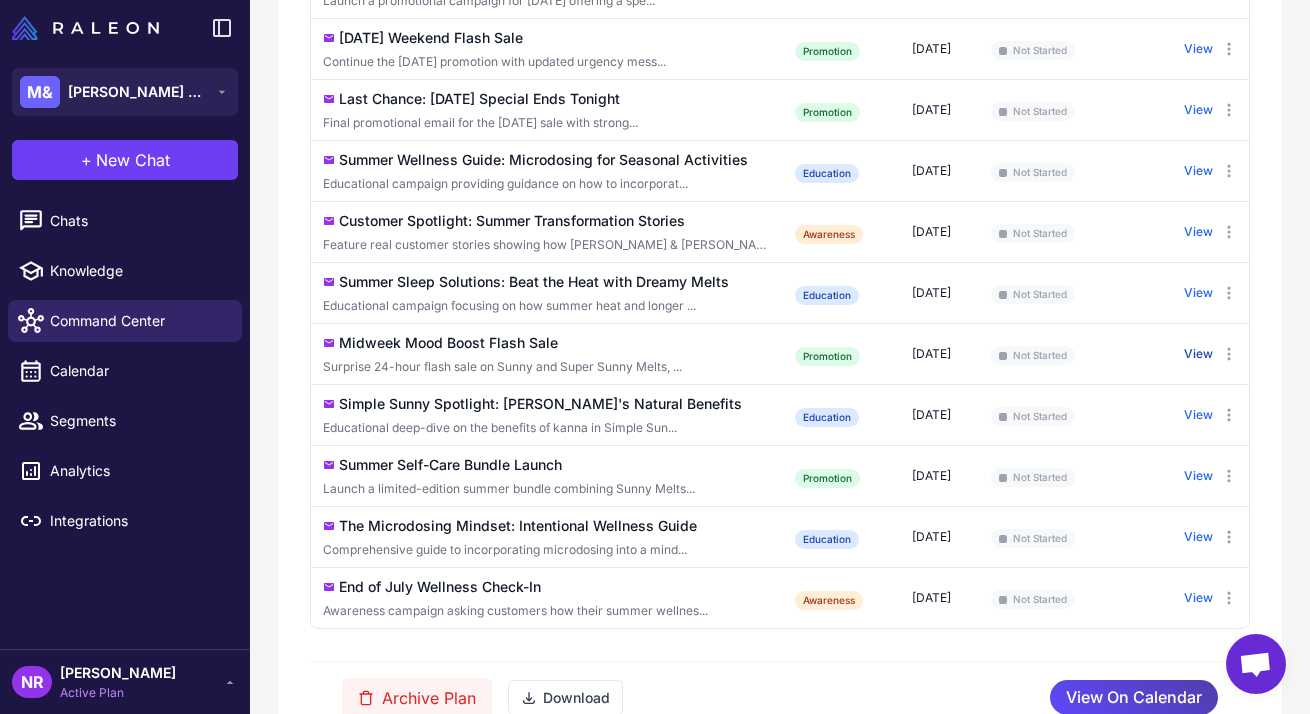 click on "View" at bounding box center [1198, 354] 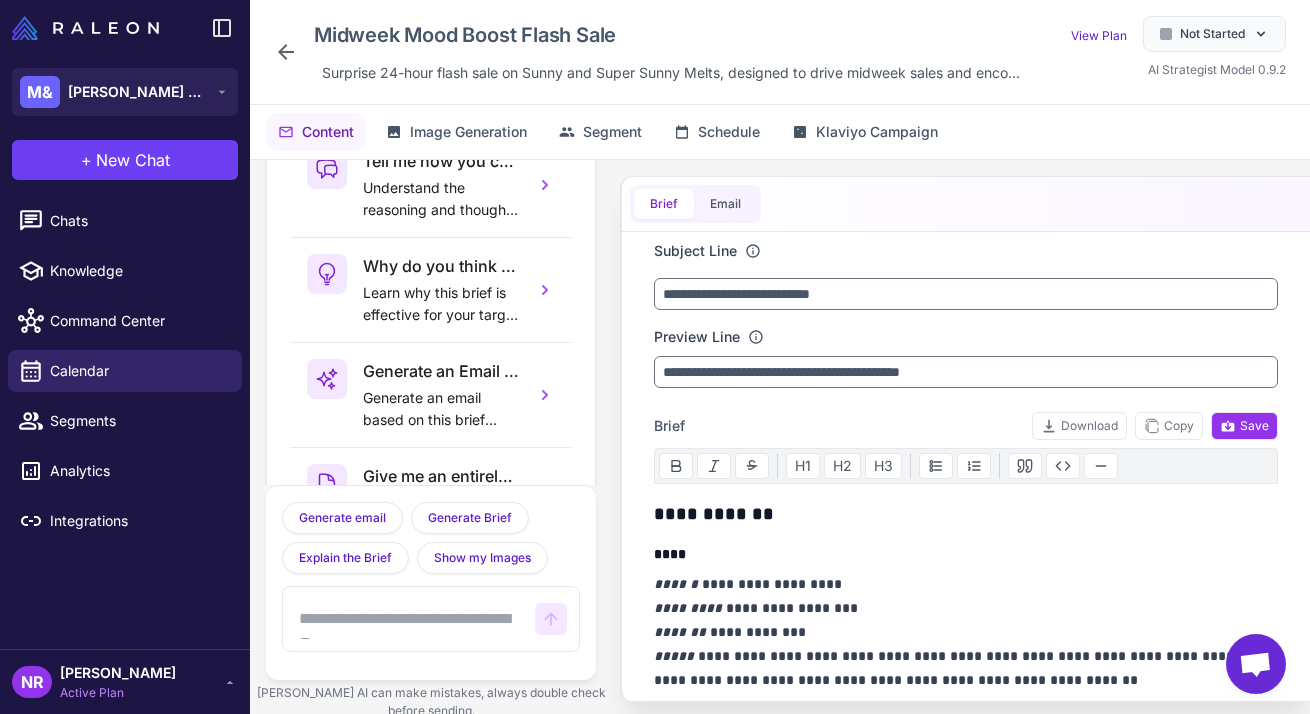 scroll, scrollTop: 116, scrollLeft: 0, axis: vertical 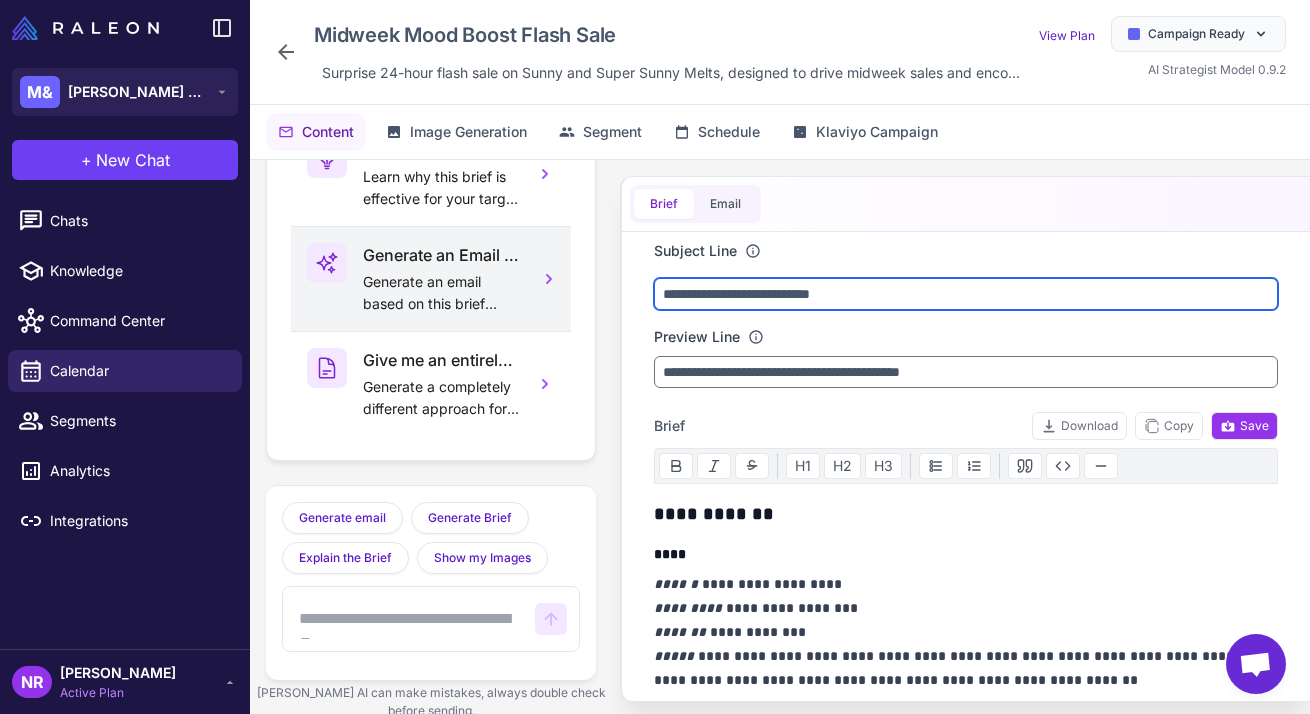 drag, startPoint x: 894, startPoint y: 302, endPoint x: 495, endPoint y: 306, distance: 399.02005 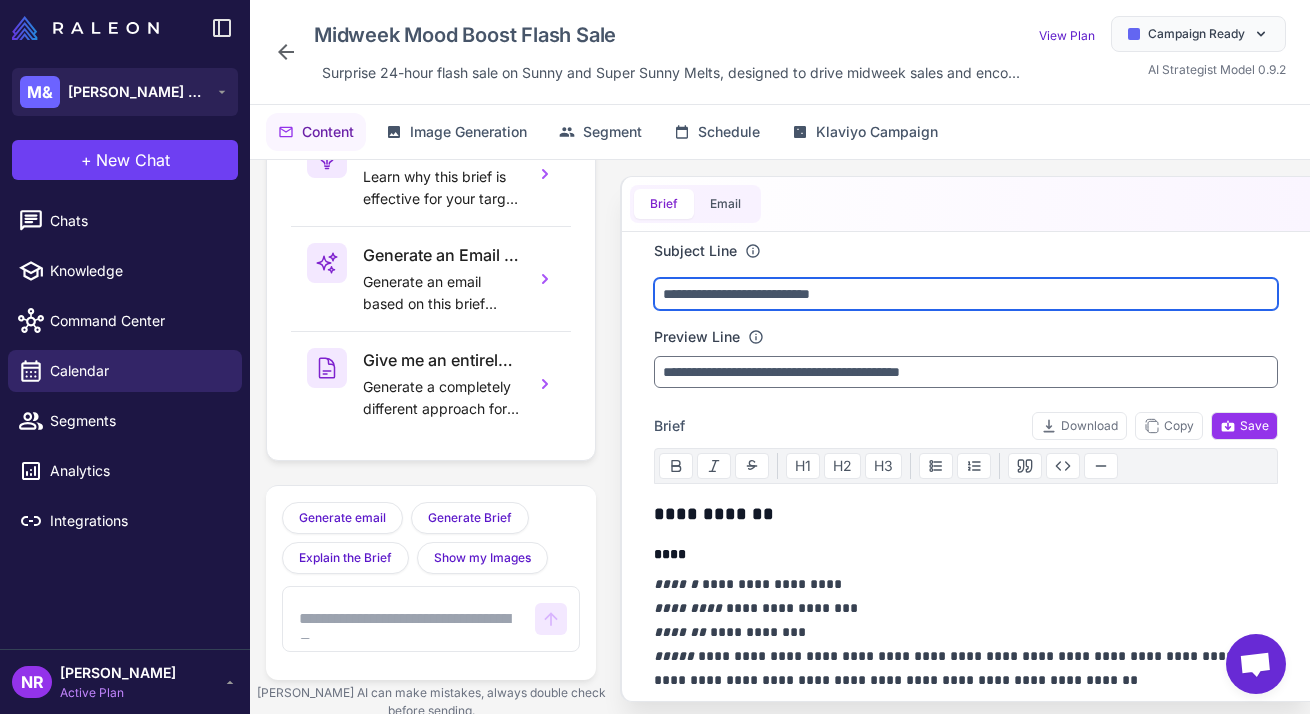 drag, startPoint x: 869, startPoint y: 291, endPoint x: 611, endPoint y: 274, distance: 258.55948 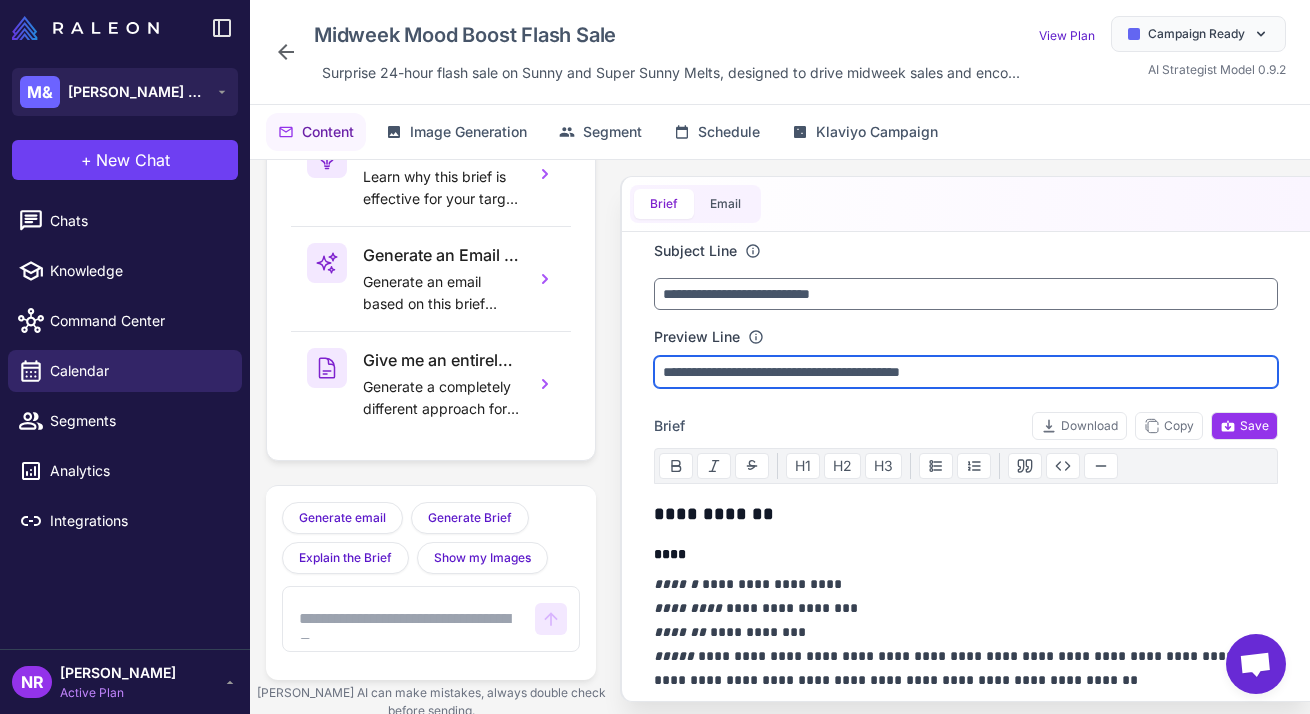 drag, startPoint x: 1078, startPoint y: 373, endPoint x: 652, endPoint y: 369, distance: 426.01877 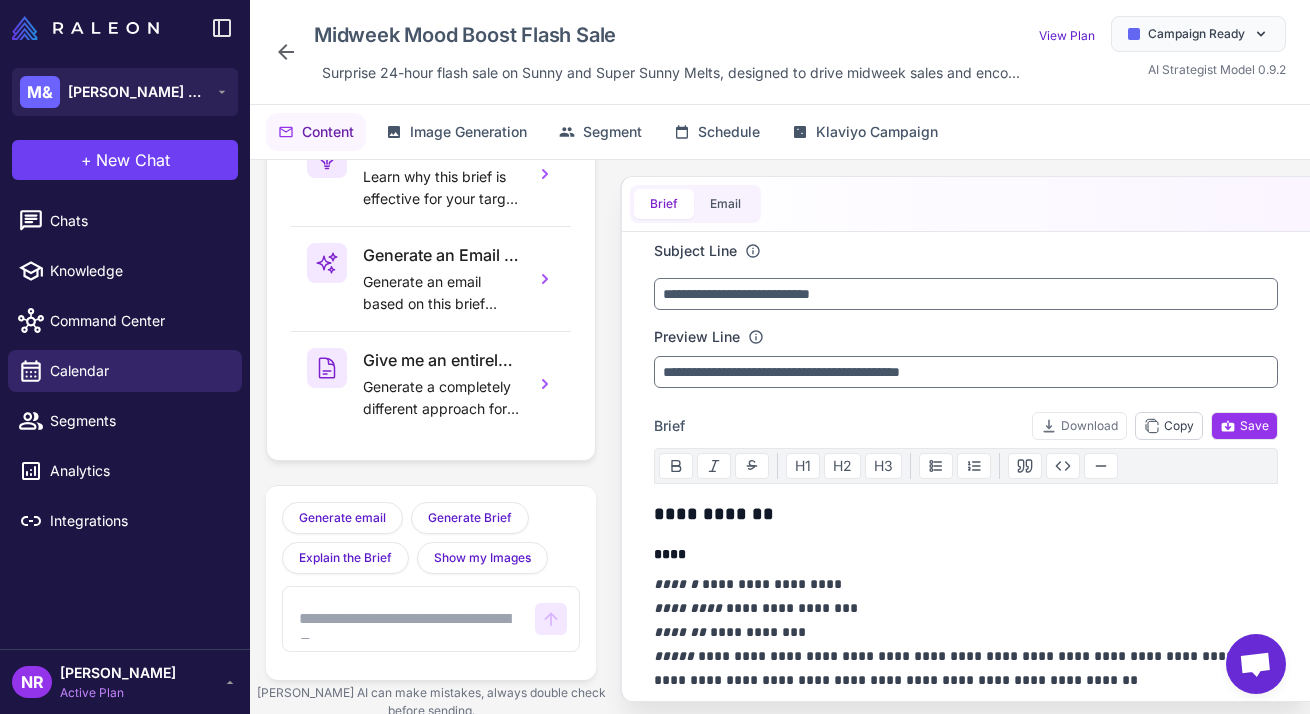 click on "Copy" at bounding box center (1169, 426) 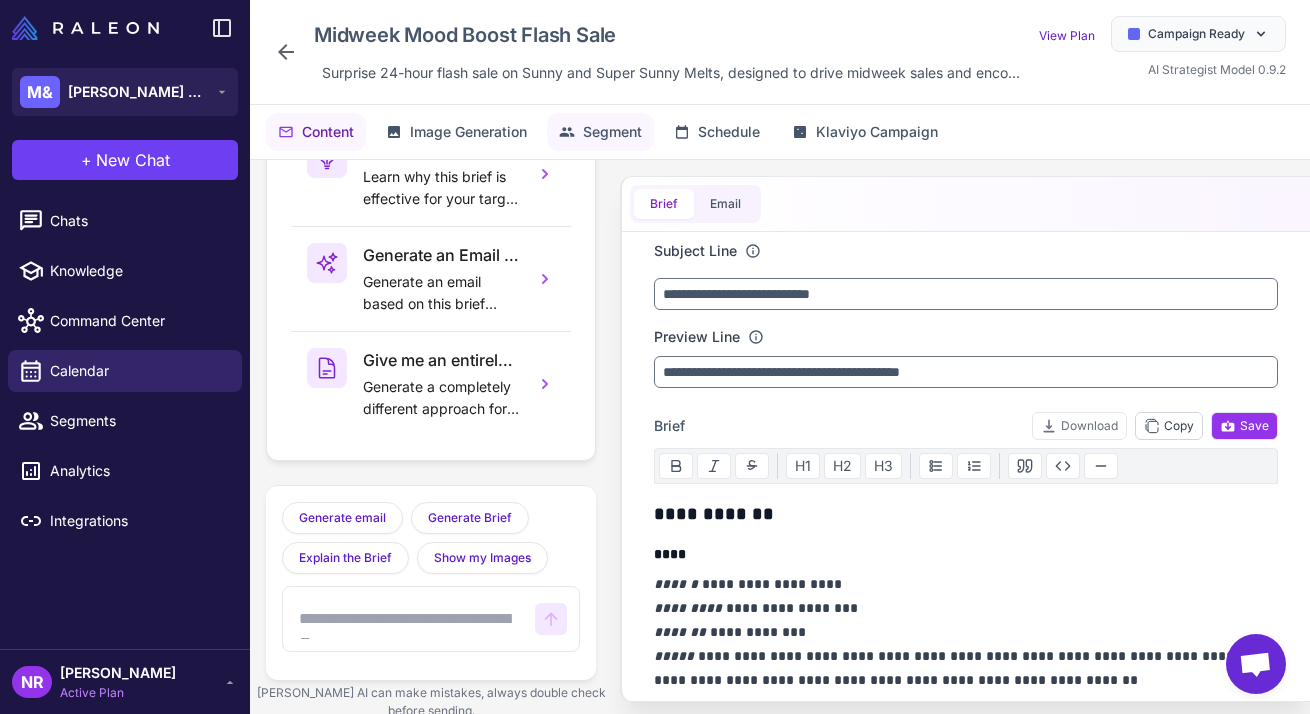 click on "Segment" at bounding box center (612, 132) 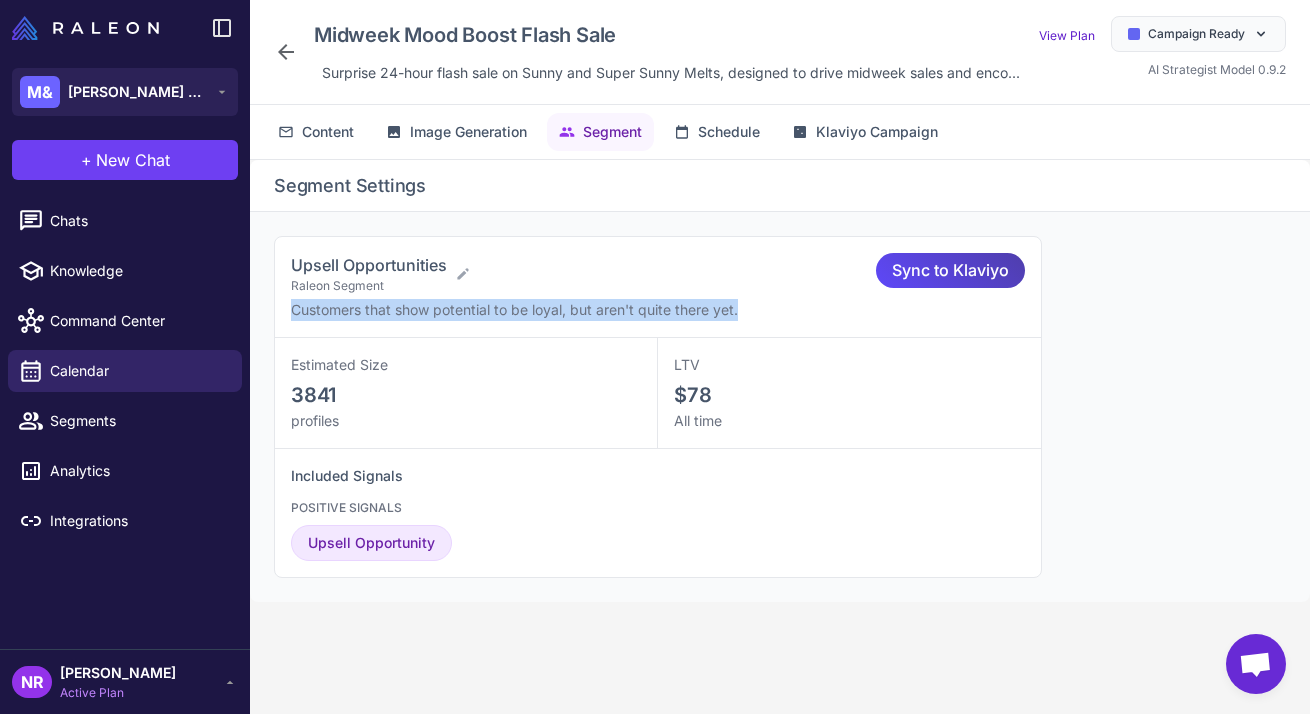 drag, startPoint x: 292, startPoint y: 308, endPoint x: 752, endPoint y: 306, distance: 460.00433 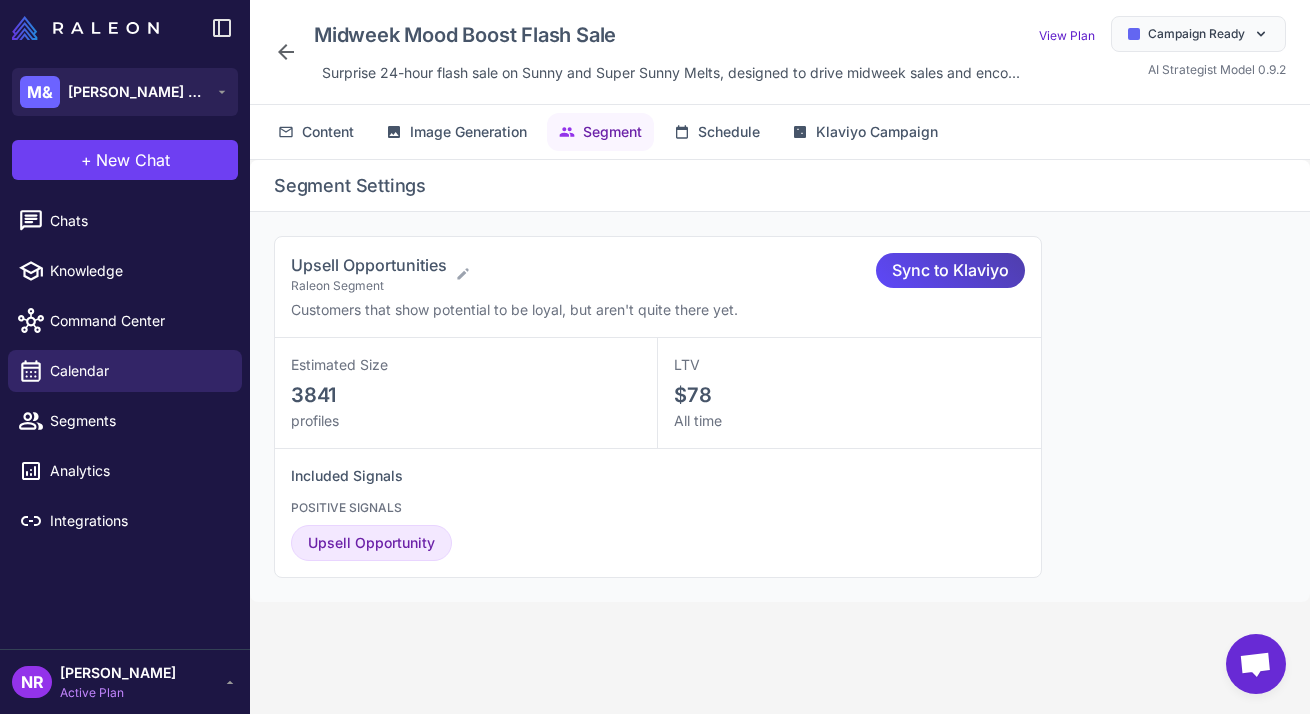 click 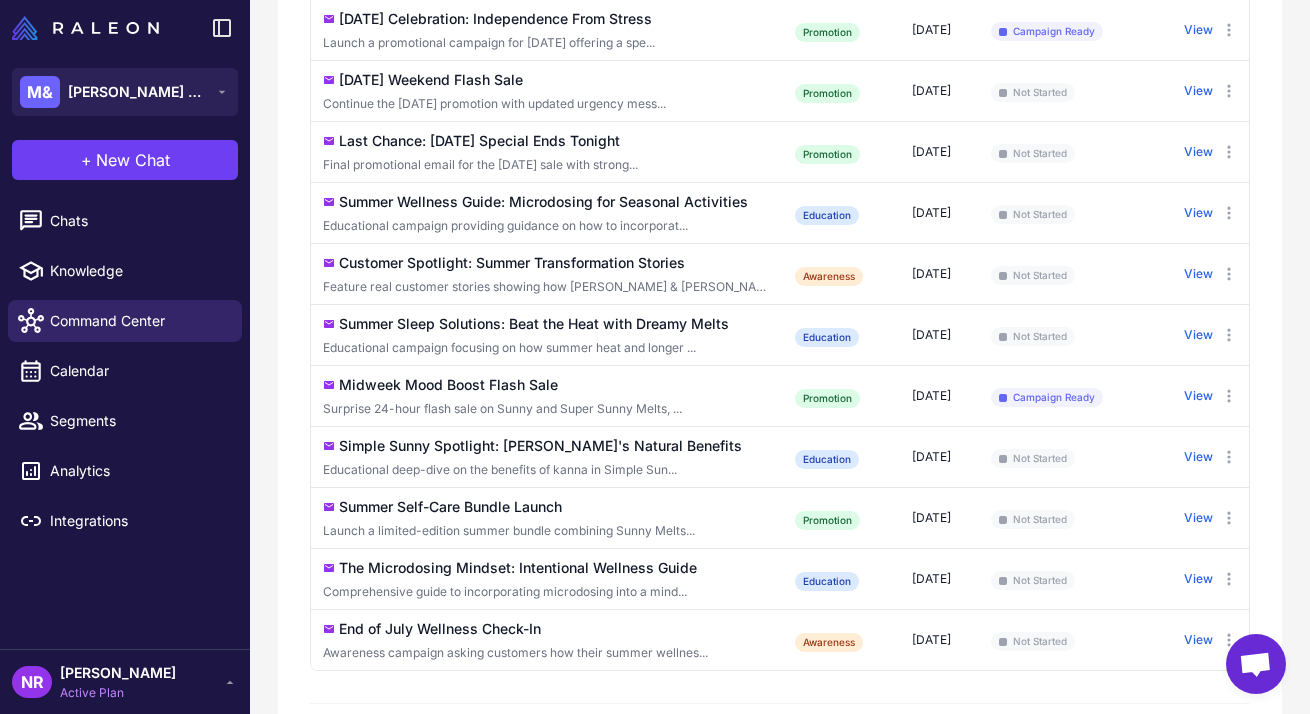 scroll, scrollTop: 598, scrollLeft: 0, axis: vertical 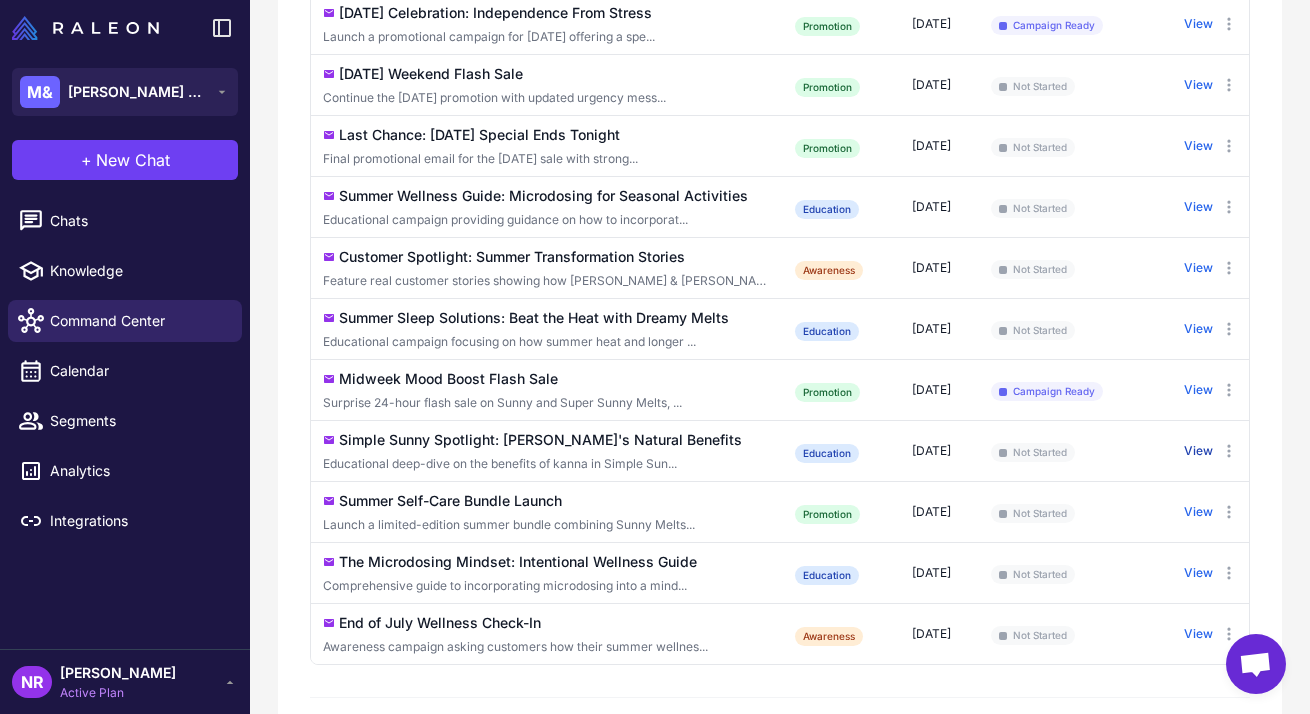 click on "View" at bounding box center (1198, 451) 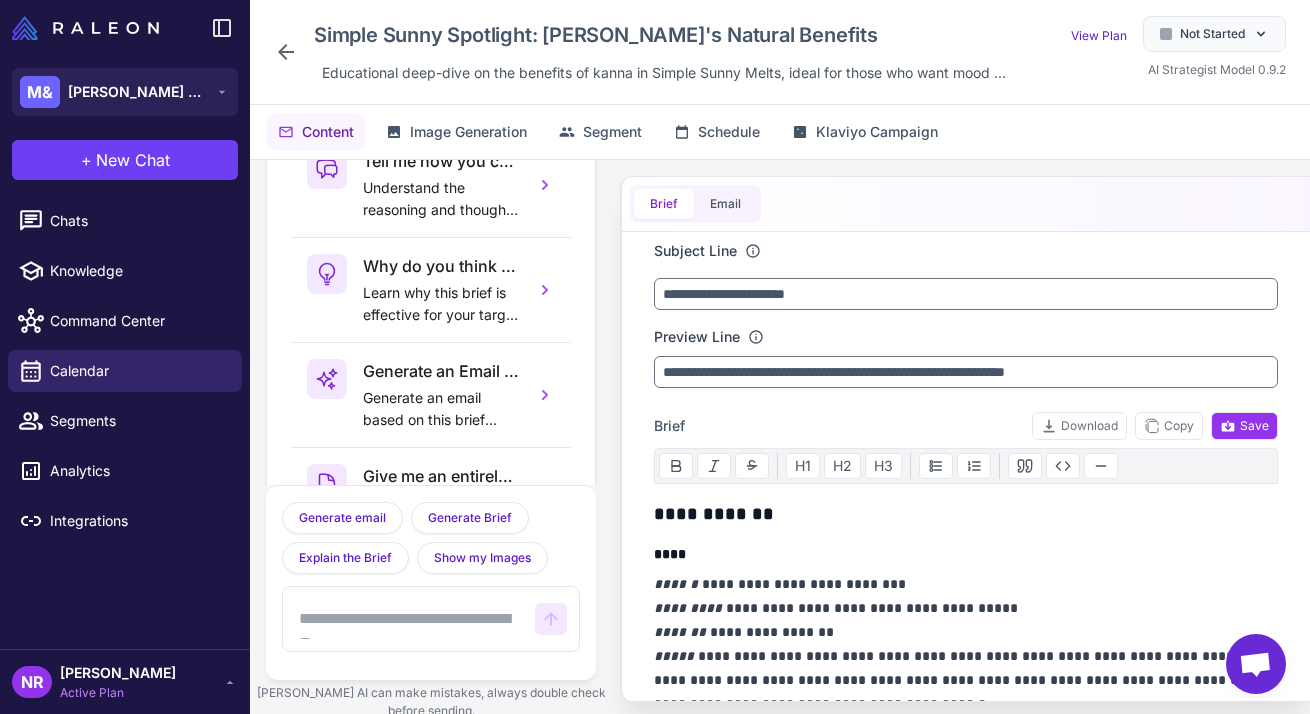 scroll, scrollTop: 116, scrollLeft: 0, axis: vertical 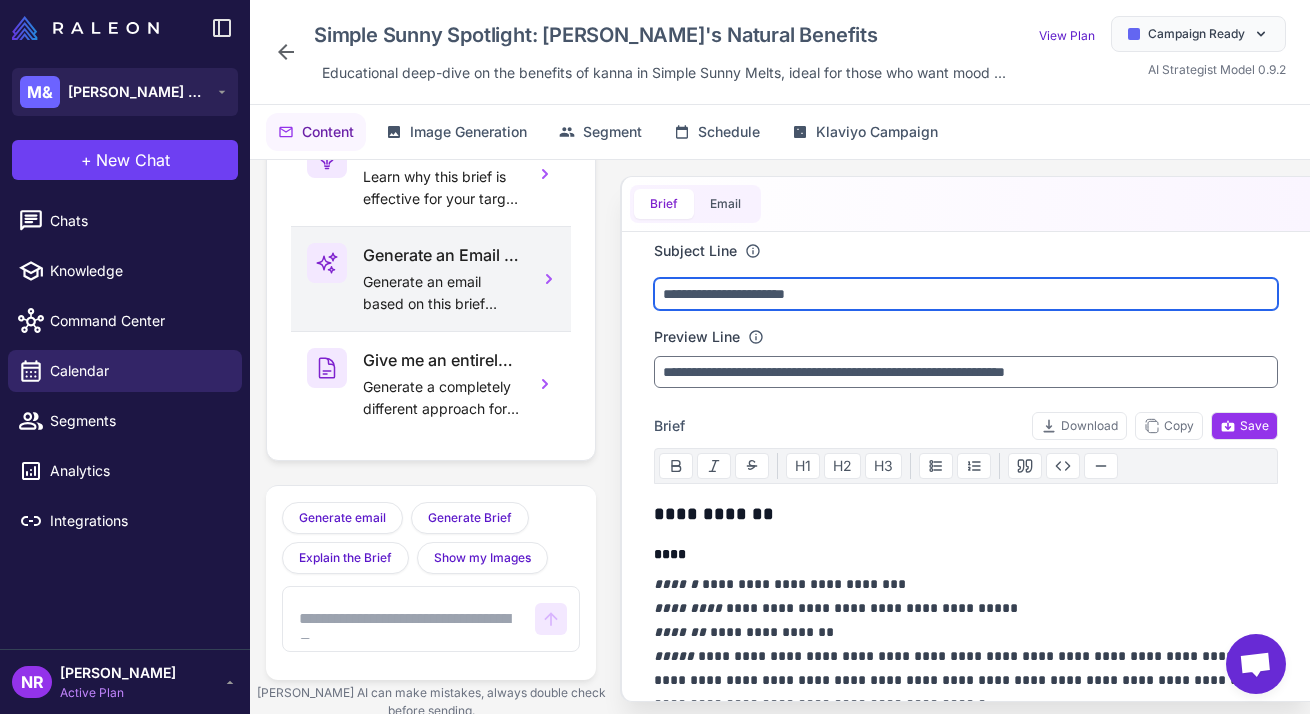 drag, startPoint x: 893, startPoint y: 298, endPoint x: 540, endPoint y: 282, distance: 353.36243 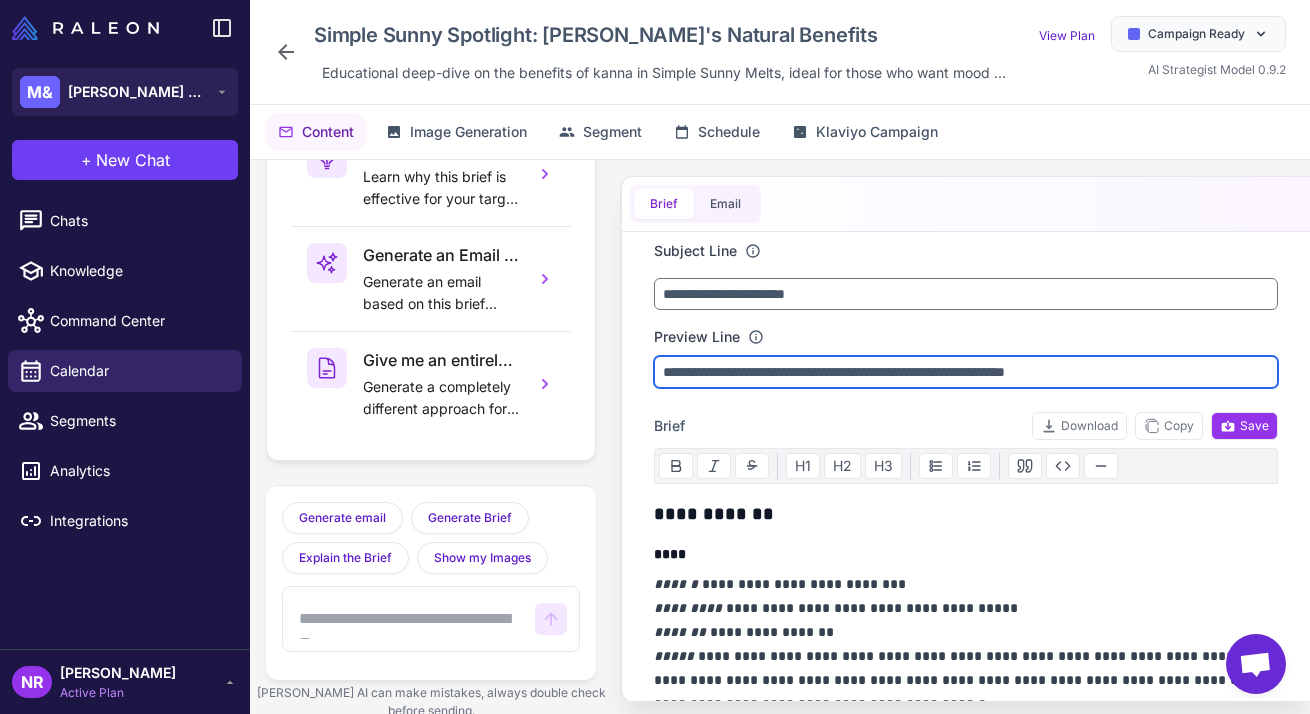 drag, startPoint x: 1124, startPoint y: 375, endPoint x: 566, endPoint y: 375, distance: 558 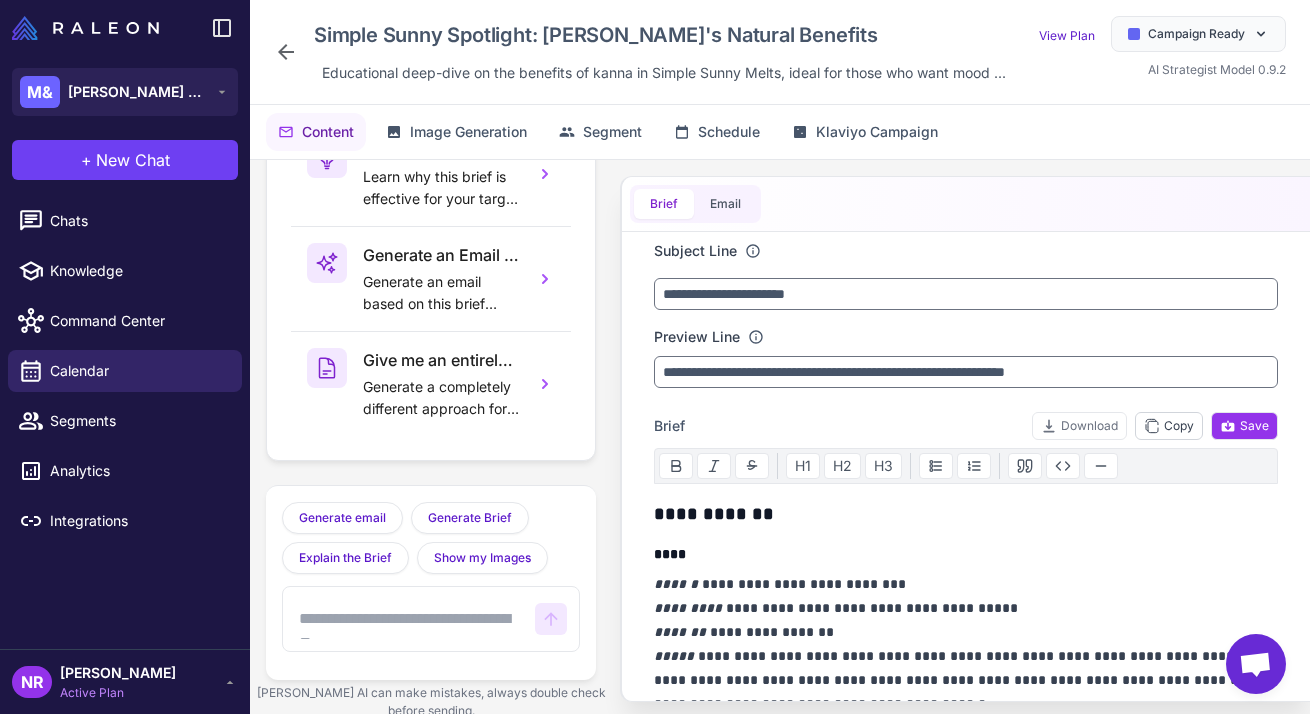 click on "Copy" at bounding box center (1169, 426) 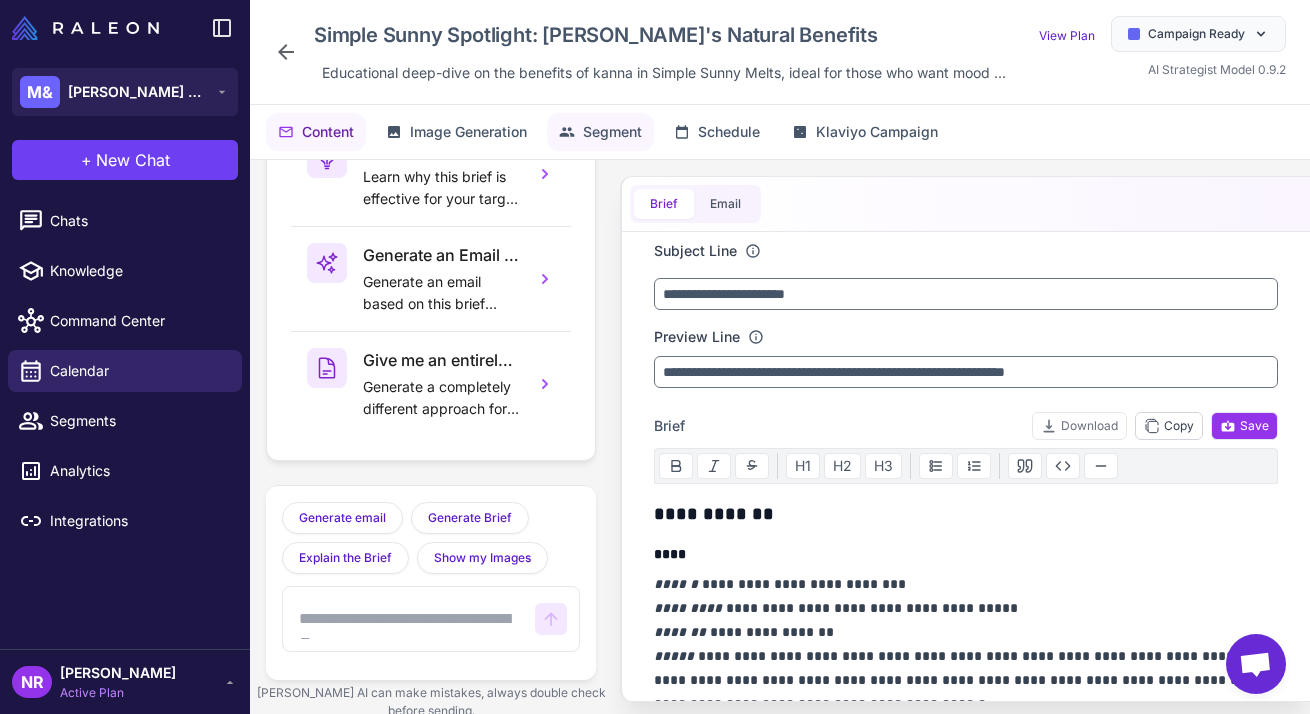 click on "Segment" at bounding box center (612, 132) 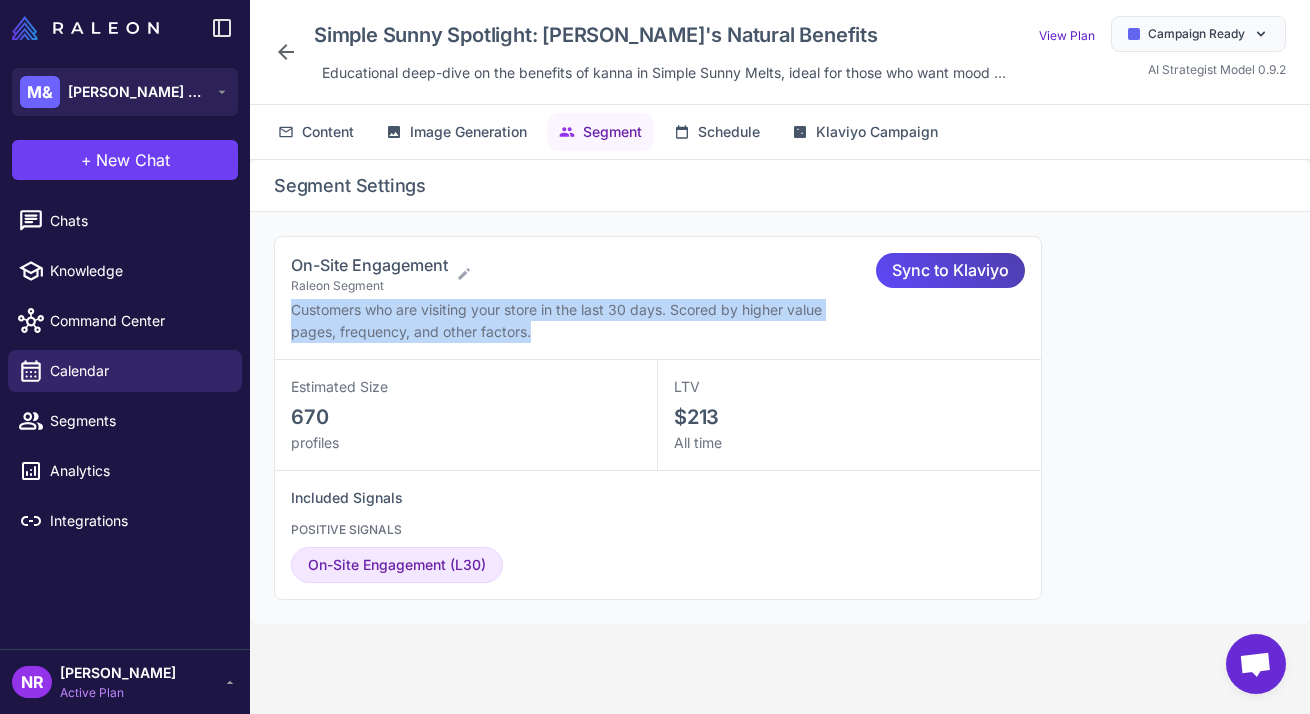 drag, startPoint x: 291, startPoint y: 307, endPoint x: 830, endPoint y: 329, distance: 539.4488 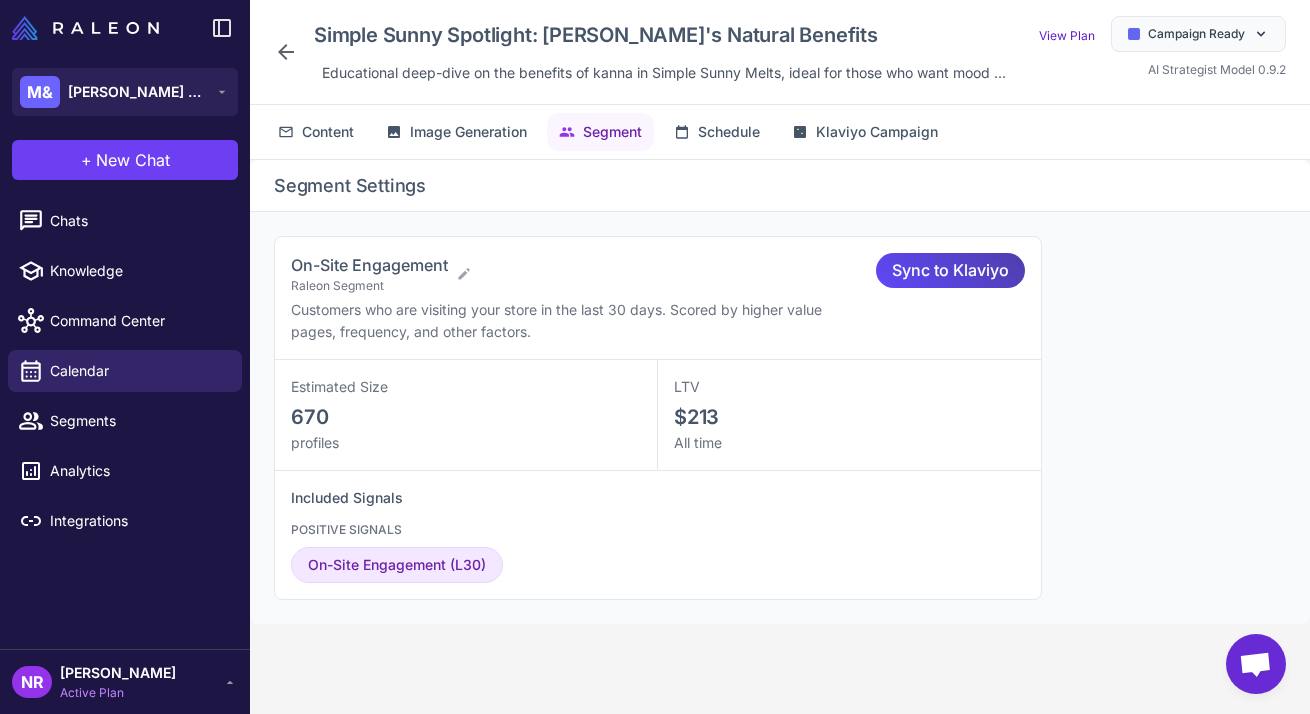click 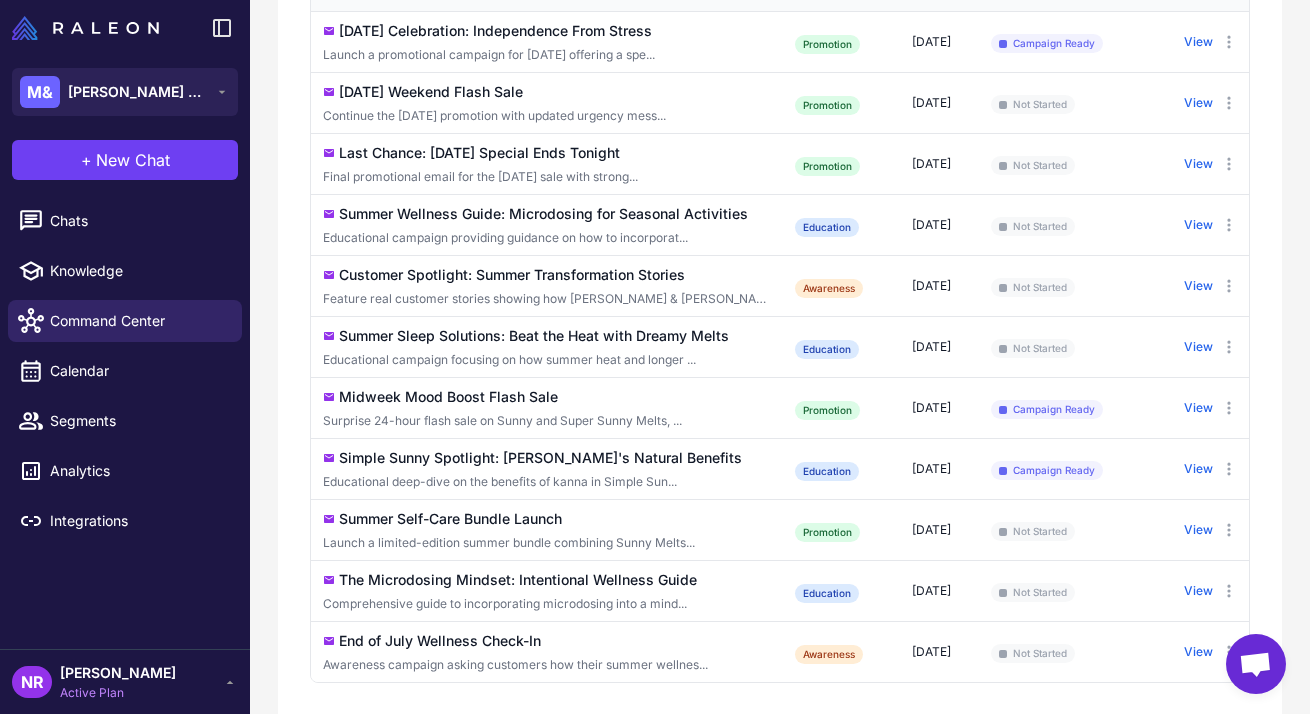 scroll, scrollTop: 608, scrollLeft: 0, axis: vertical 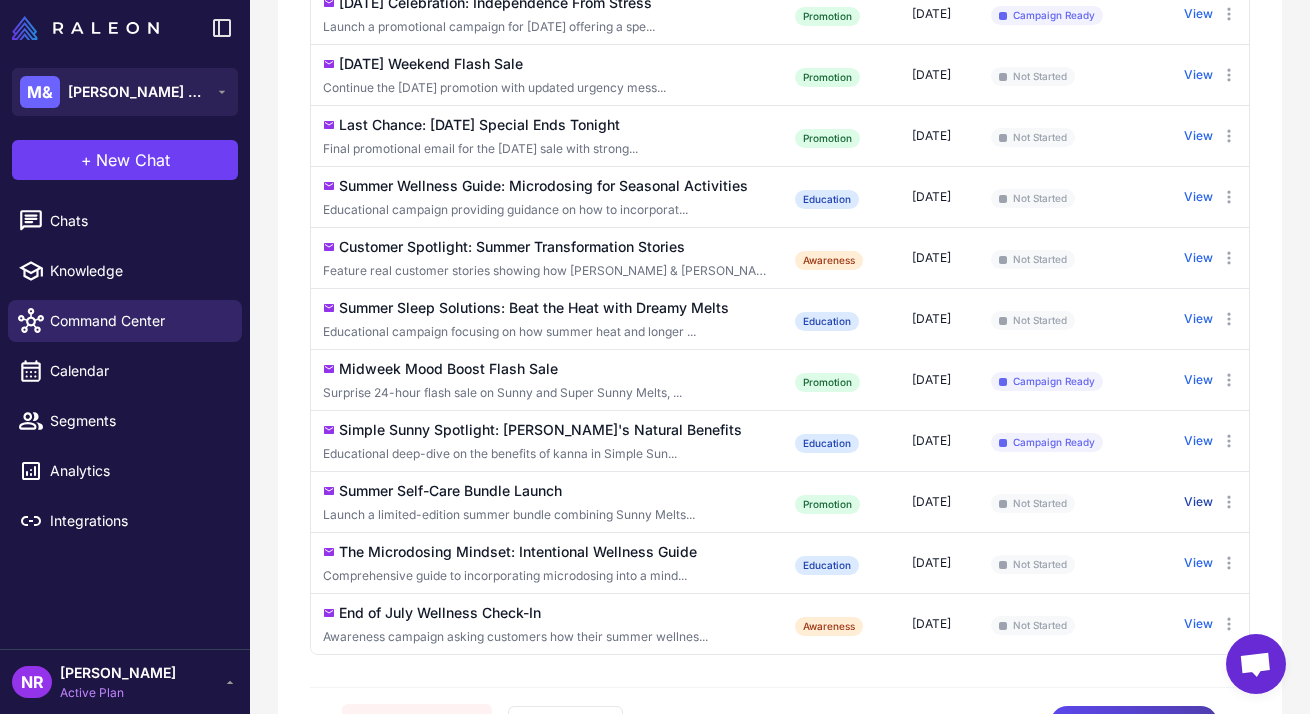 click on "View" at bounding box center [1198, 502] 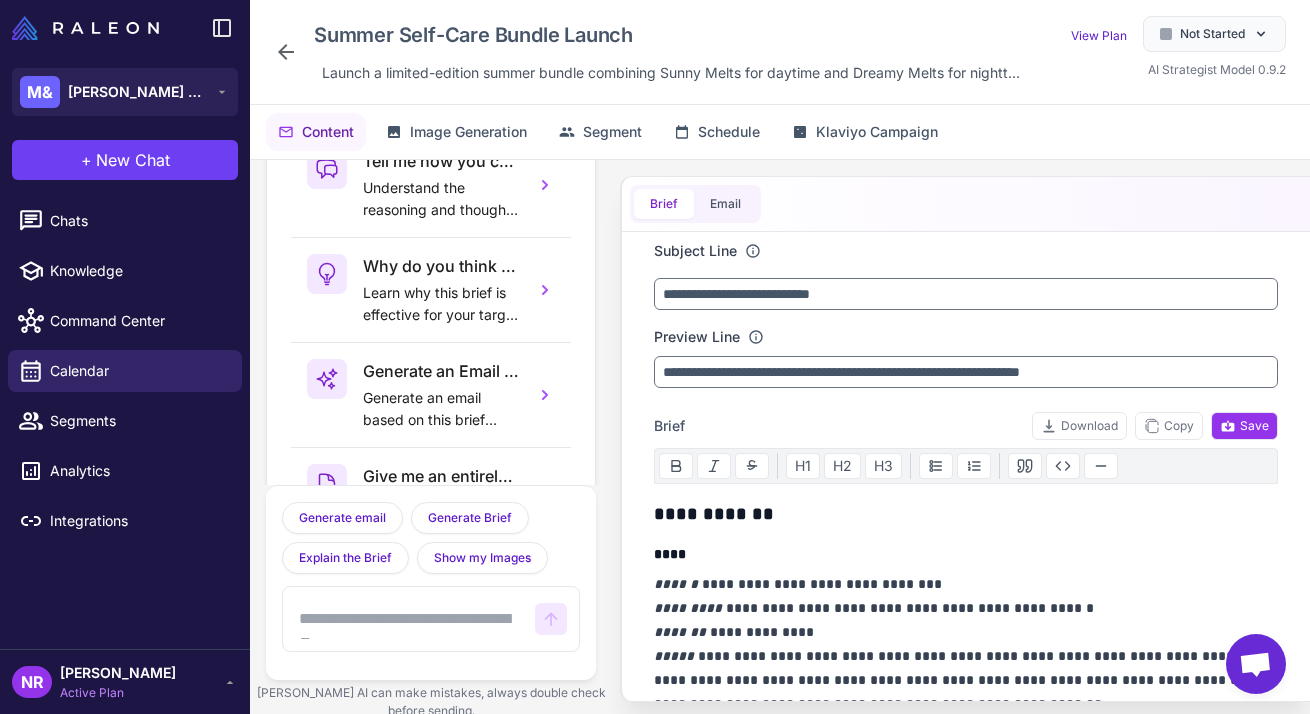 scroll, scrollTop: 116, scrollLeft: 0, axis: vertical 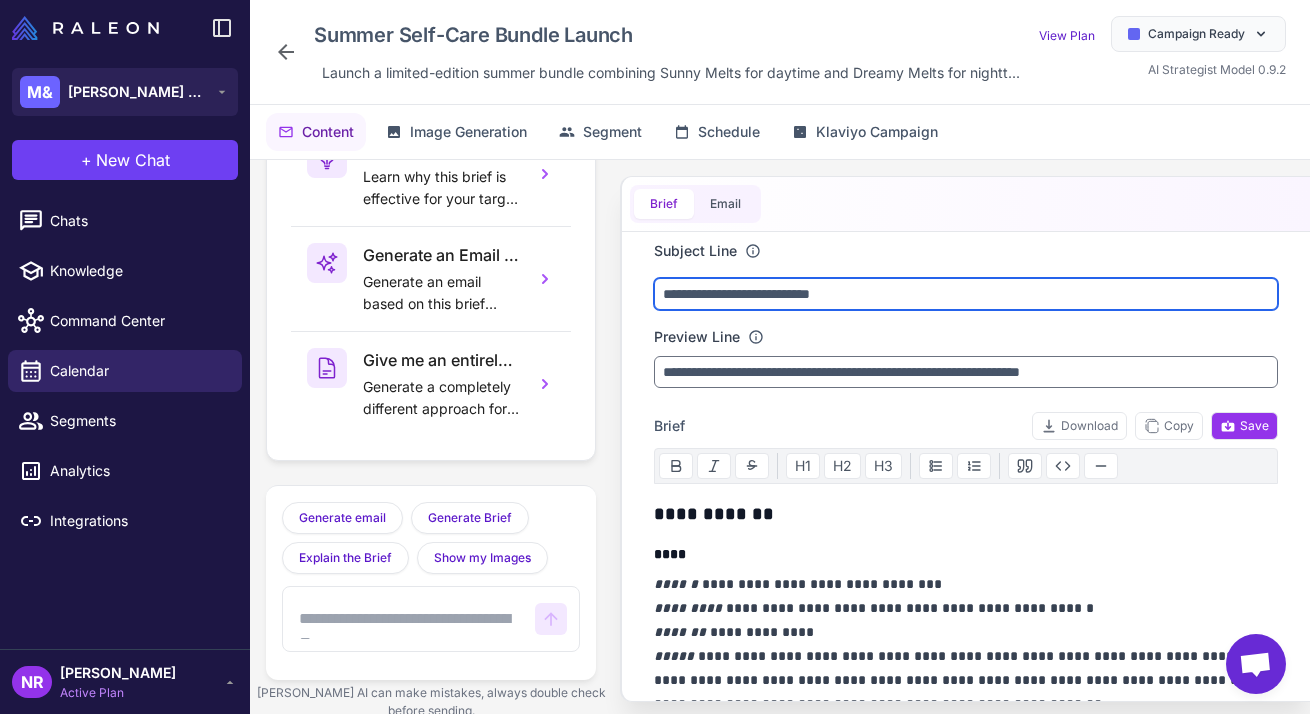drag, startPoint x: 944, startPoint y: 297, endPoint x: 607, endPoint y: 286, distance: 337.17947 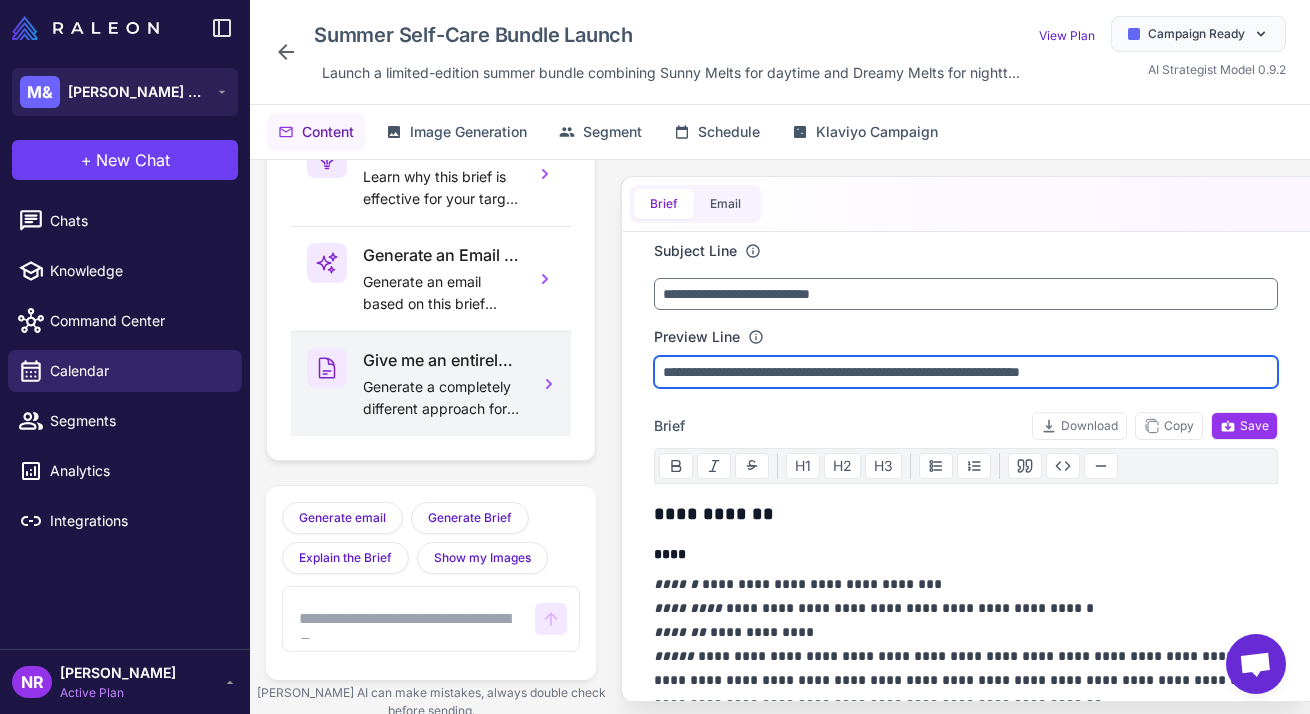 drag, startPoint x: 1156, startPoint y: 371, endPoint x: 554, endPoint y: 365, distance: 602.0299 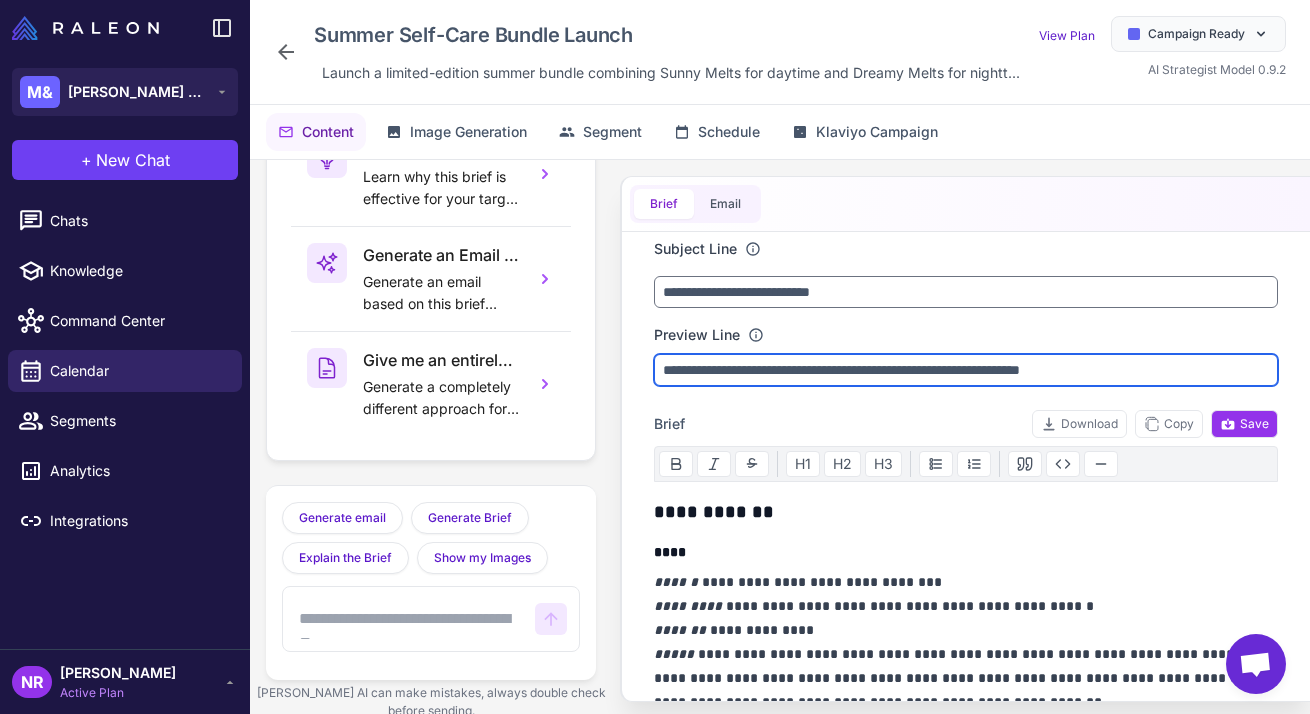 scroll, scrollTop: 4, scrollLeft: 0, axis: vertical 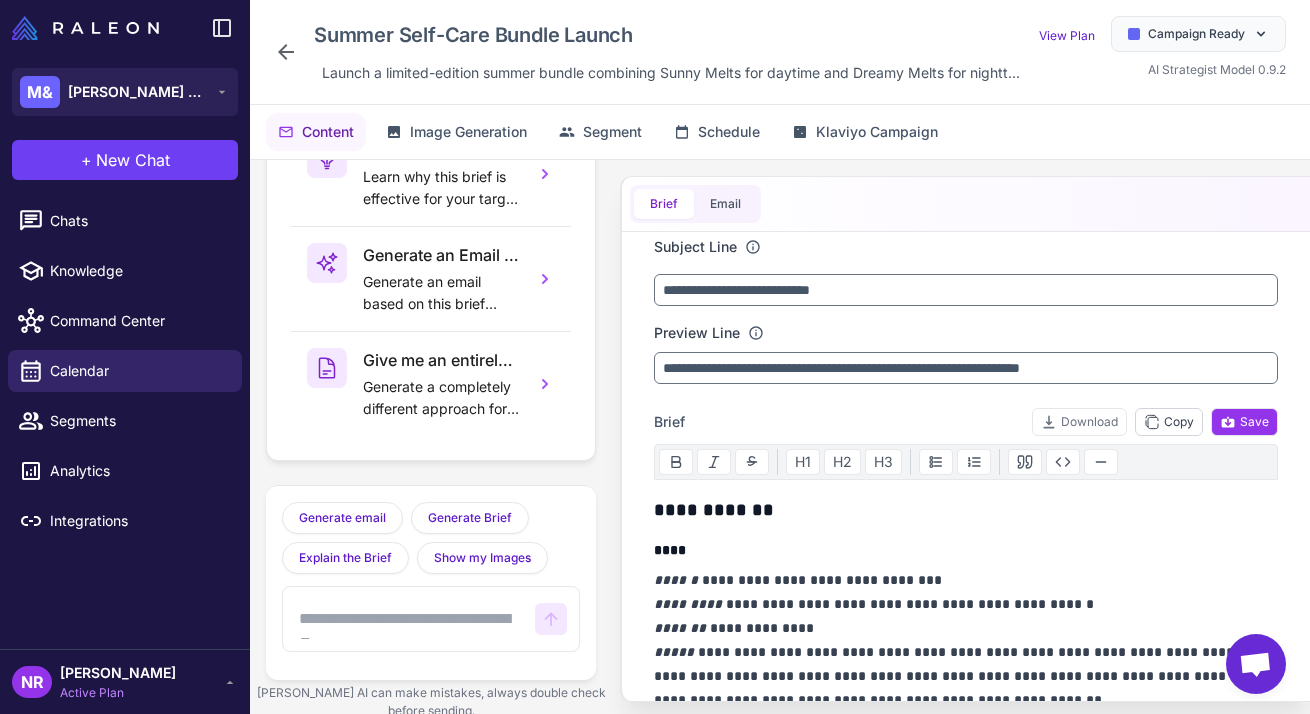 click on "Copy" at bounding box center [1169, 422] 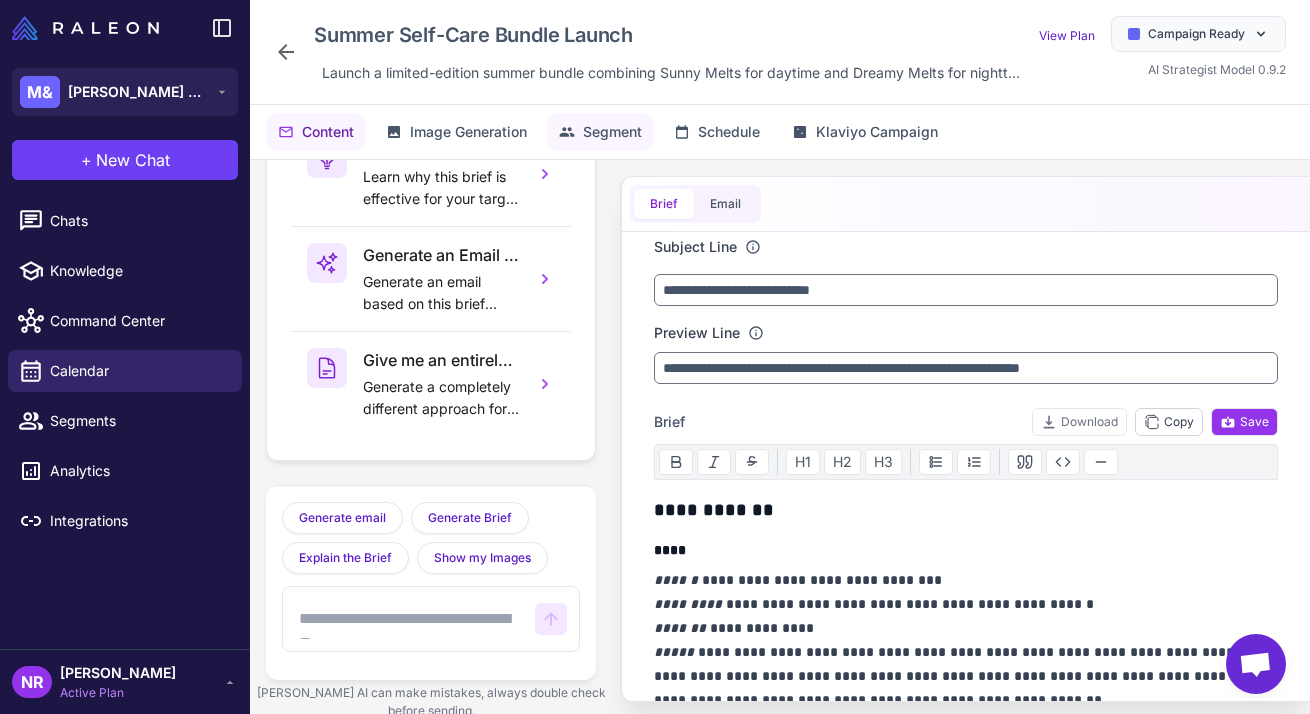 click on "Segment" at bounding box center (612, 132) 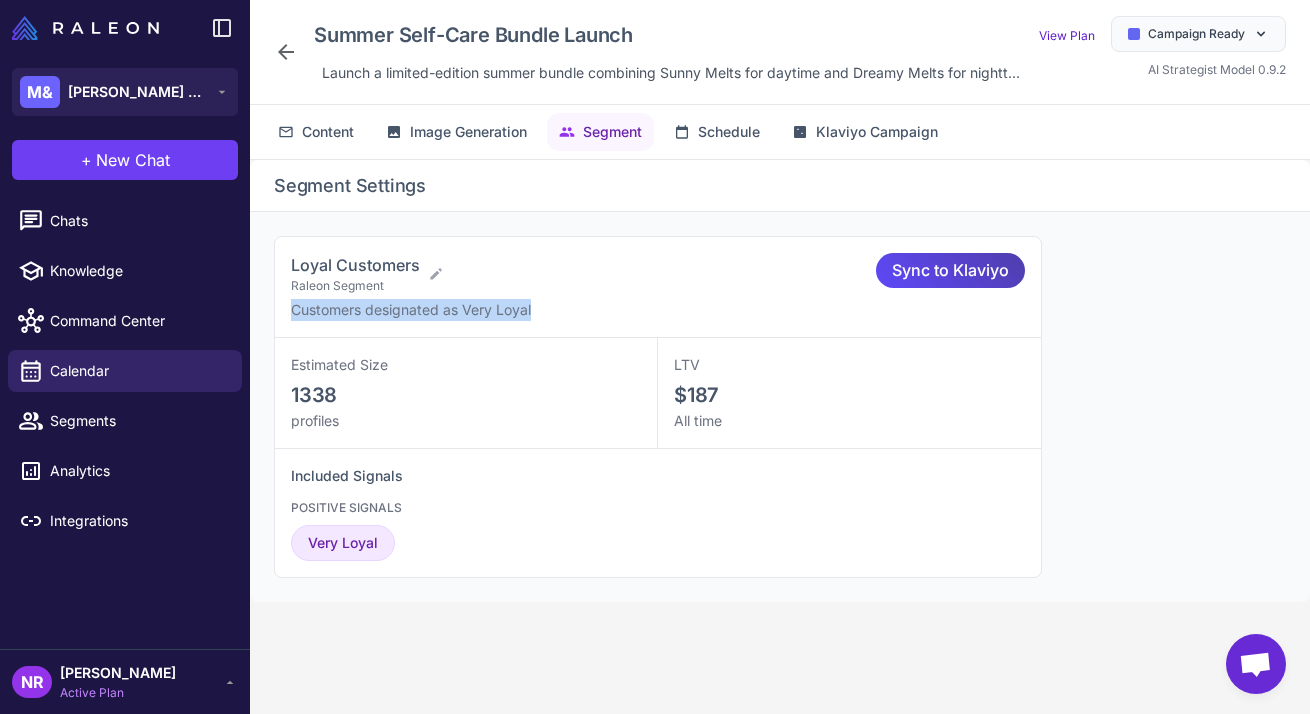 drag, startPoint x: 549, startPoint y: 308, endPoint x: 273, endPoint y: 313, distance: 276.0453 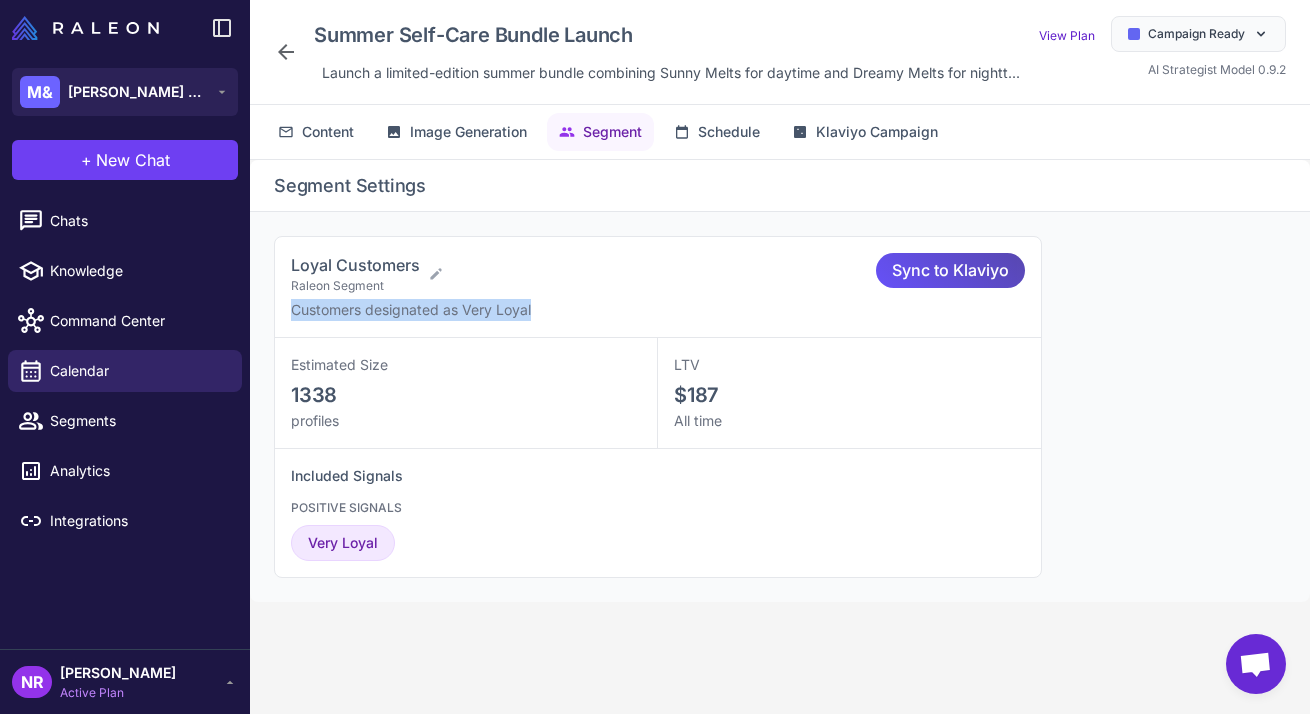 copy on "Customers designated as Very Loyal" 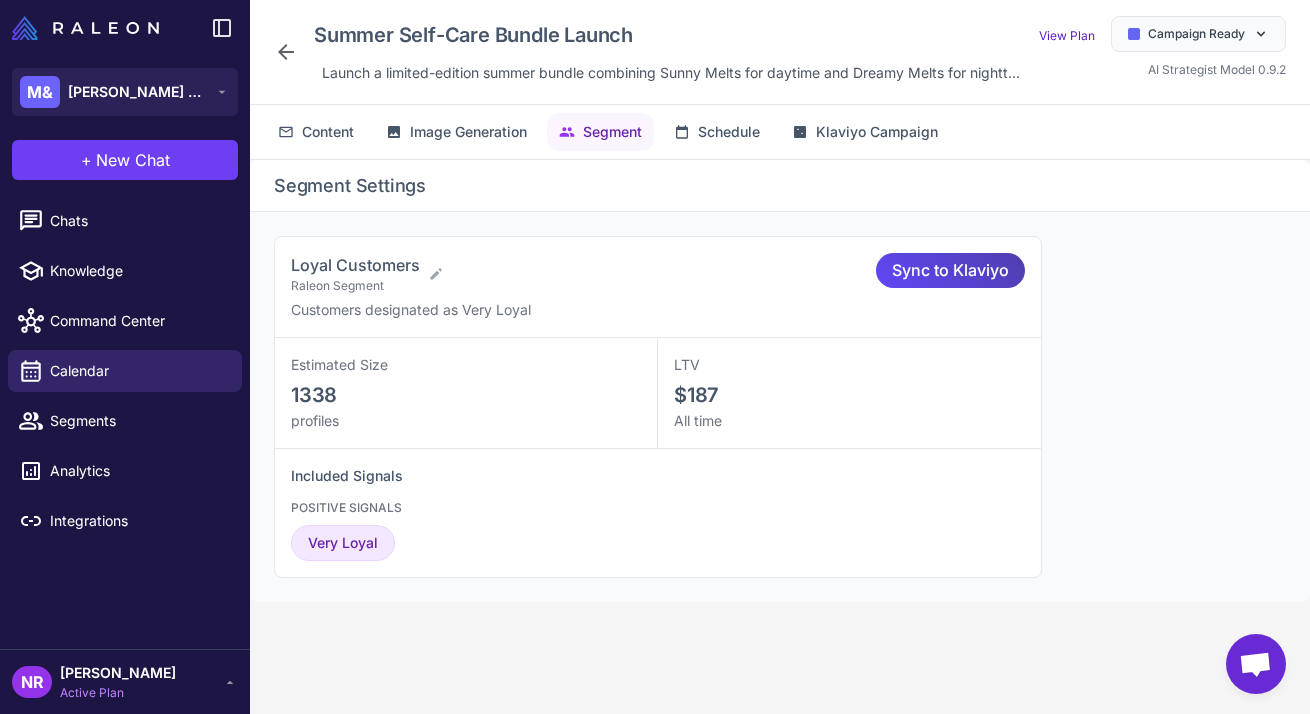 click 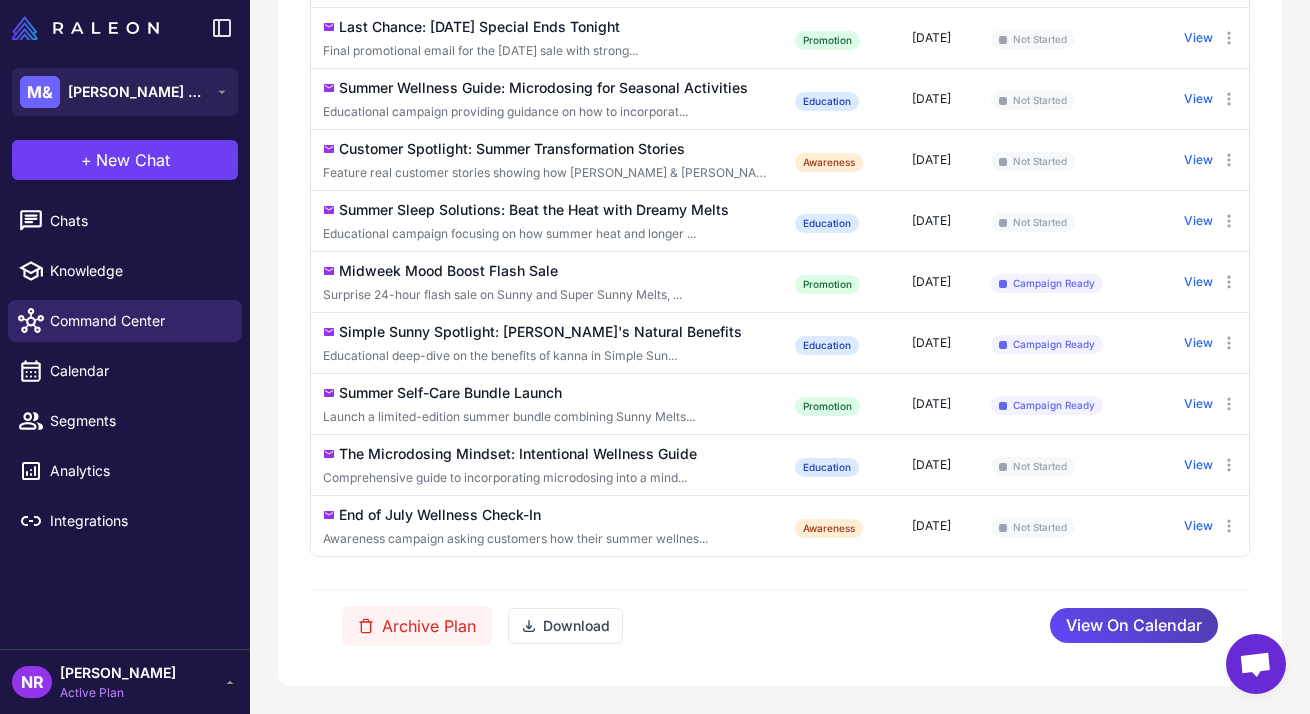scroll, scrollTop: 749, scrollLeft: 0, axis: vertical 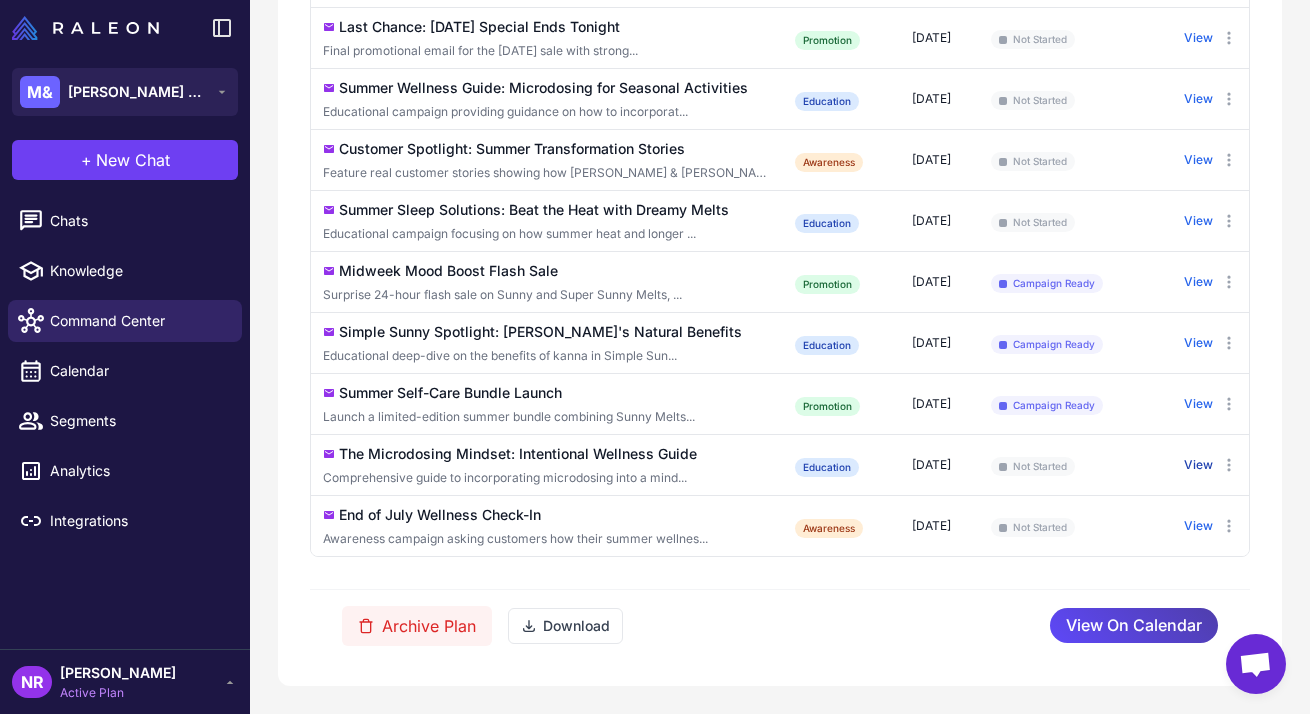 click on "View" at bounding box center [1198, 465] 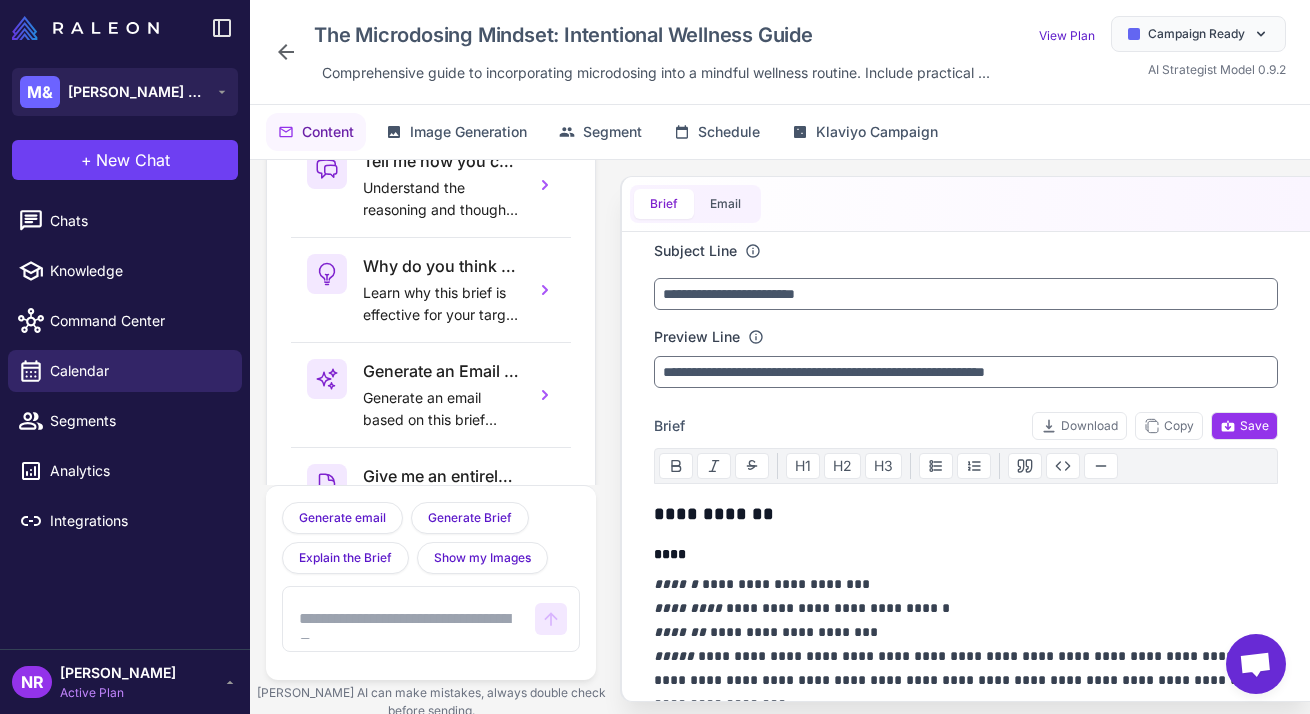 scroll, scrollTop: 116, scrollLeft: 0, axis: vertical 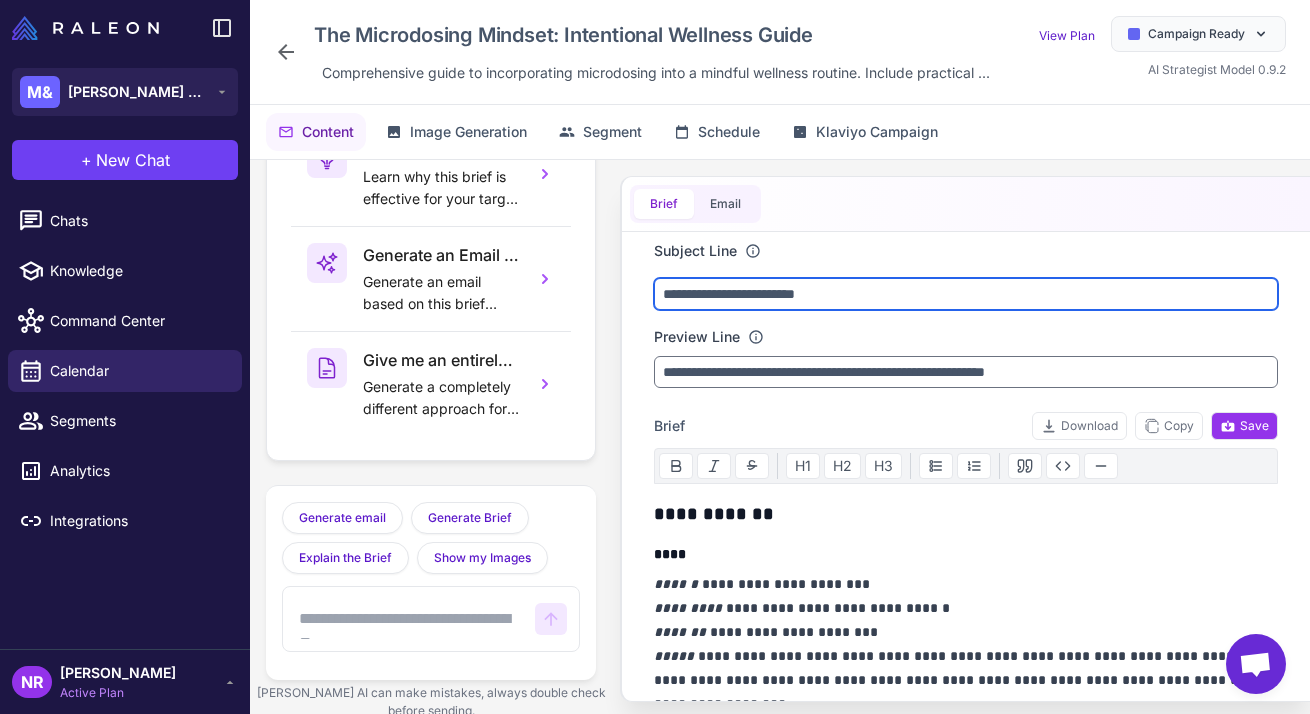 drag, startPoint x: 904, startPoint y: 293, endPoint x: 647, endPoint y: 281, distance: 257.28 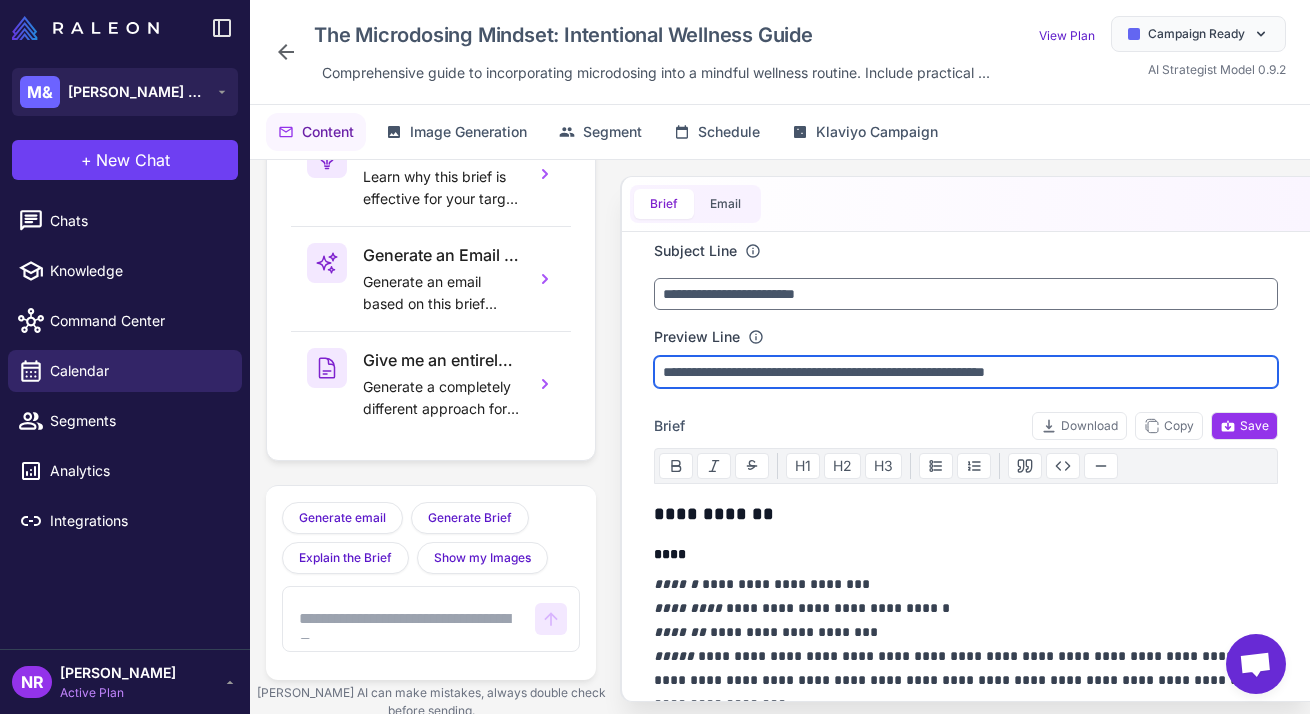 click on "**********" at bounding box center [966, 372] 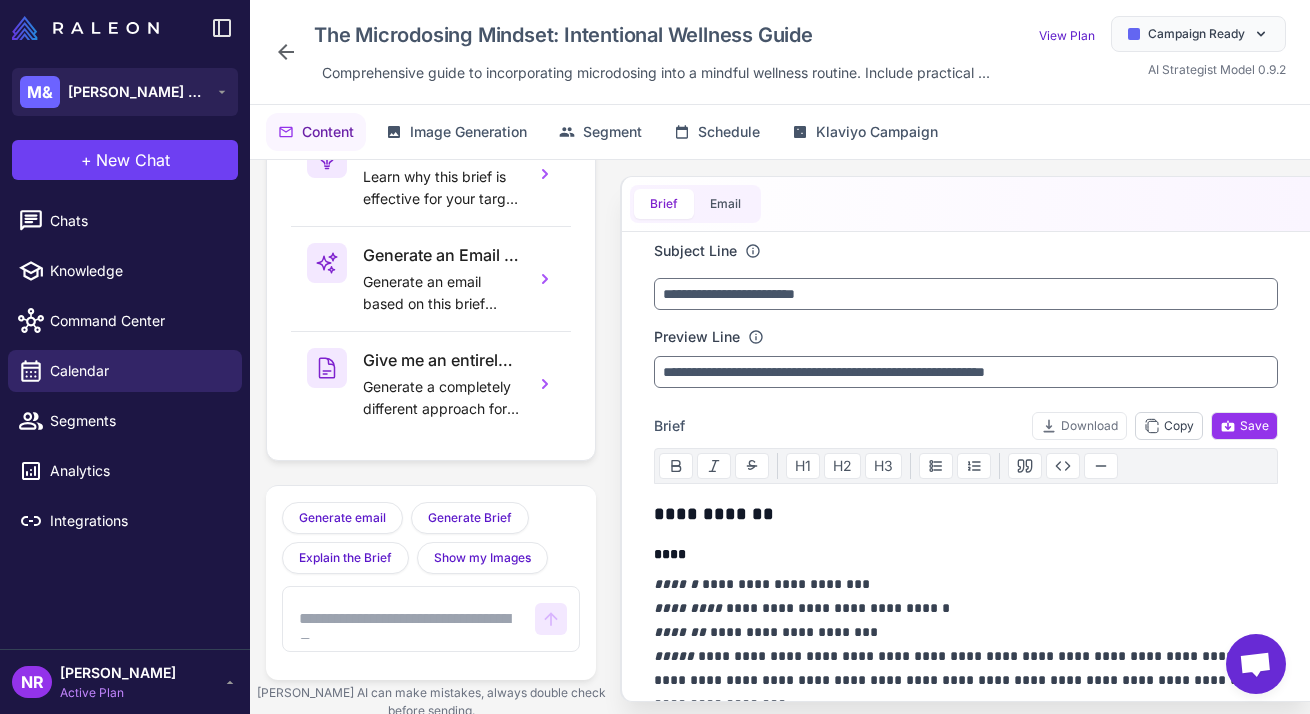 click on "Copy" at bounding box center [1169, 426] 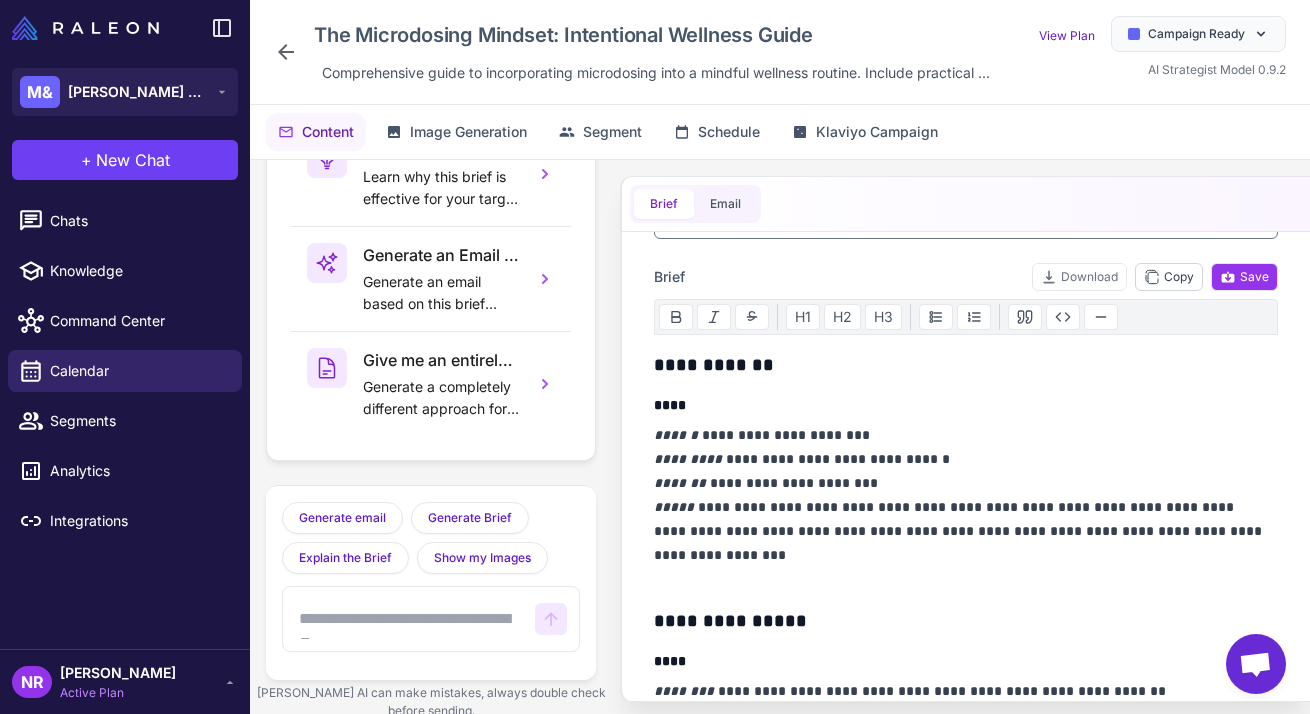 scroll, scrollTop: 0, scrollLeft: 0, axis: both 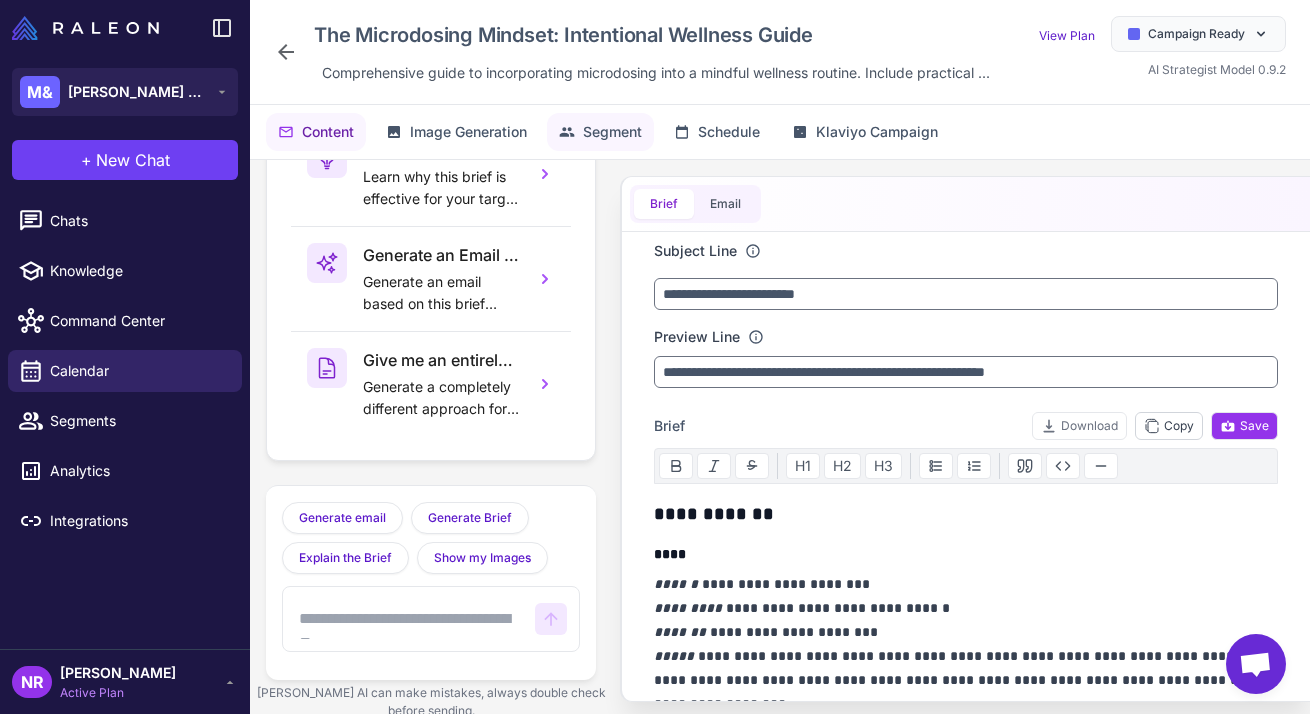 click on "Segment" at bounding box center [612, 132] 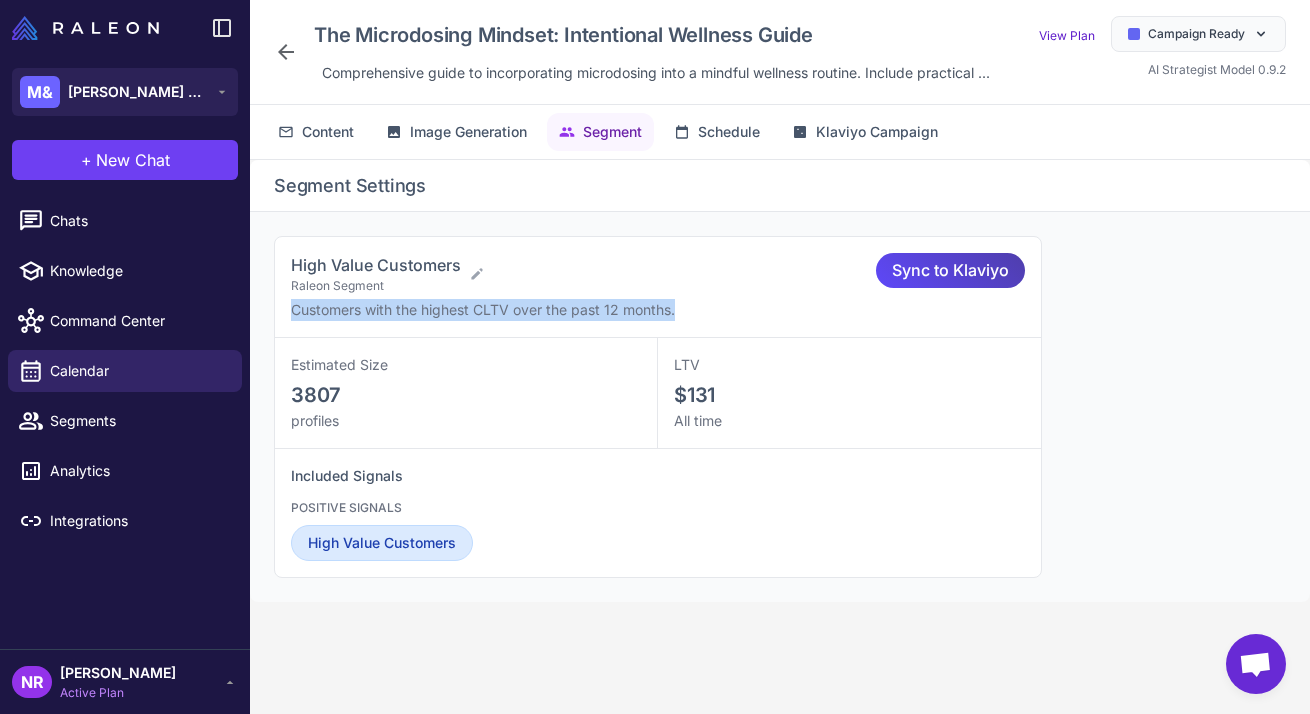drag, startPoint x: 683, startPoint y: 309, endPoint x: 288, endPoint y: 312, distance: 395.01138 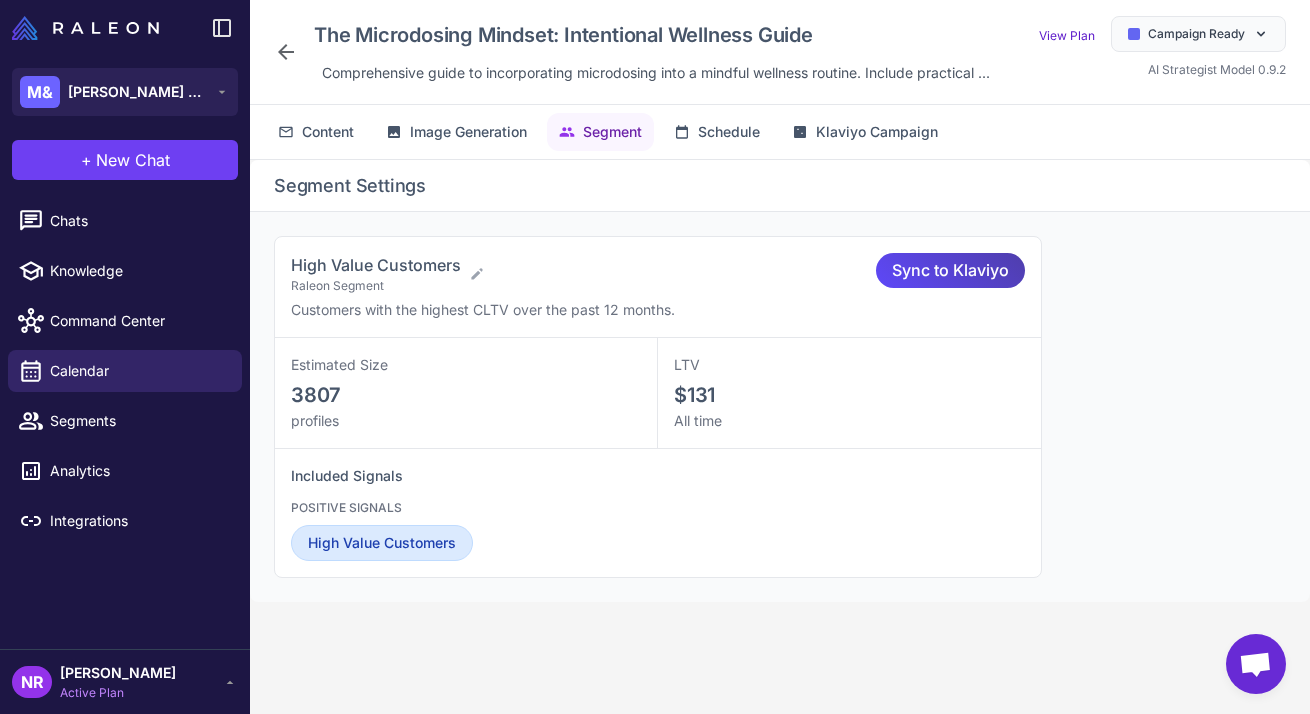 click 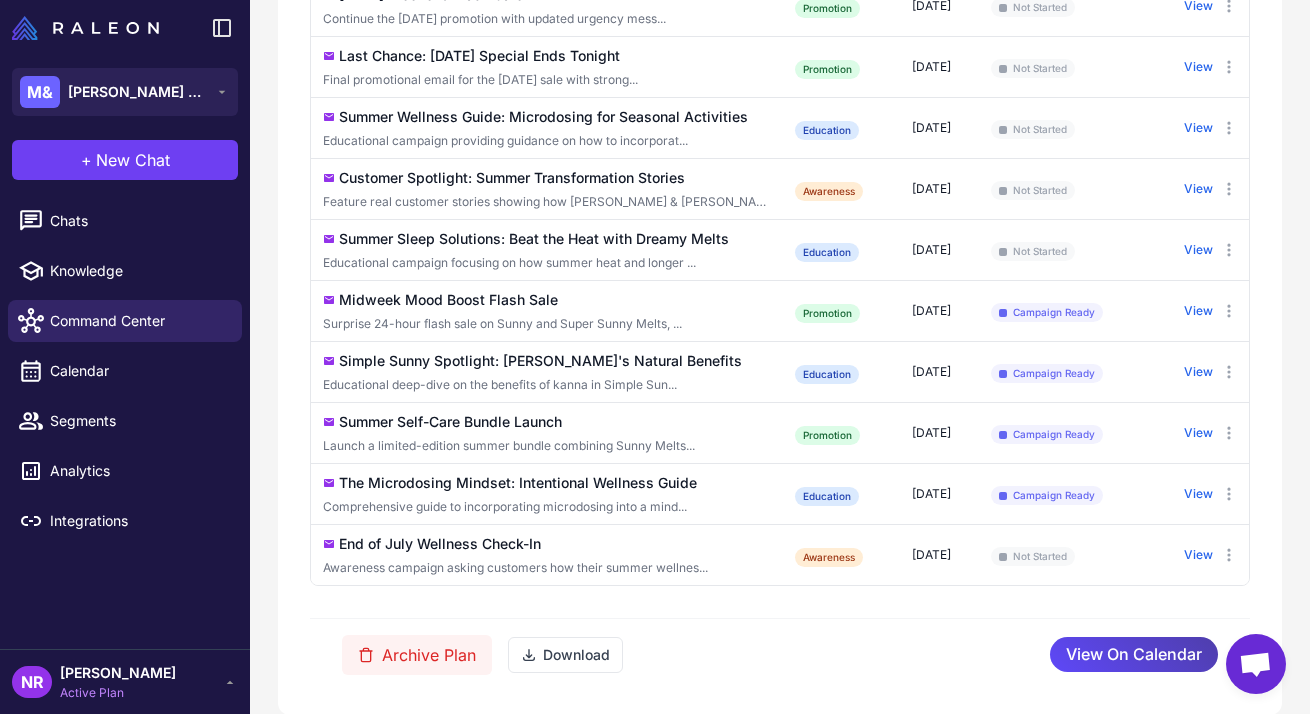 scroll, scrollTop: 713, scrollLeft: 0, axis: vertical 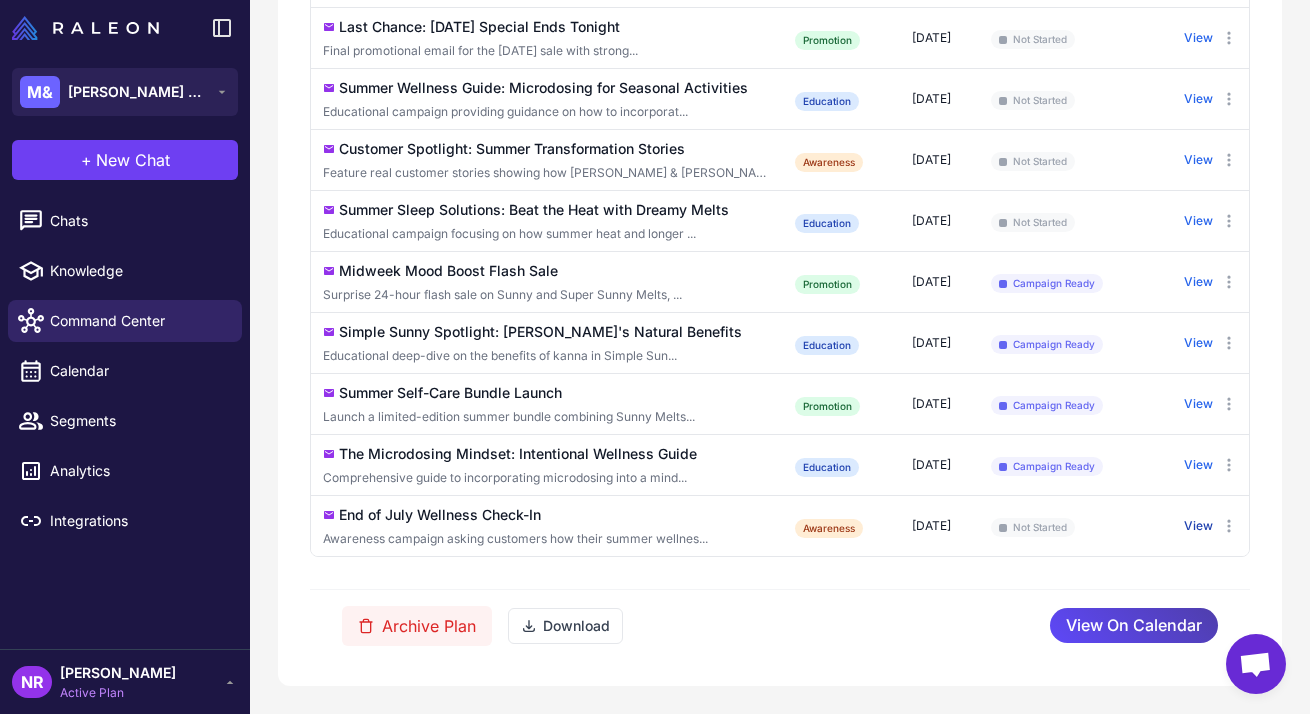 click on "View" at bounding box center (1198, 526) 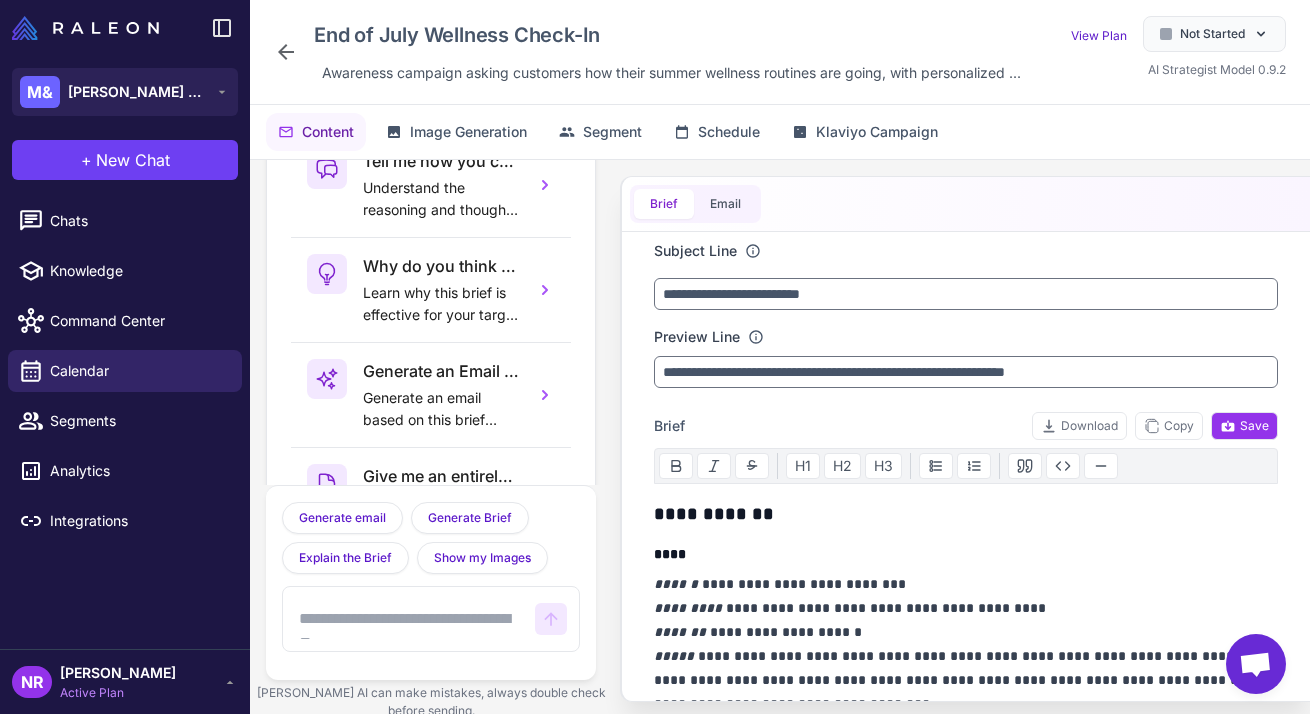 scroll, scrollTop: 116, scrollLeft: 0, axis: vertical 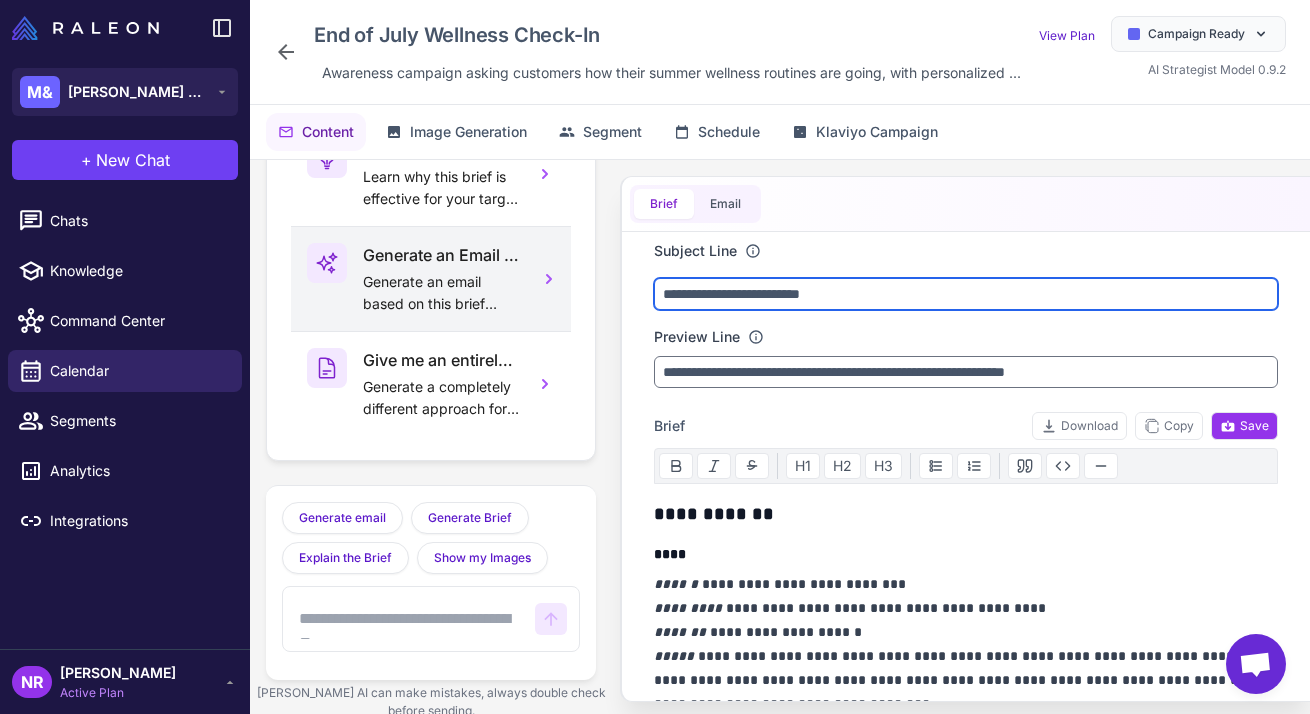 drag, startPoint x: 870, startPoint y: 315, endPoint x: 367, endPoint y: 295, distance: 503.39746 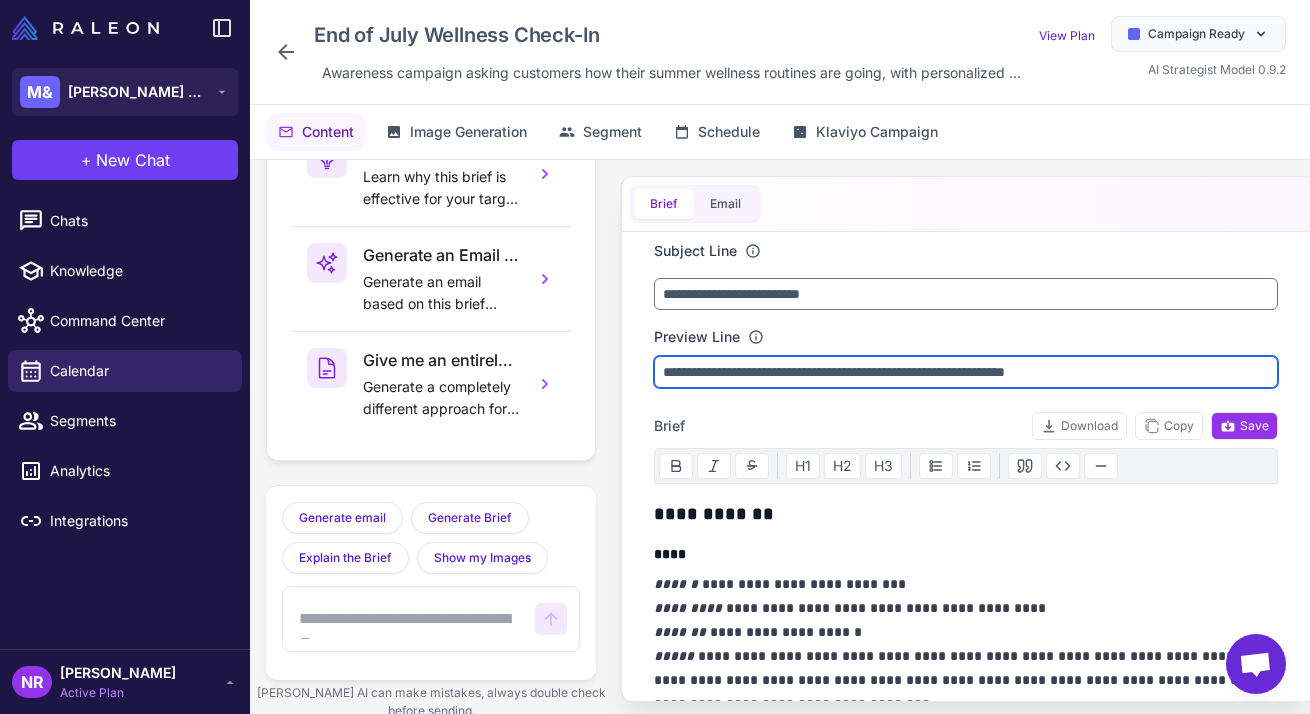 drag, startPoint x: 1053, startPoint y: 390, endPoint x: 638, endPoint y: 378, distance: 415.17346 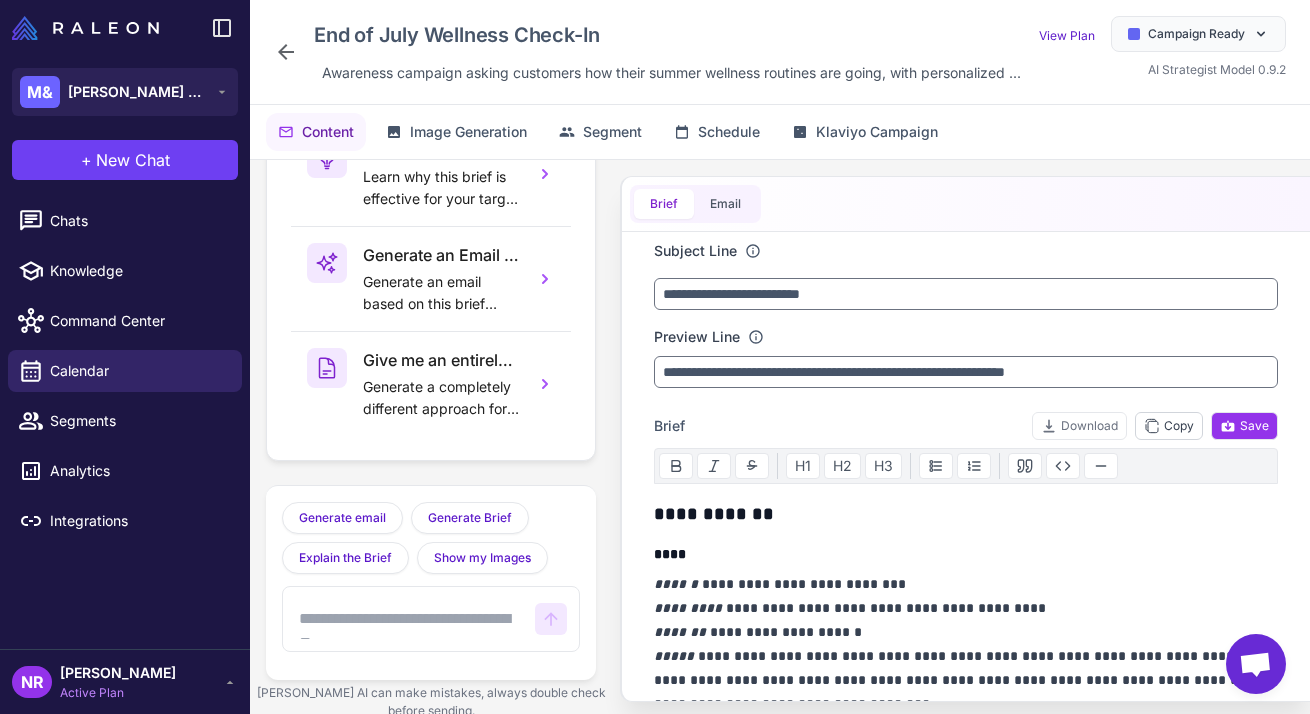 click on "Copy" at bounding box center (1169, 426) 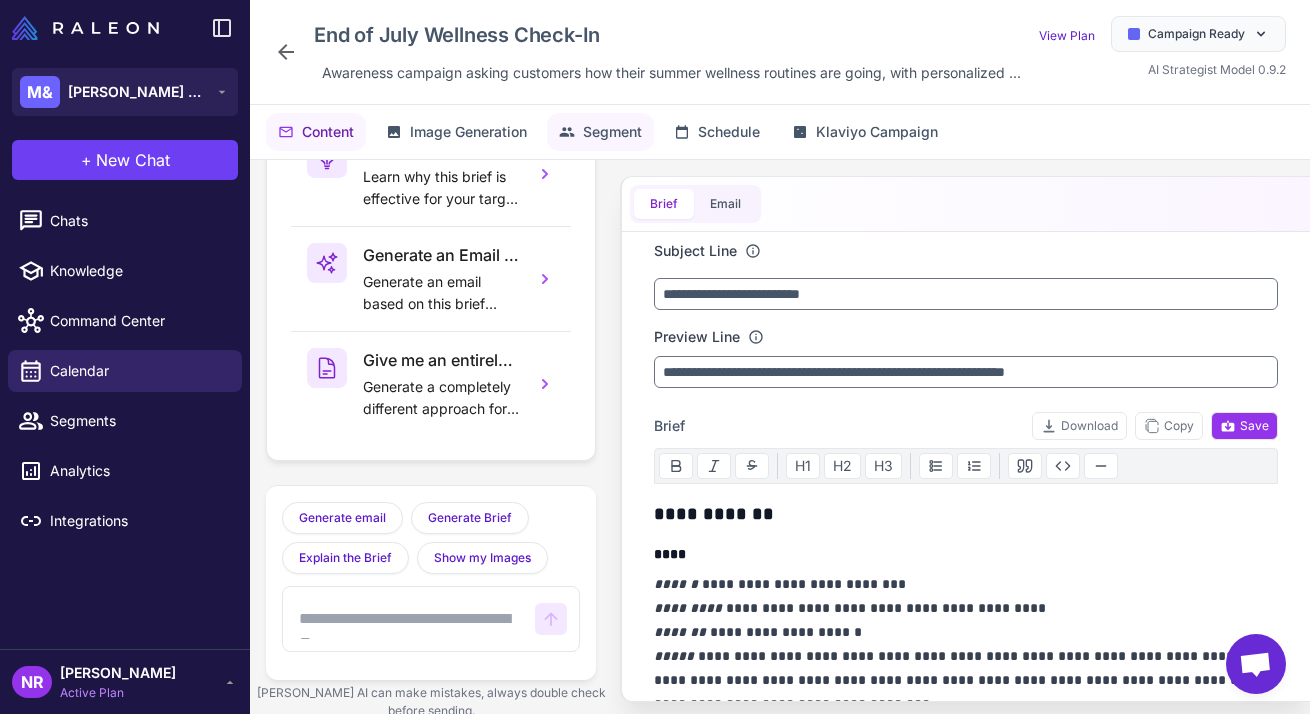 click on "Segment" at bounding box center [612, 132] 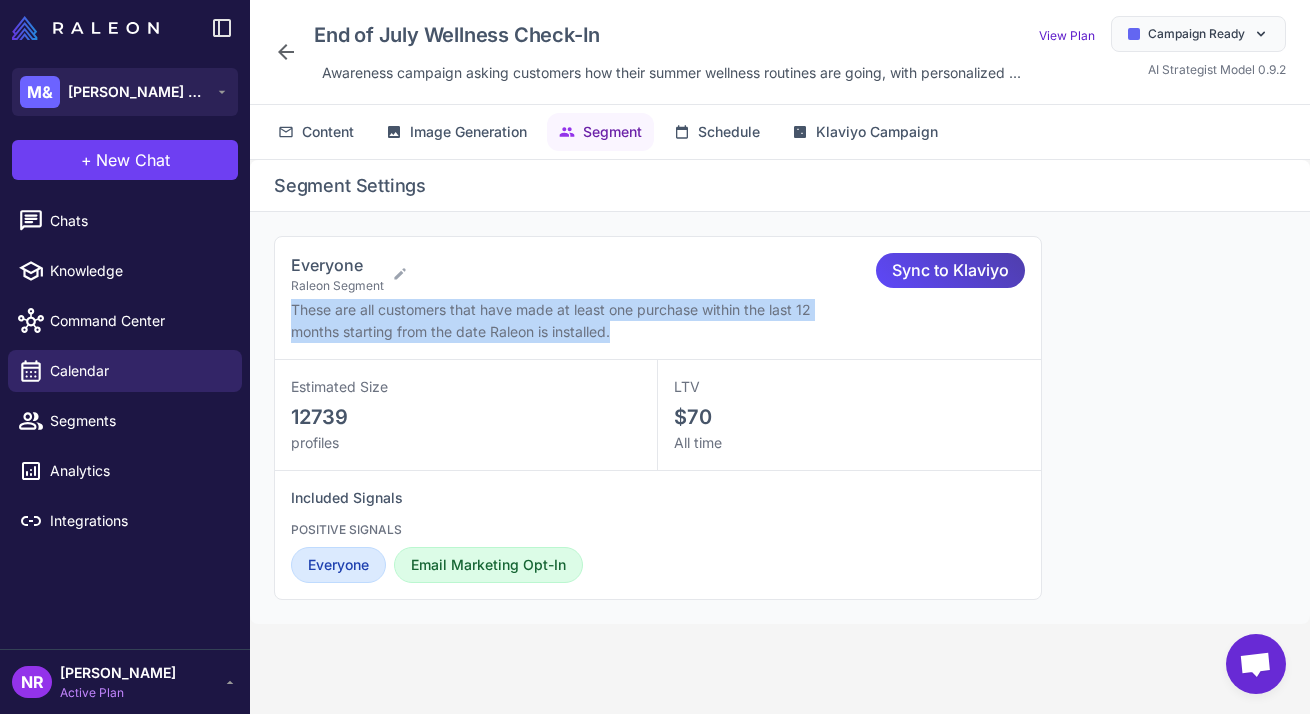 drag, startPoint x: 294, startPoint y: 333, endPoint x: 797, endPoint y: 356, distance: 503.52557 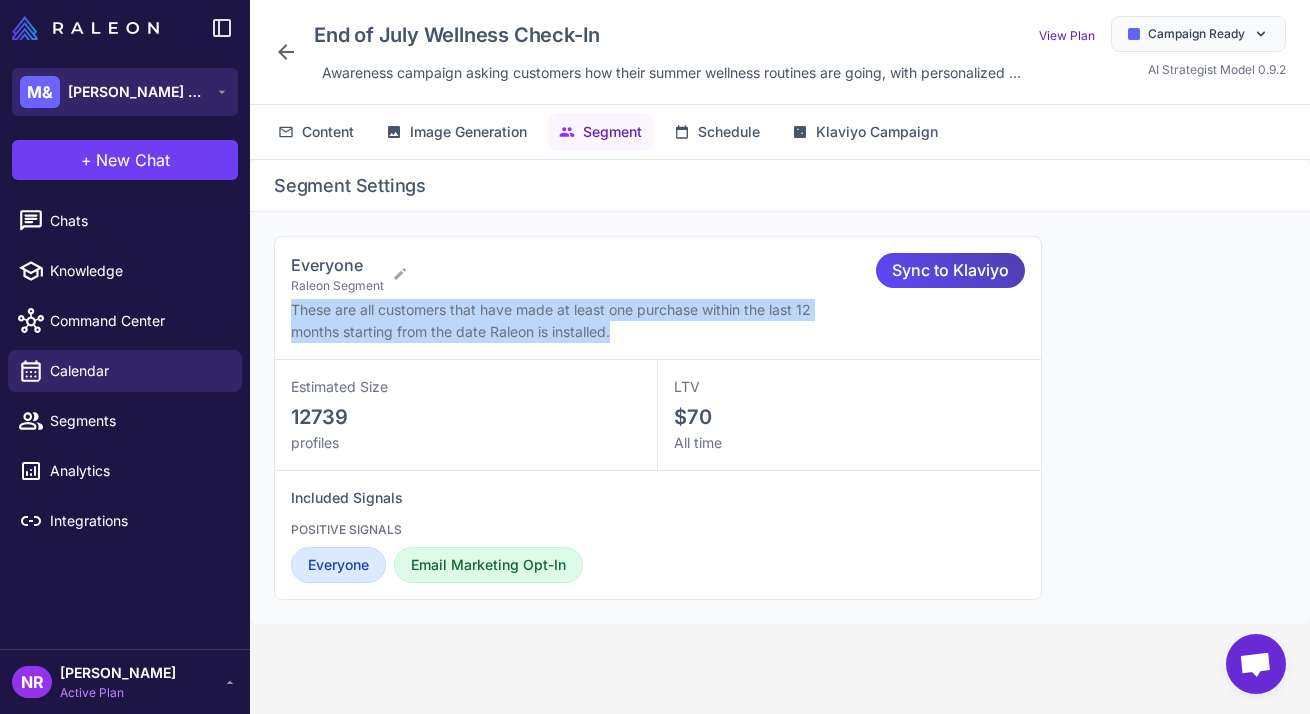 click on "Mary & Jane" at bounding box center (138, 92) 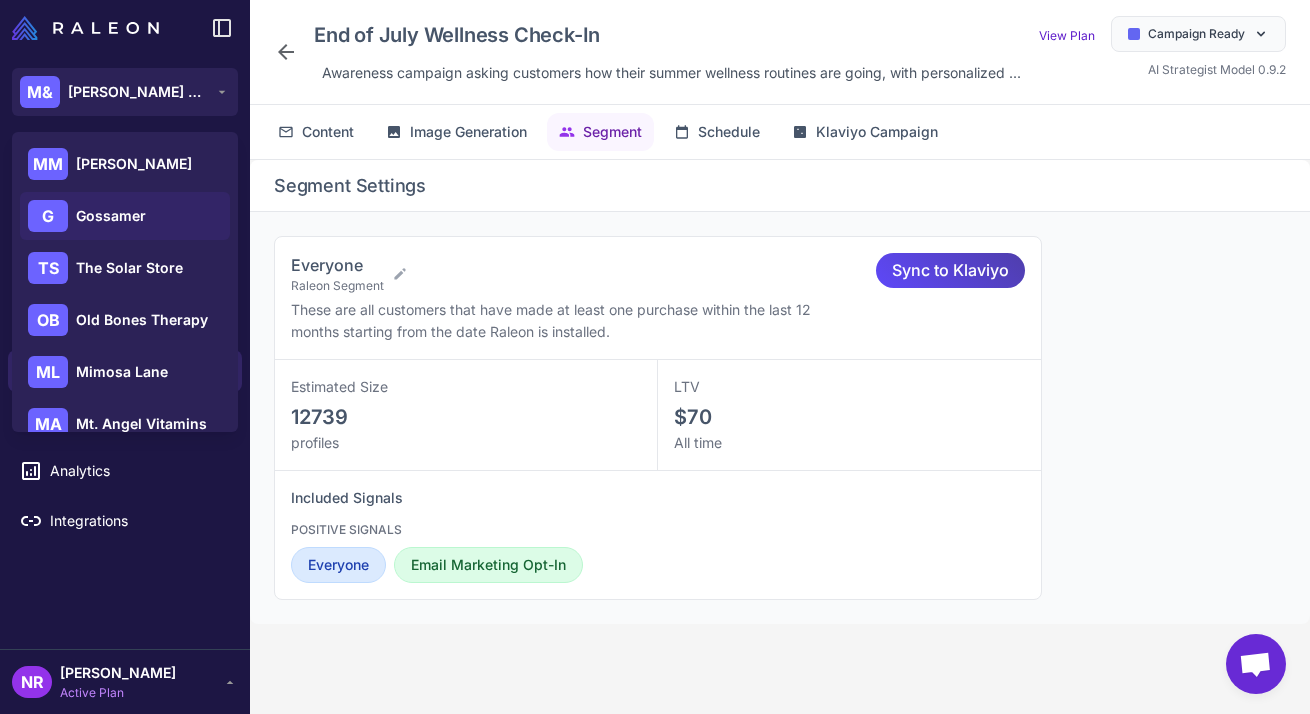 click on "G Gossamer" 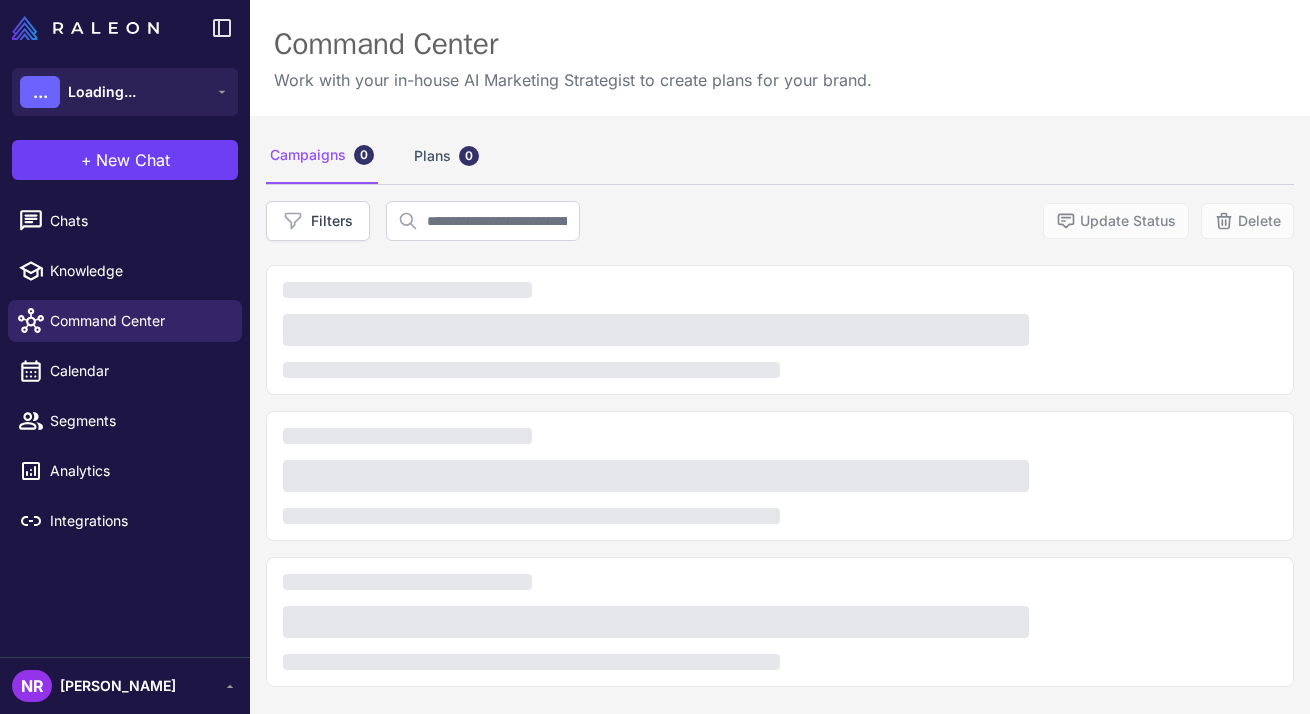 scroll, scrollTop: 0, scrollLeft: 0, axis: both 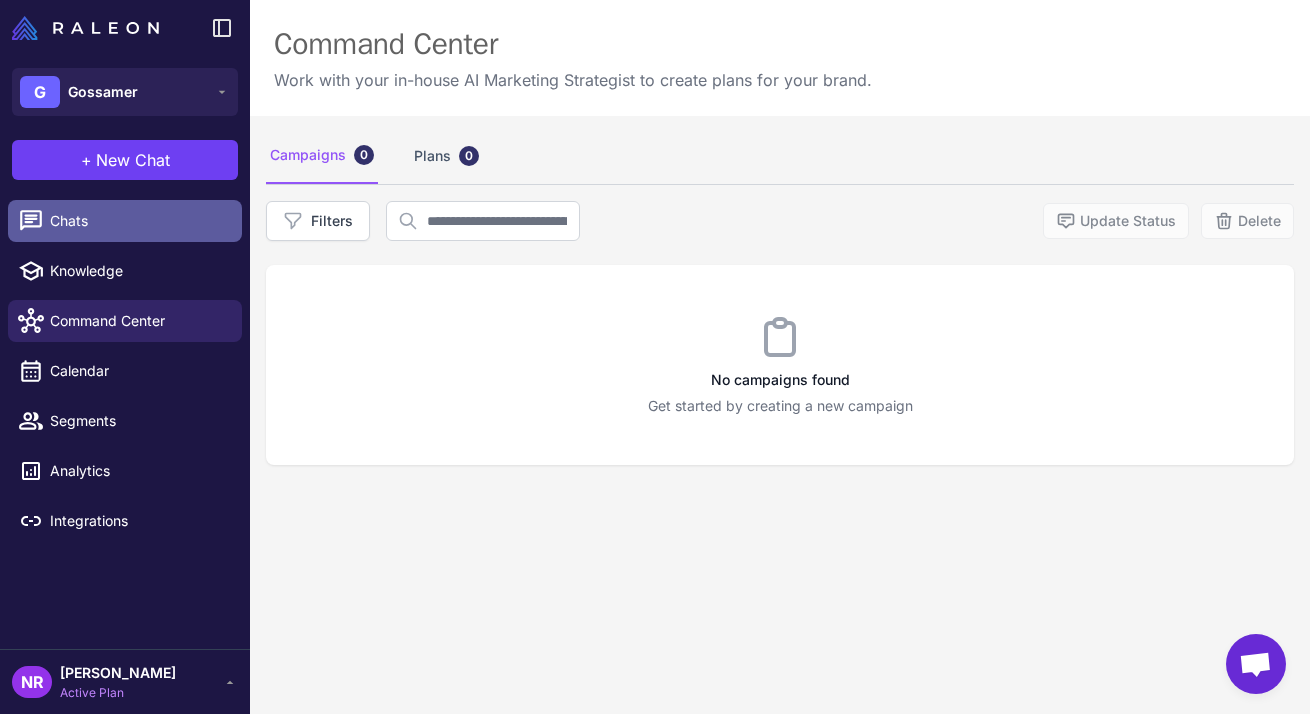 click on "Chats" at bounding box center (138, 221) 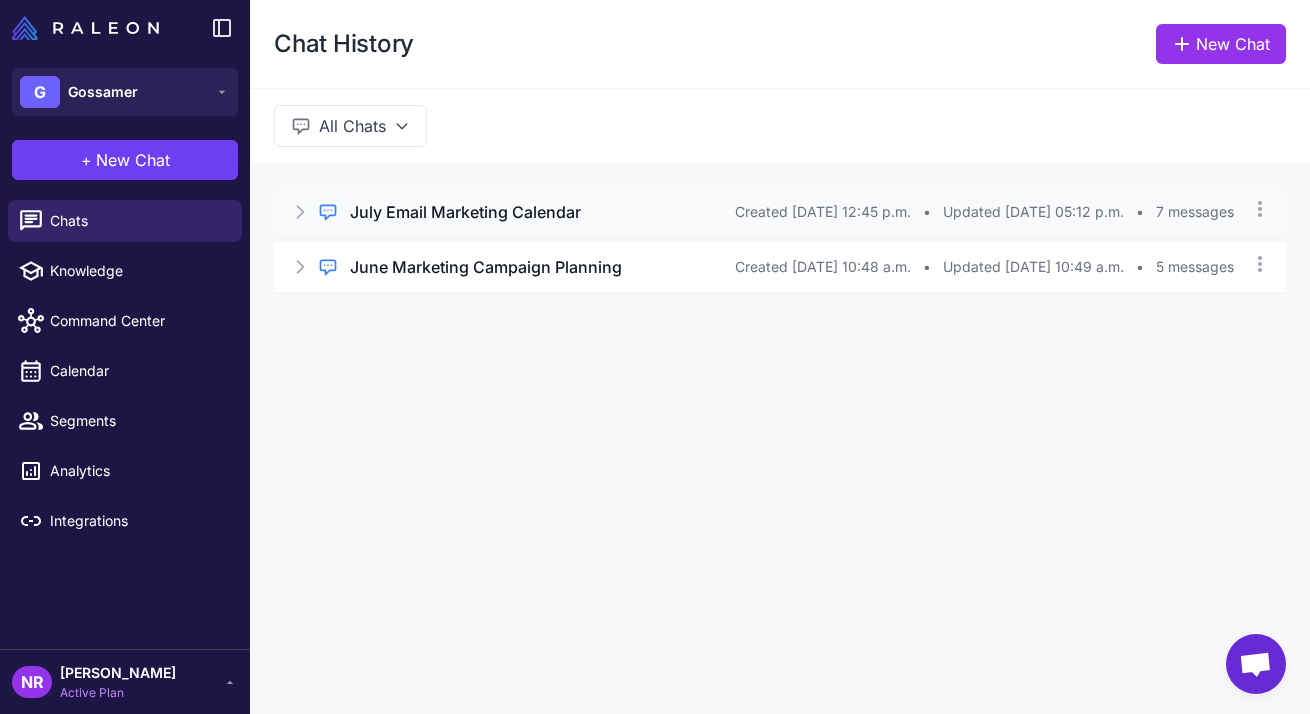 click on "July Email Marketing Calendar" at bounding box center [465, 212] 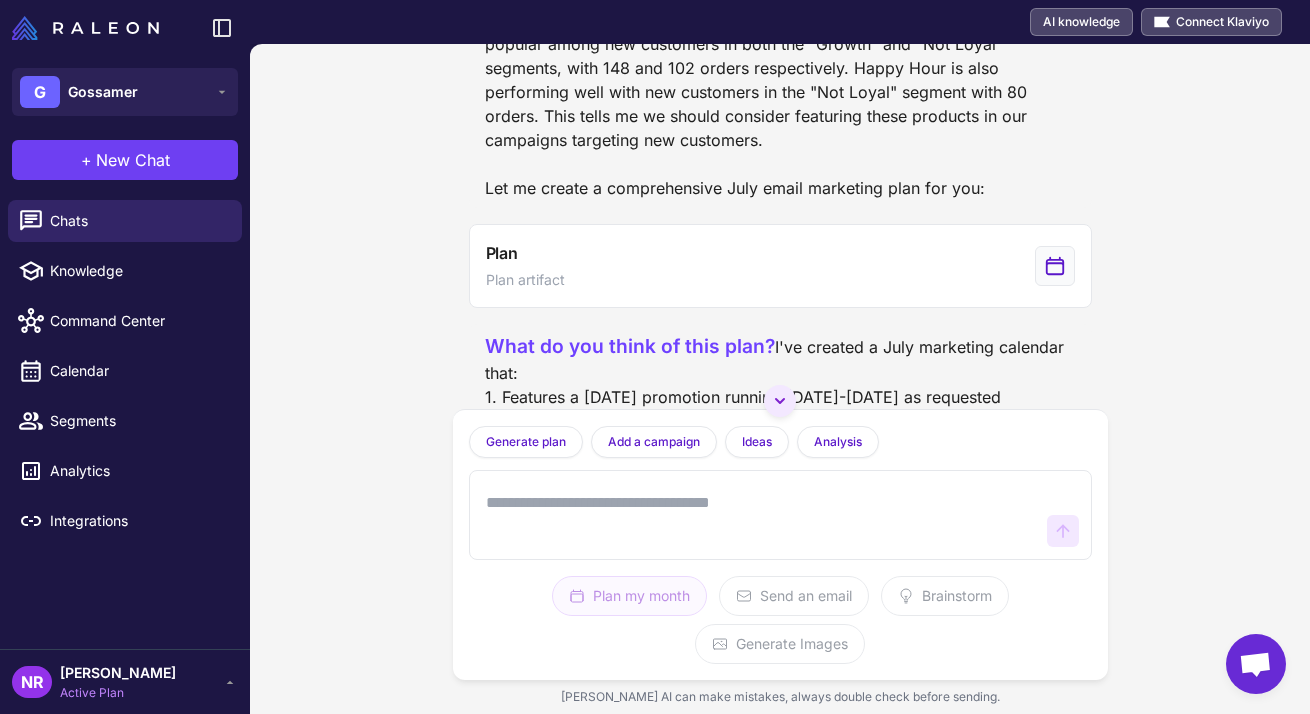 scroll, scrollTop: 917, scrollLeft: 0, axis: vertical 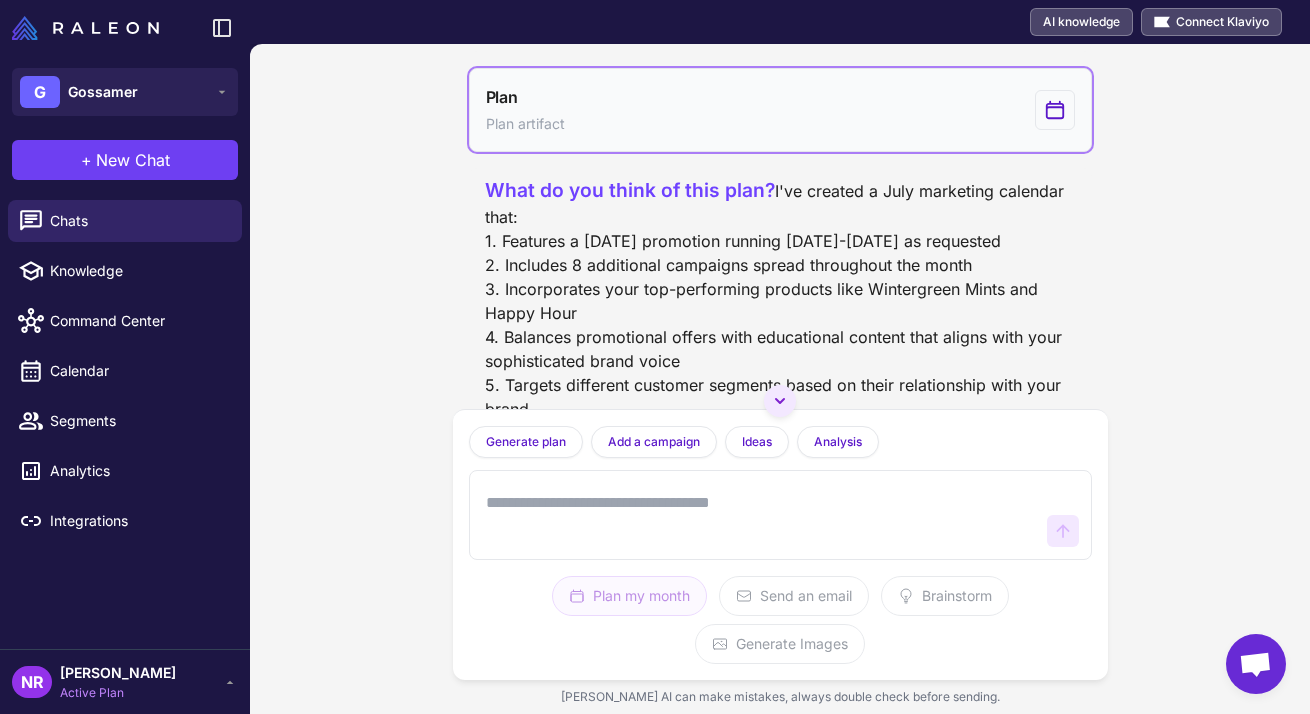 click on "Plan Plan artifact" at bounding box center [780, 110] 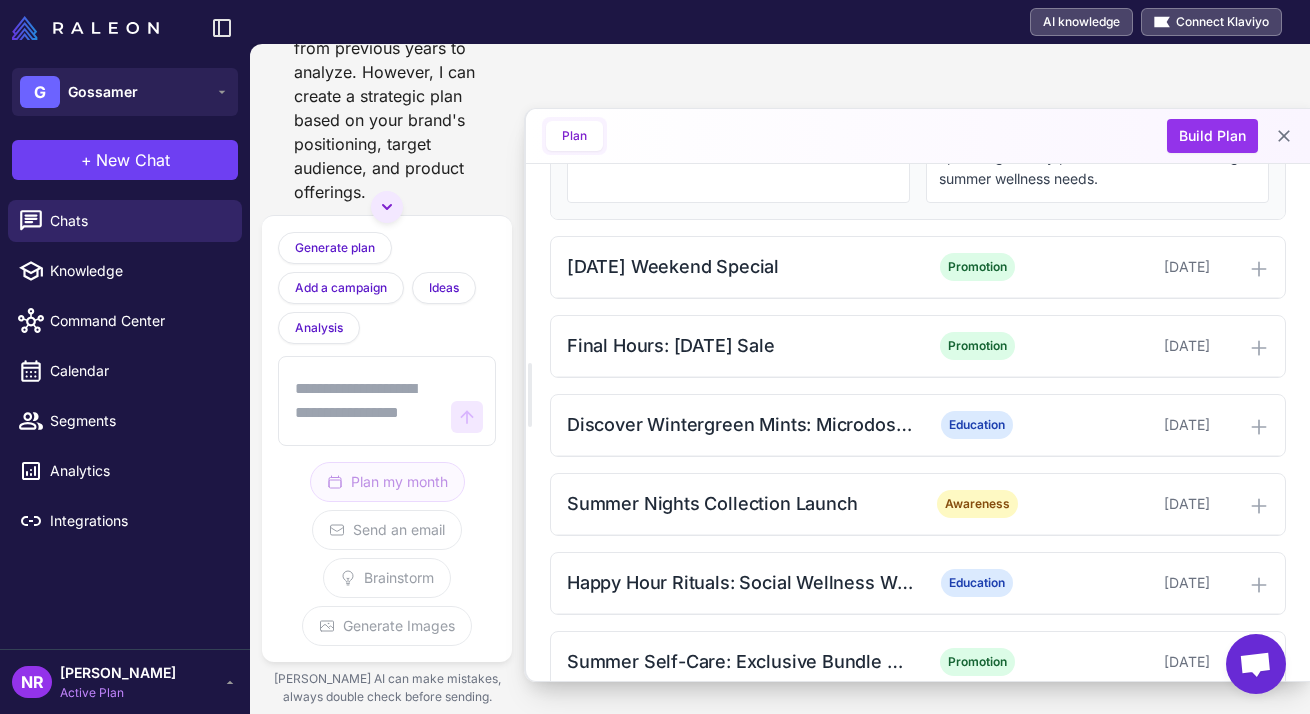 scroll, scrollTop: 1098, scrollLeft: 0, axis: vertical 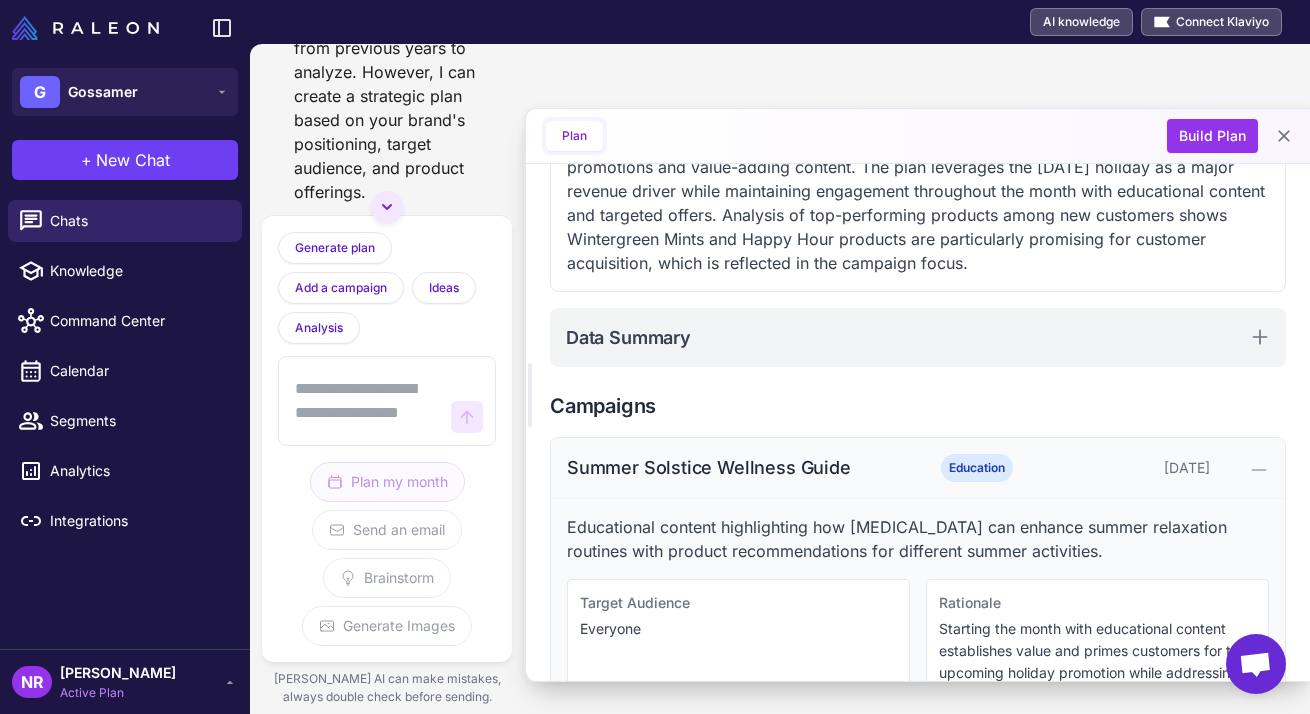 click on "Summer Solstice Wellness Guide" at bounding box center [740, 467] 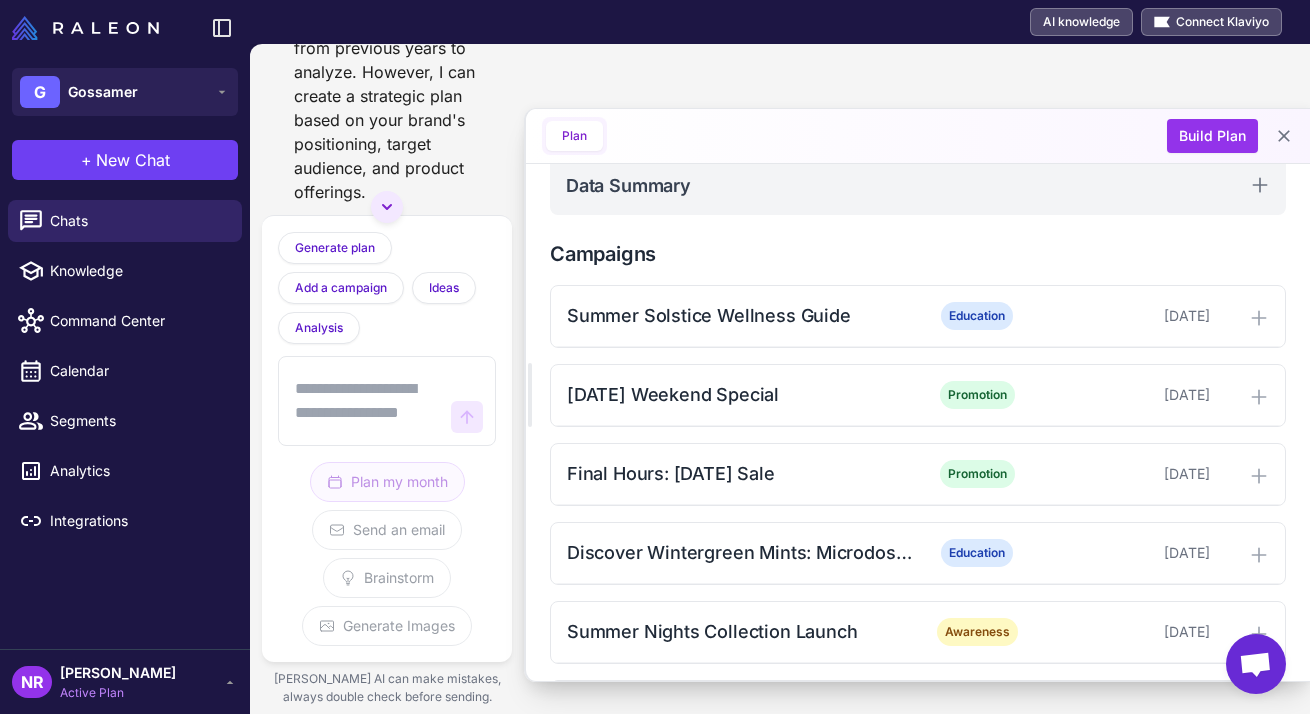 scroll, scrollTop: 0, scrollLeft: 0, axis: both 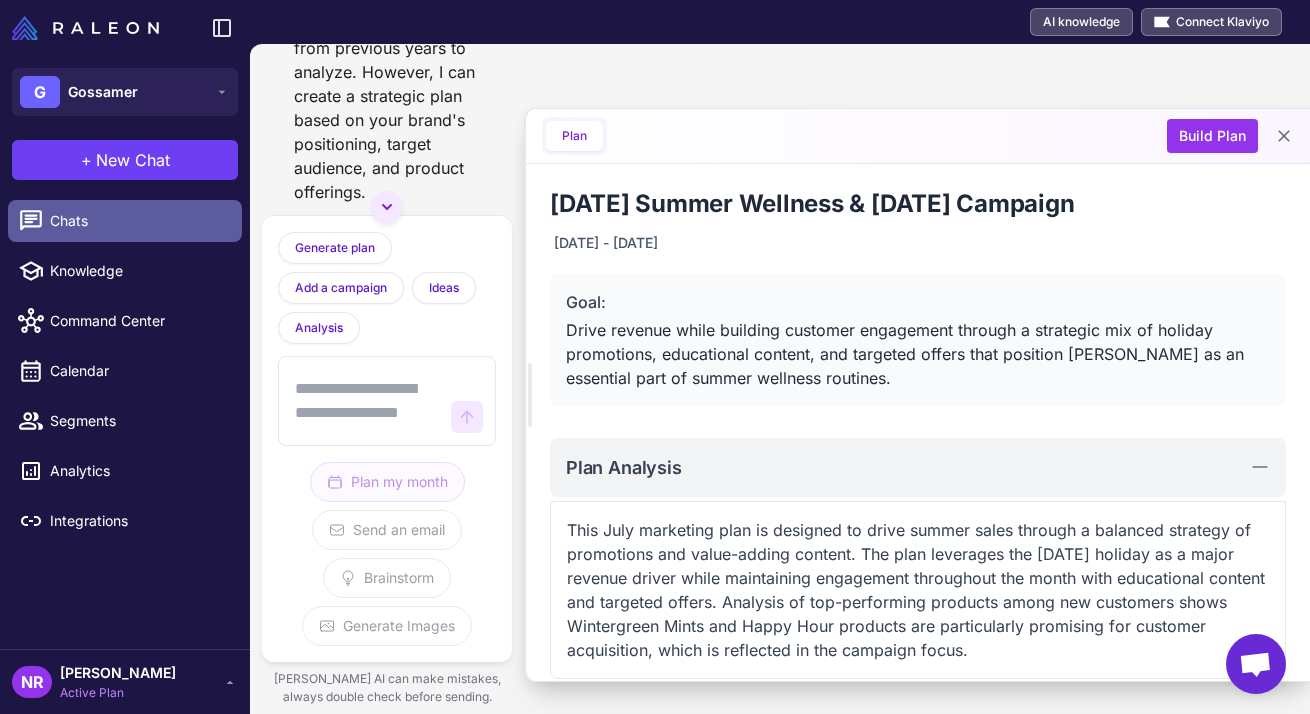 click on "Chats" at bounding box center (125, 221) 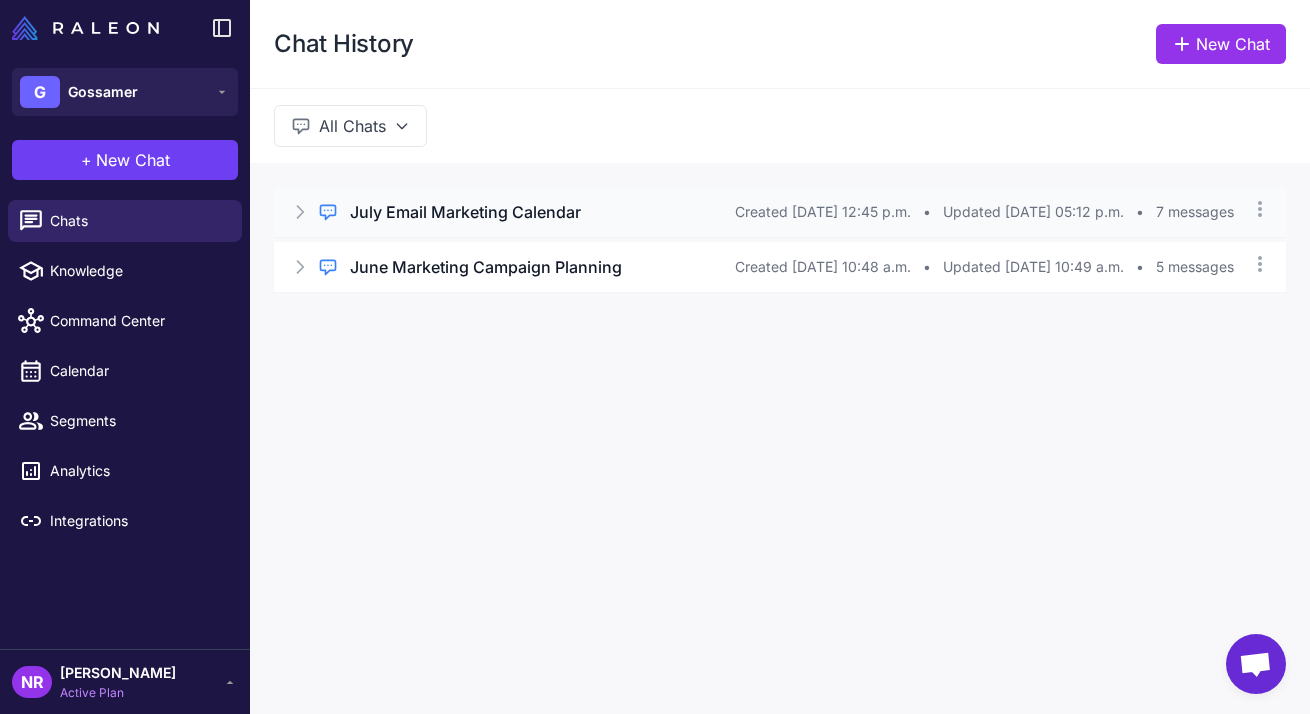 click on "July Email Marketing Calendar" at bounding box center (465, 212) 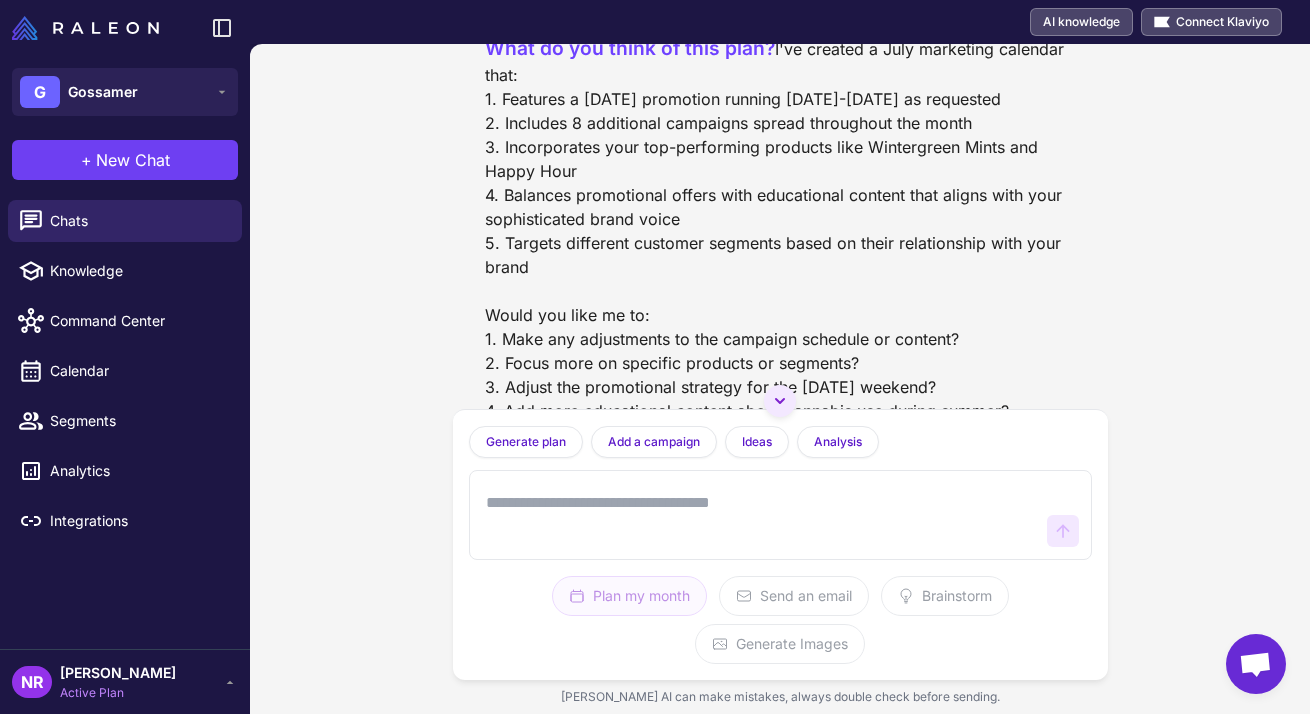 scroll, scrollTop: 883, scrollLeft: 0, axis: vertical 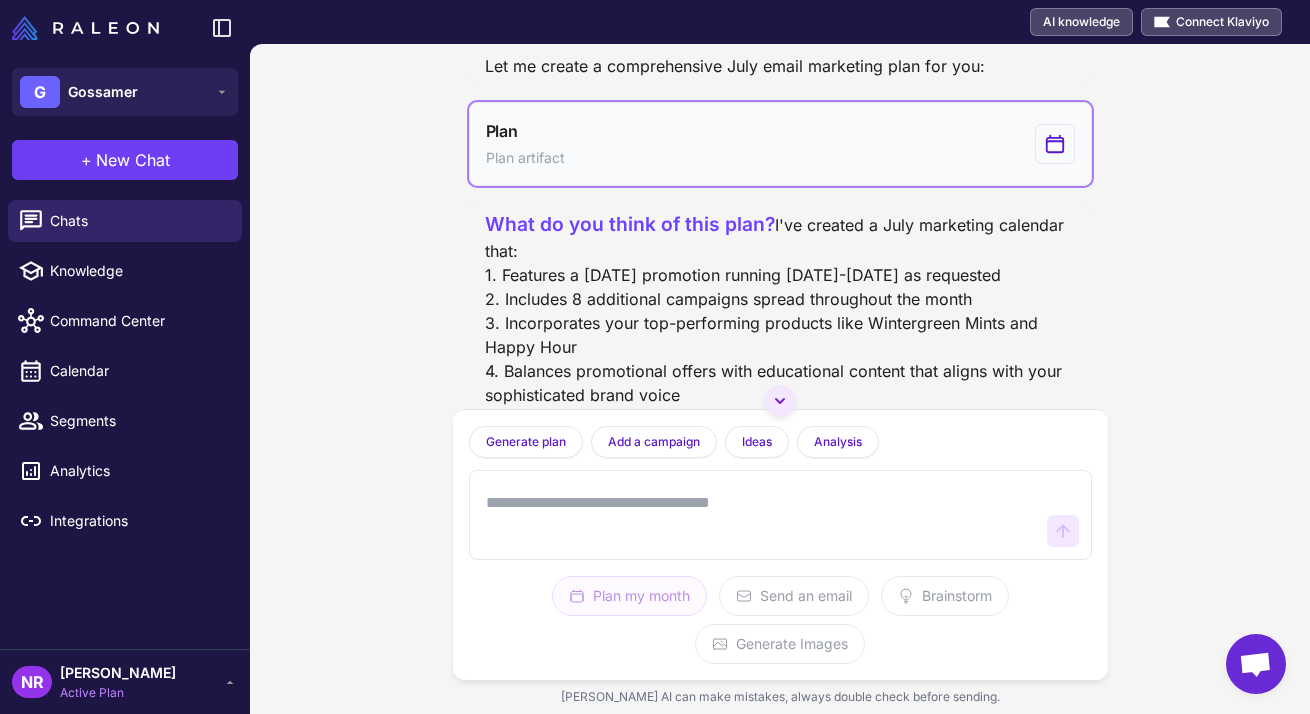 click on "Plan Plan artifact" at bounding box center [780, 144] 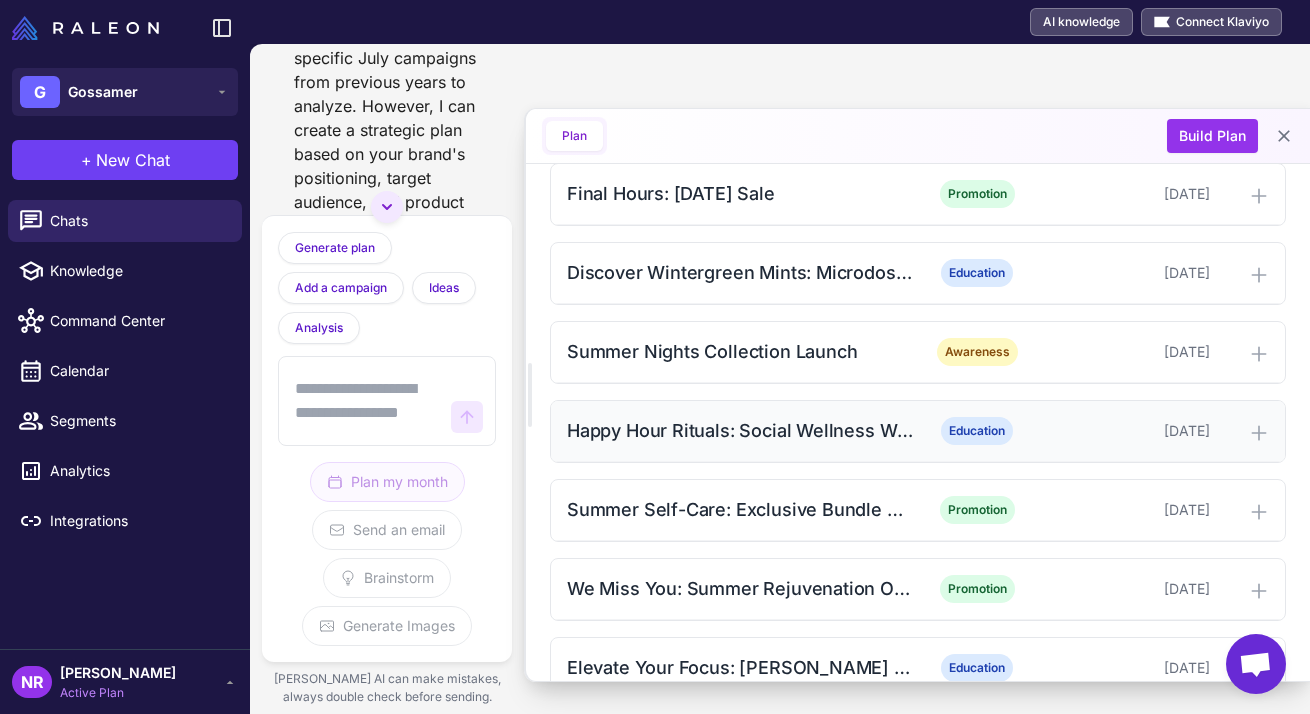 scroll, scrollTop: 1098, scrollLeft: 0, axis: vertical 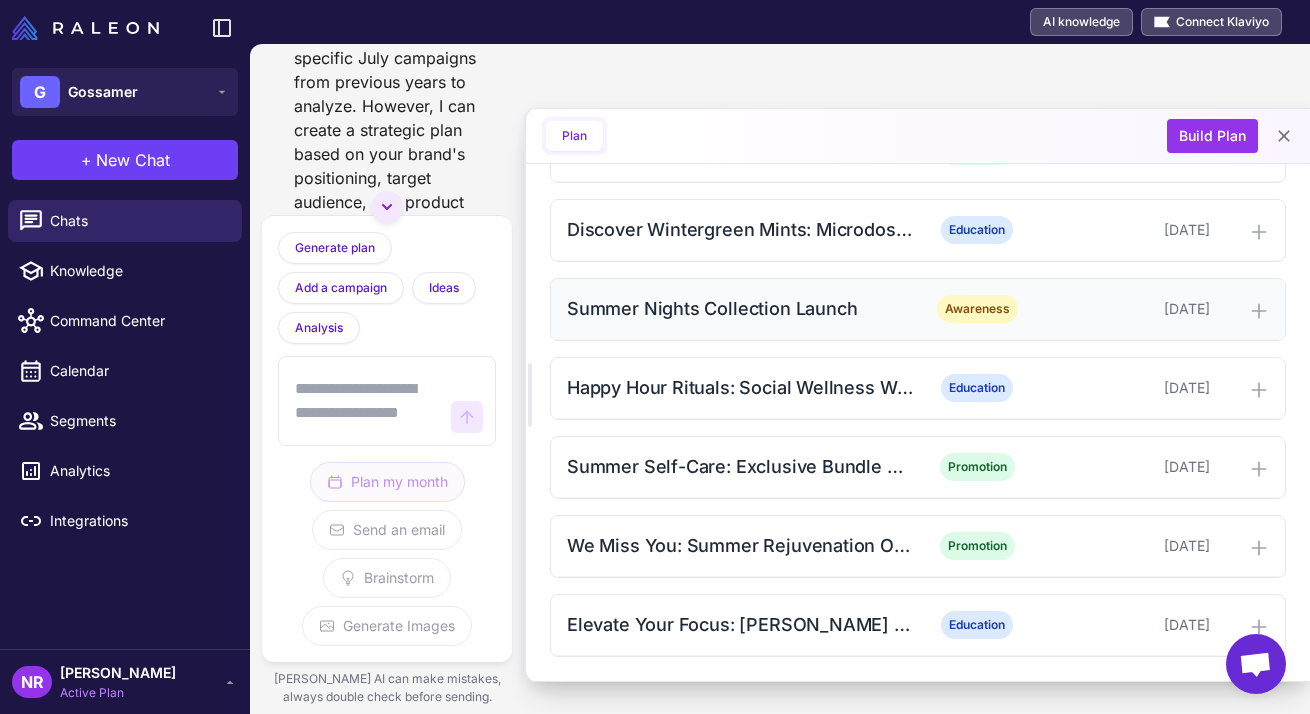 click on "Summer Nights Collection Launch Awareness July 13, 2025" at bounding box center (918, 309) 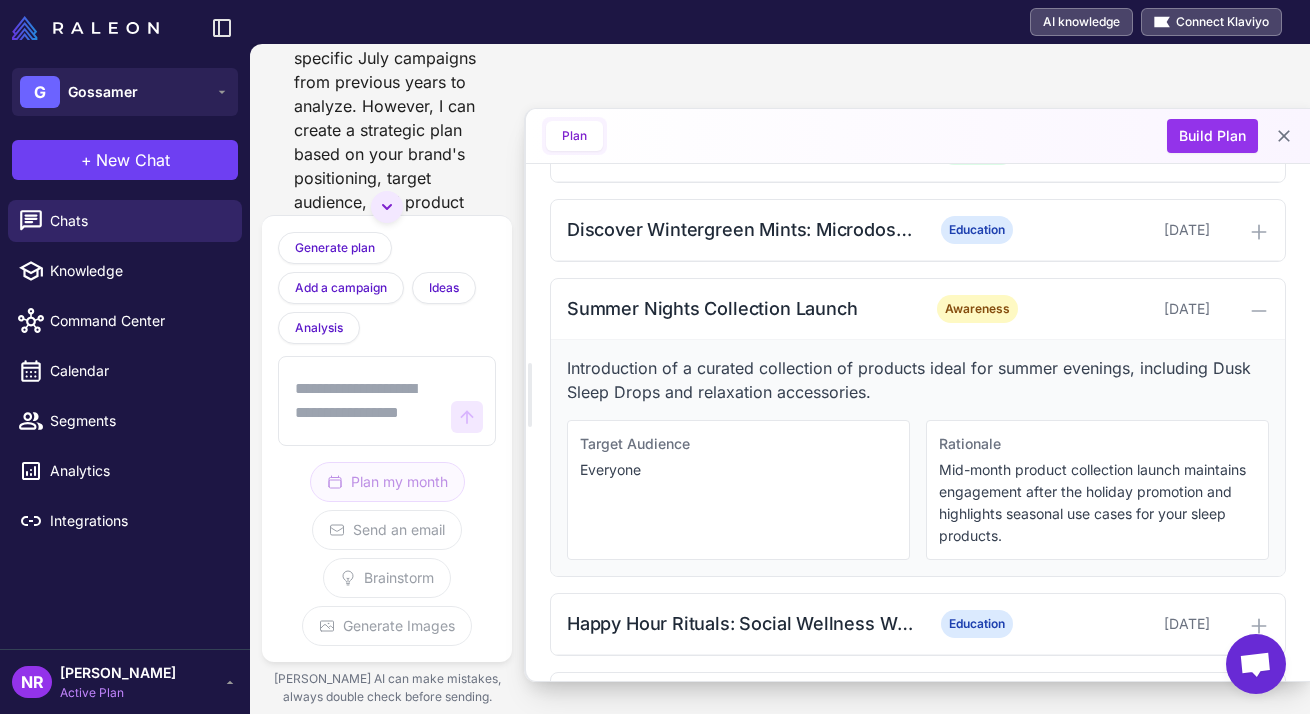 click on "Target Audience Everyone" at bounding box center (738, 490) 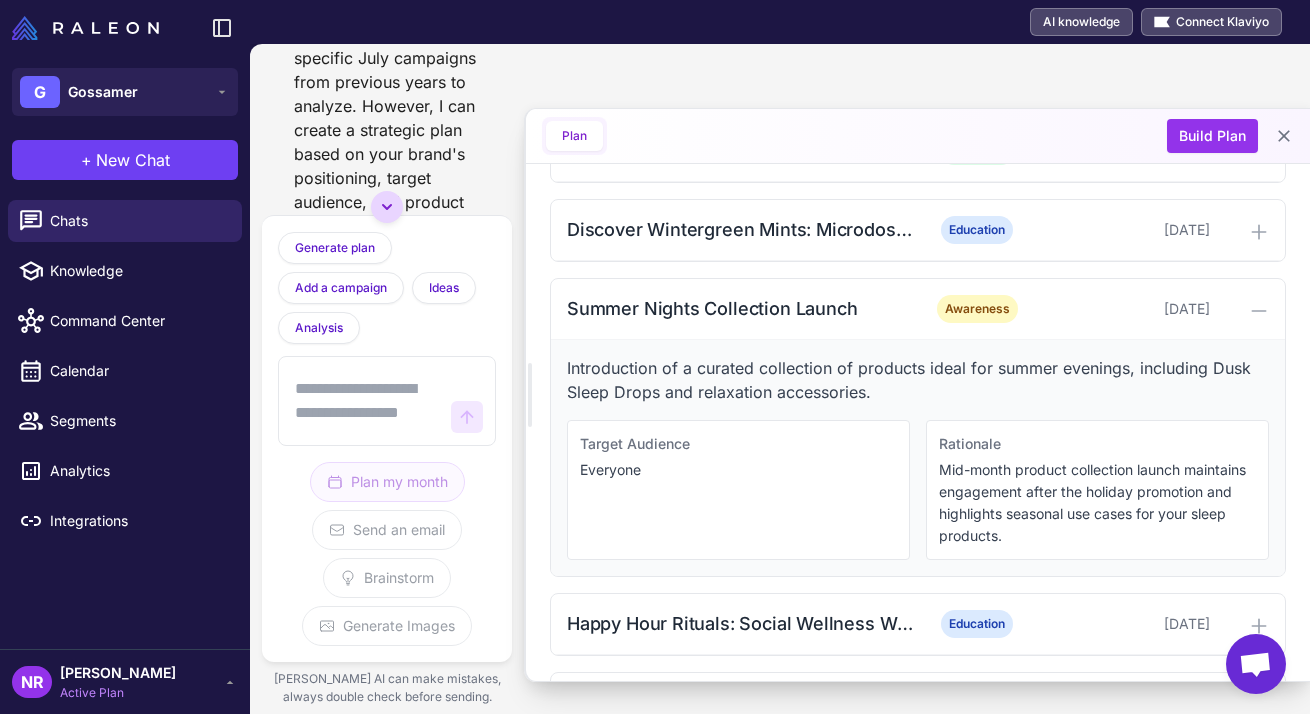 click 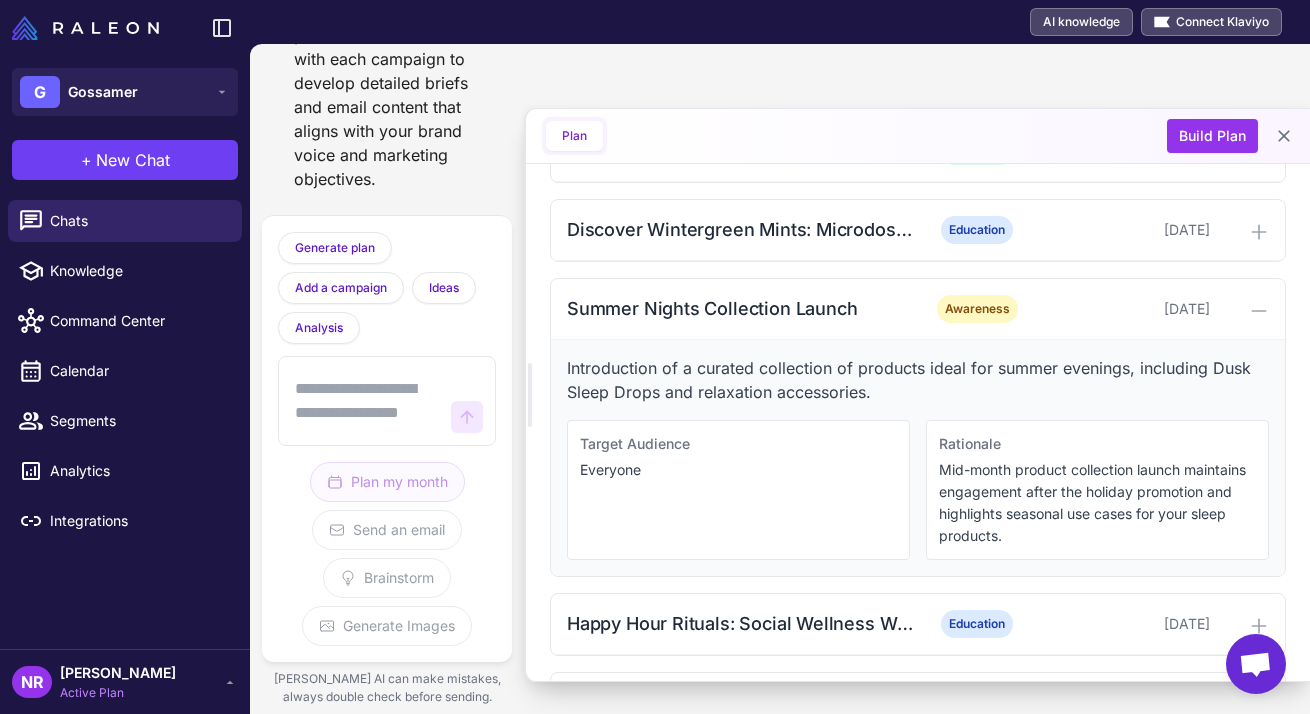 scroll, scrollTop: 6425, scrollLeft: 0, axis: vertical 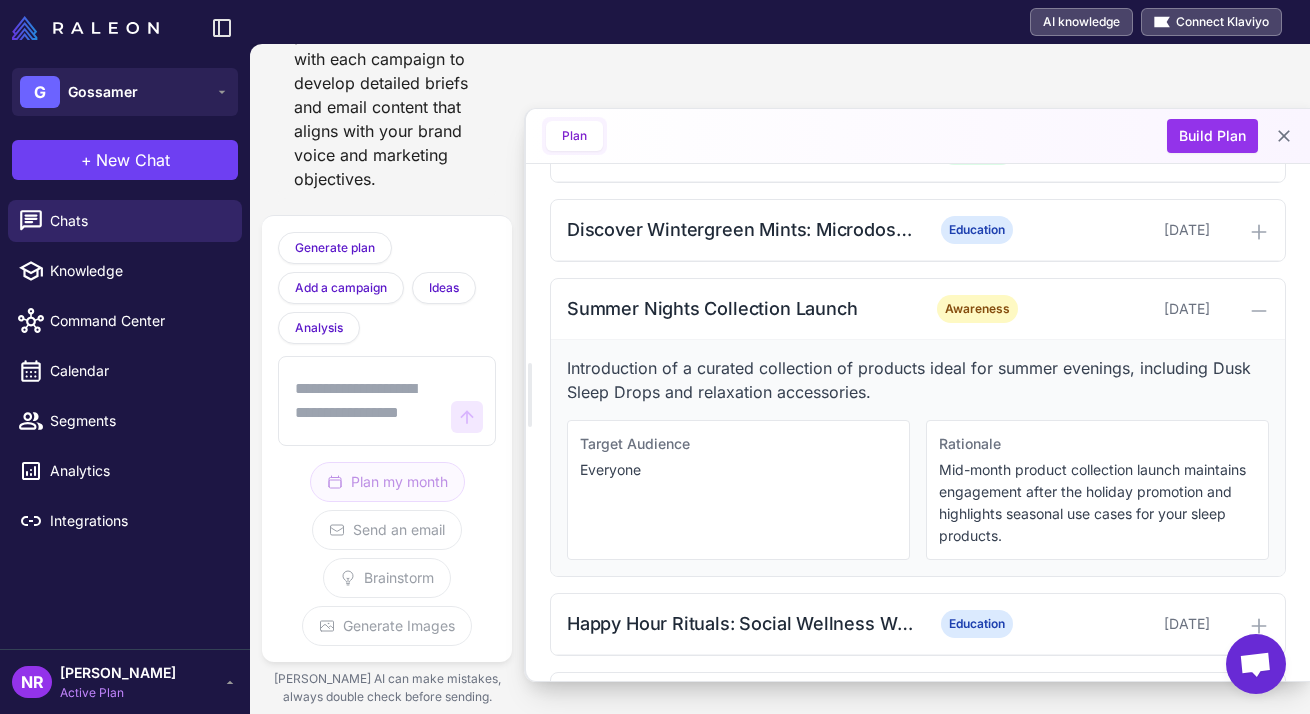 click at bounding box center (367, 401) 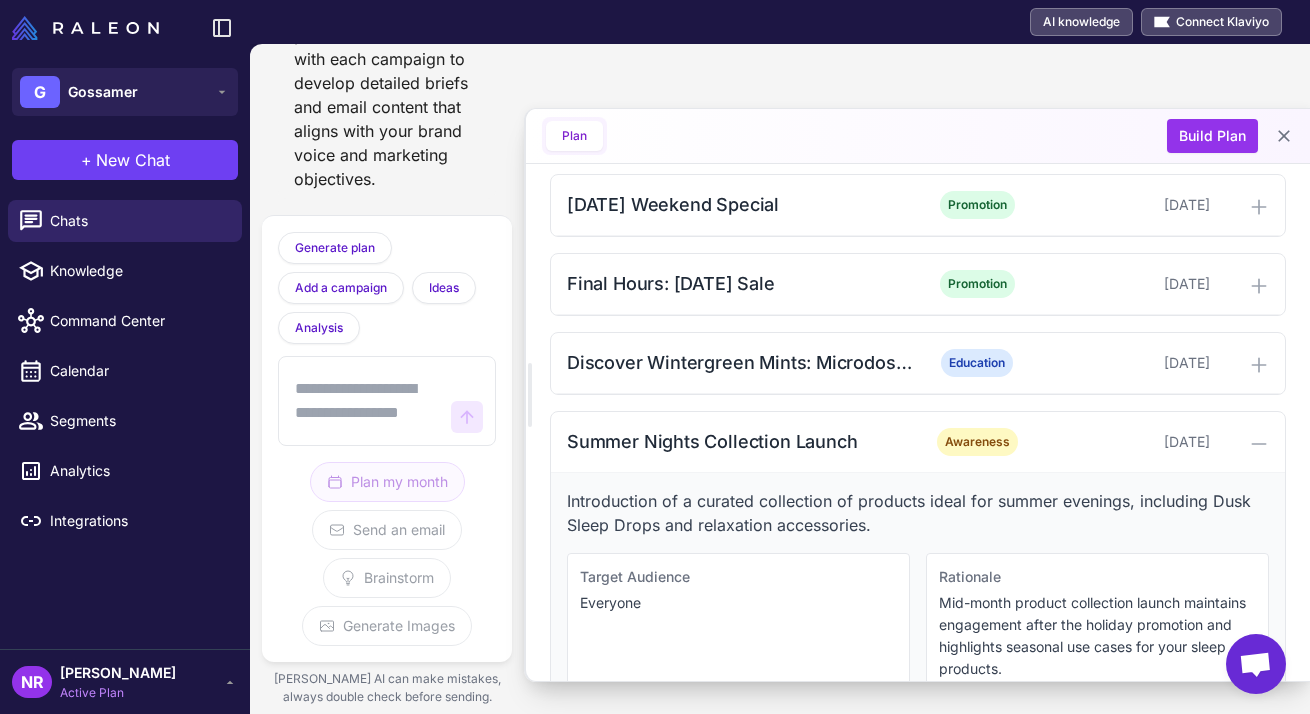 scroll, scrollTop: 927, scrollLeft: 0, axis: vertical 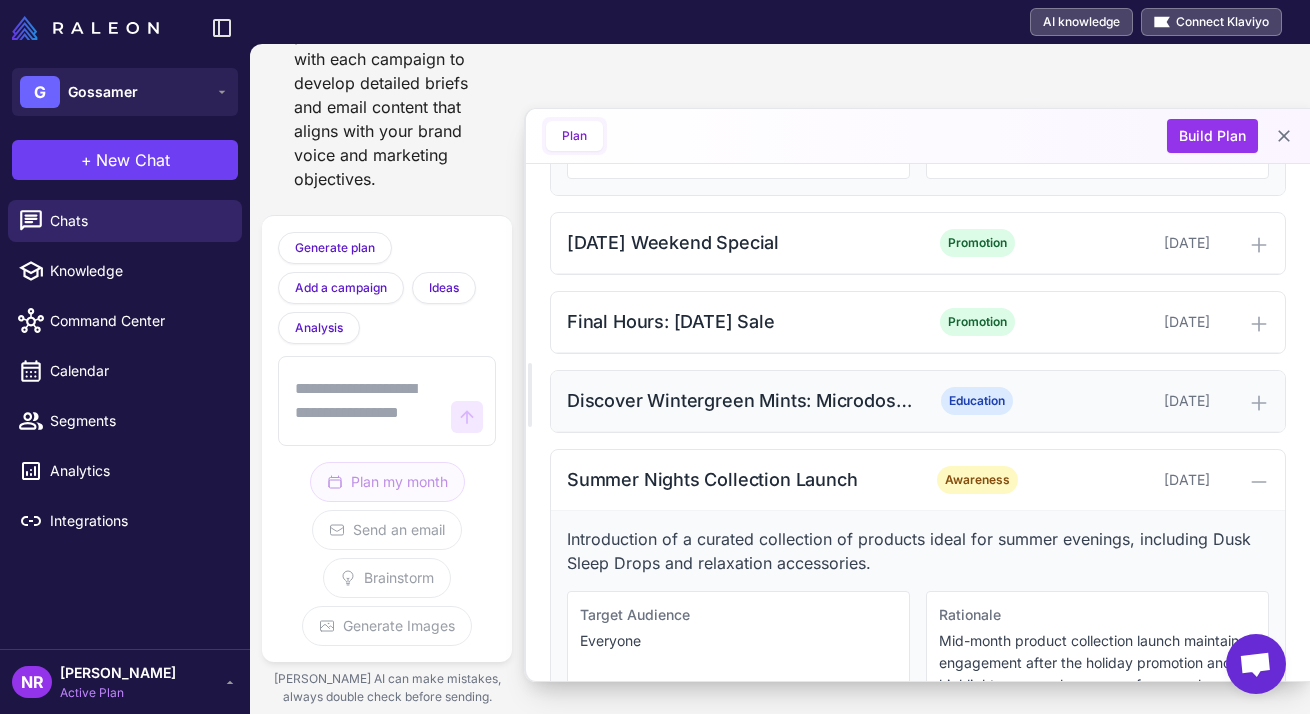 click on "Discover Wintergreen Mints: Microdosing for Beginners" at bounding box center (740, 400) 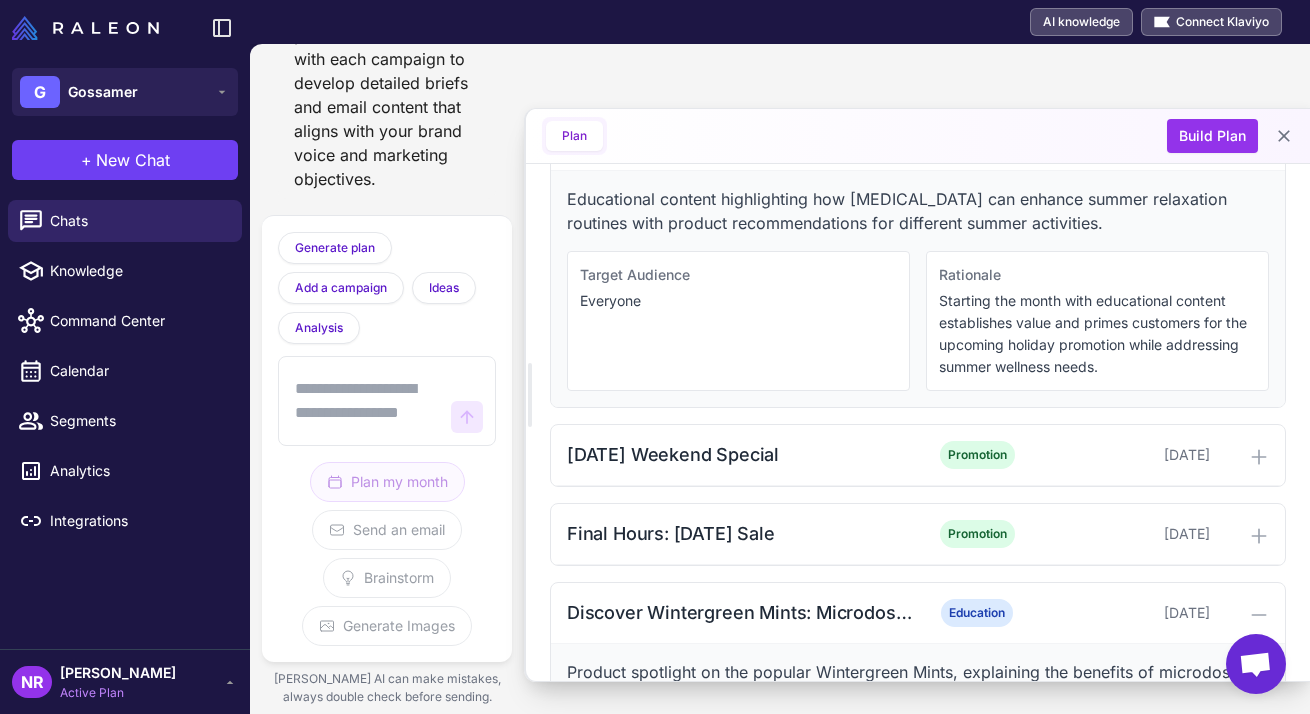 scroll, scrollTop: 475, scrollLeft: 0, axis: vertical 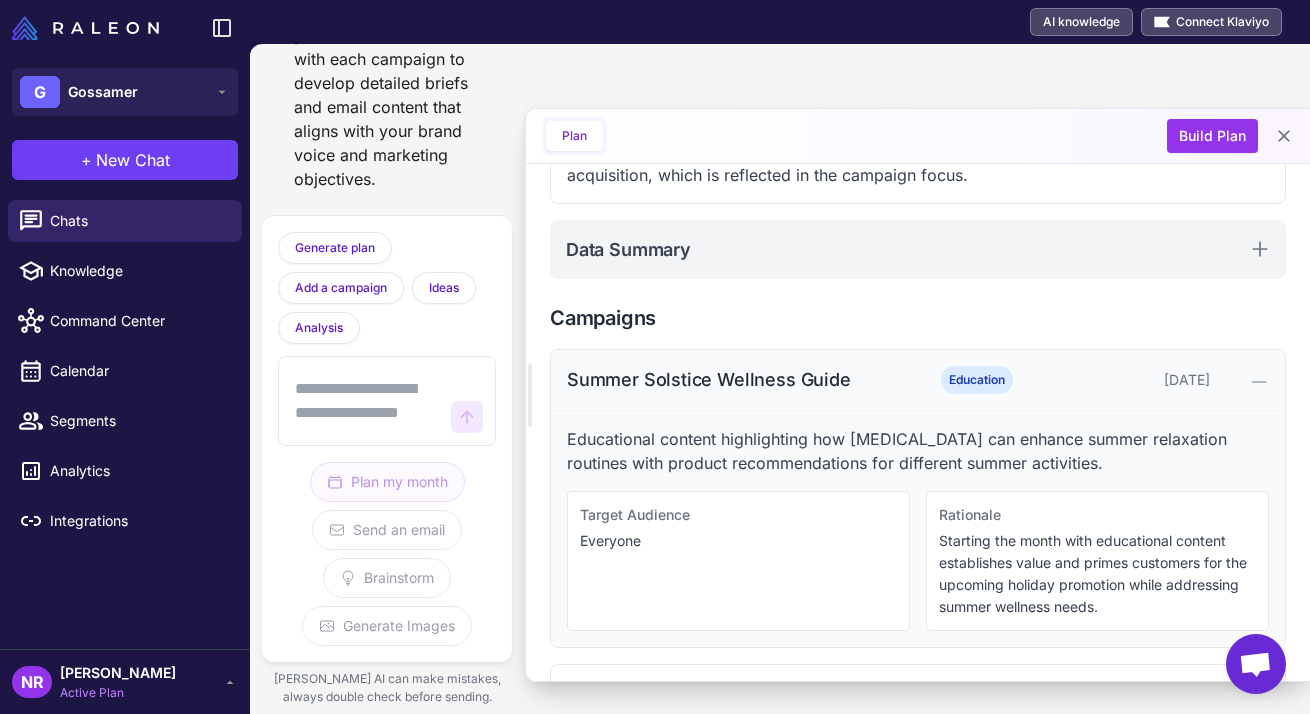 click on "Summer Solstice Wellness Guide" at bounding box center (740, 379) 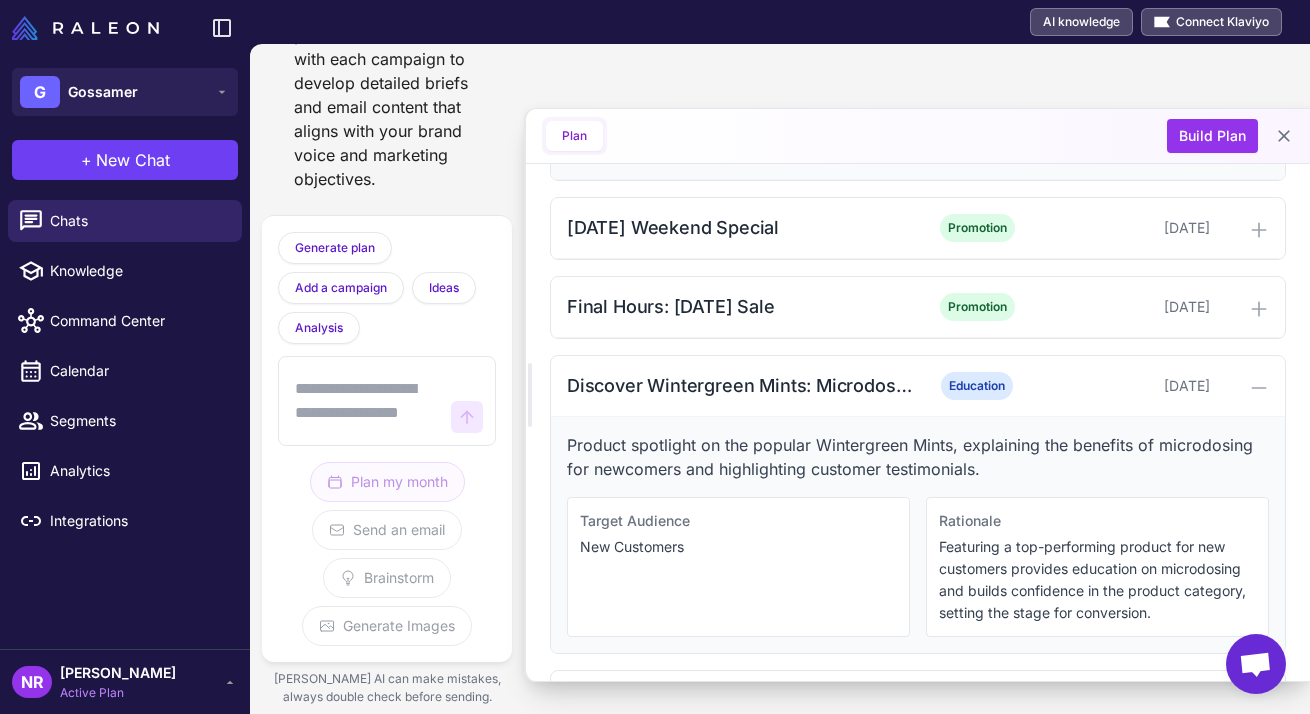 scroll, scrollTop: 750, scrollLeft: 0, axis: vertical 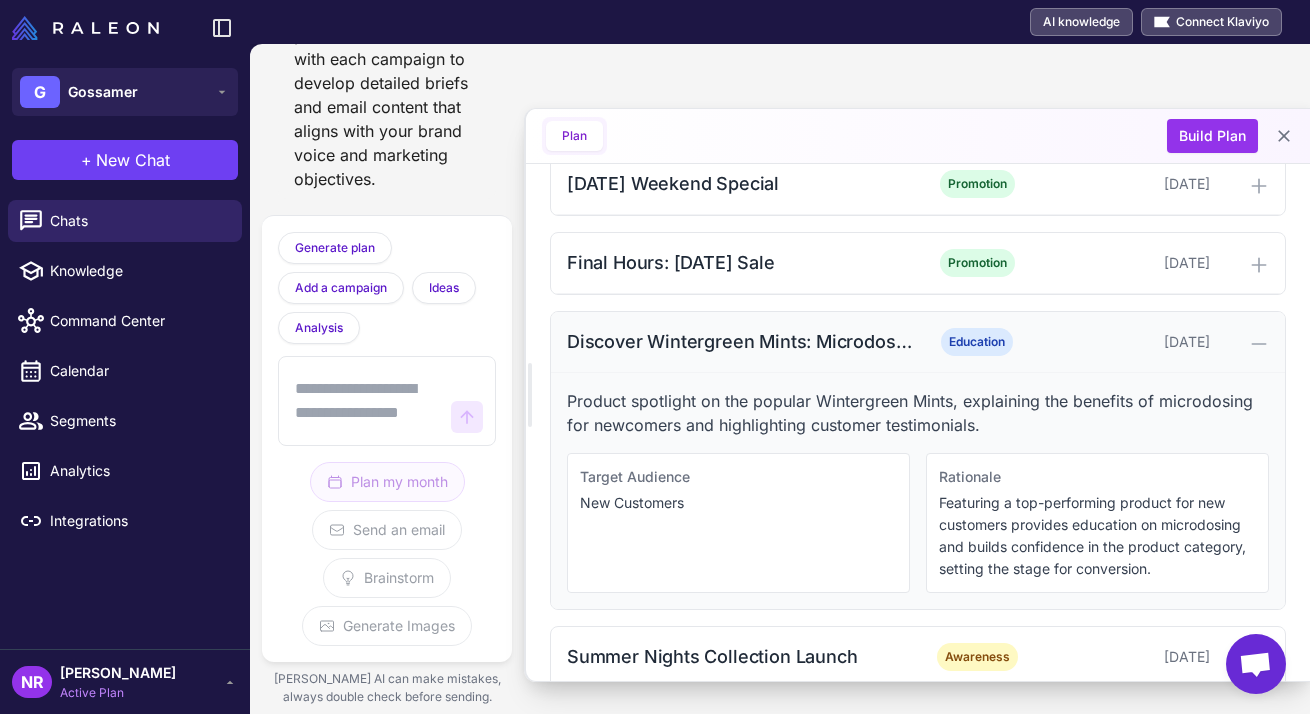 click on "Discover Wintergreen Mints: Microdosing for Beginners" at bounding box center [740, 341] 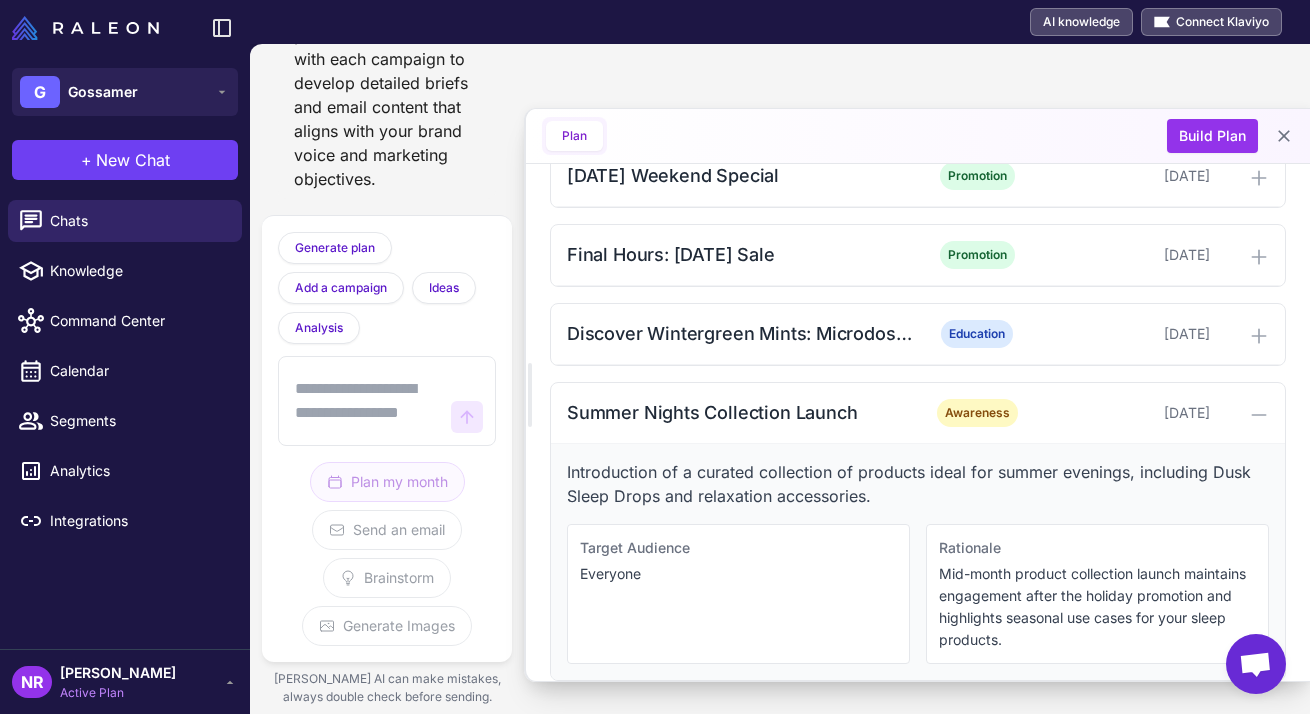 scroll, scrollTop: 773, scrollLeft: 0, axis: vertical 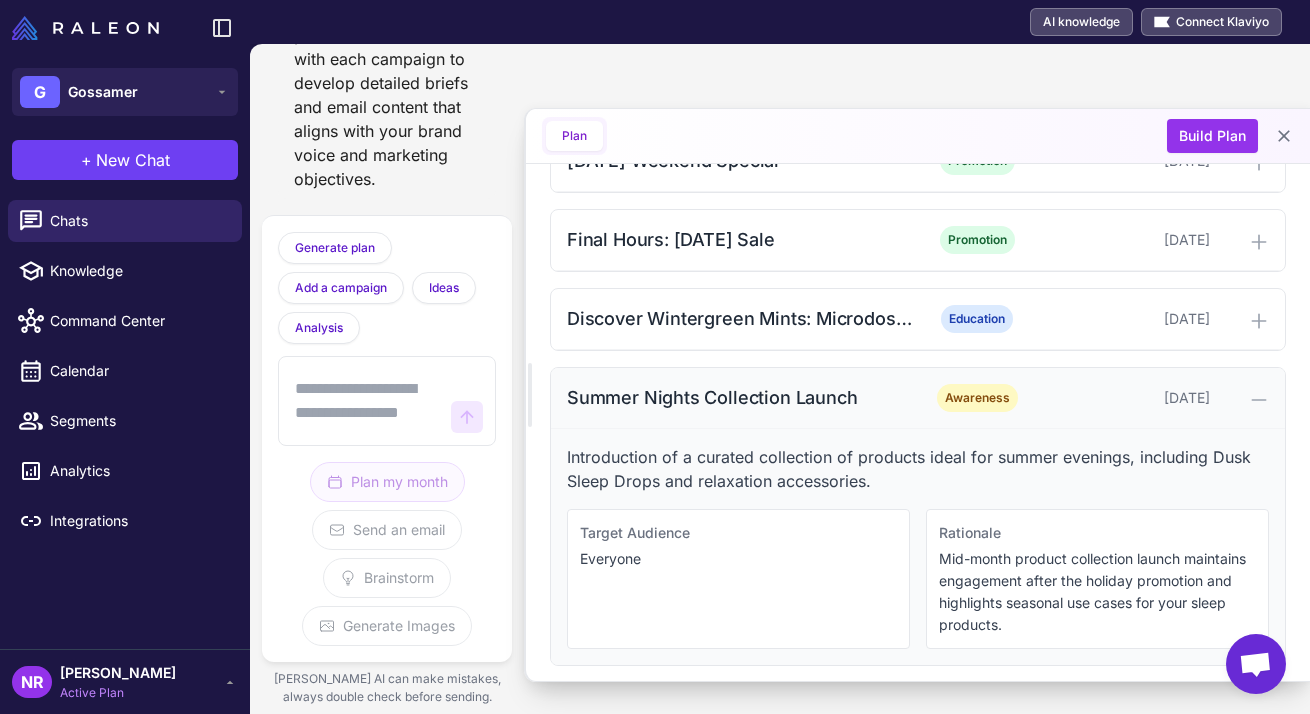 click on "Summer Nights Collection Launch Awareness July 13, 2025" at bounding box center [918, 398] 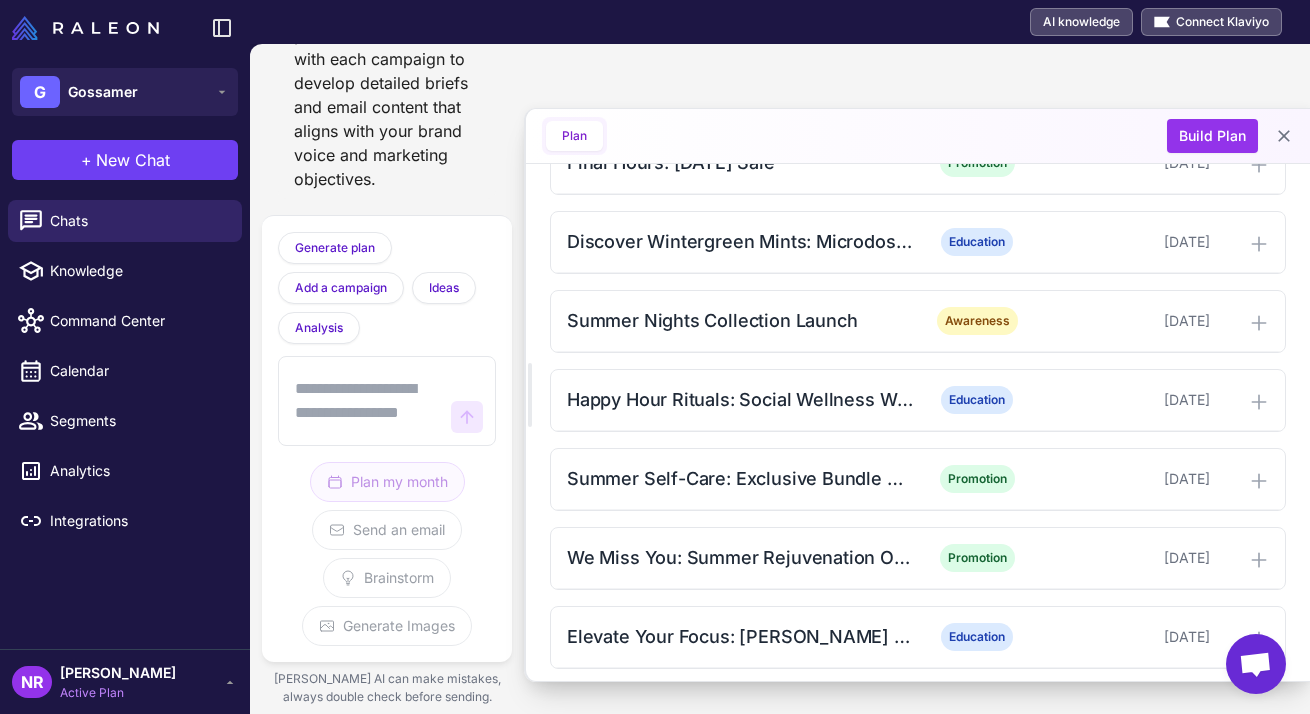 scroll, scrollTop: 834, scrollLeft: 0, axis: vertical 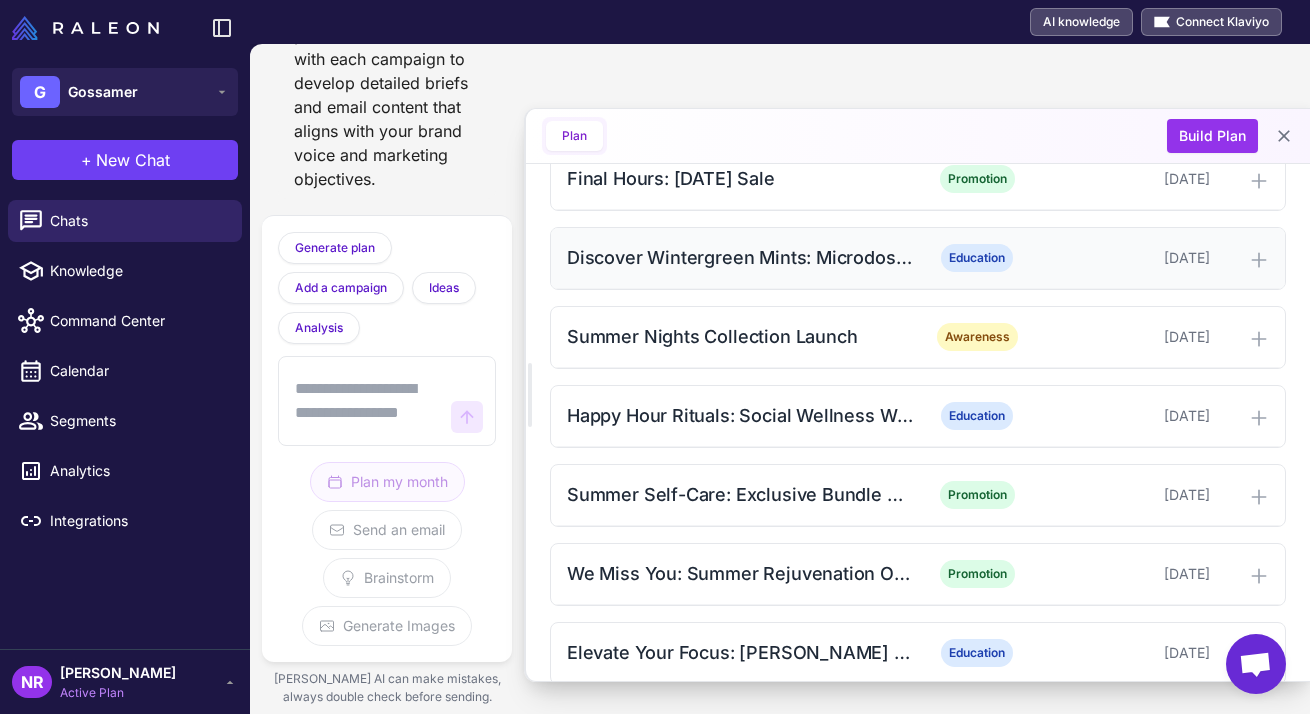click 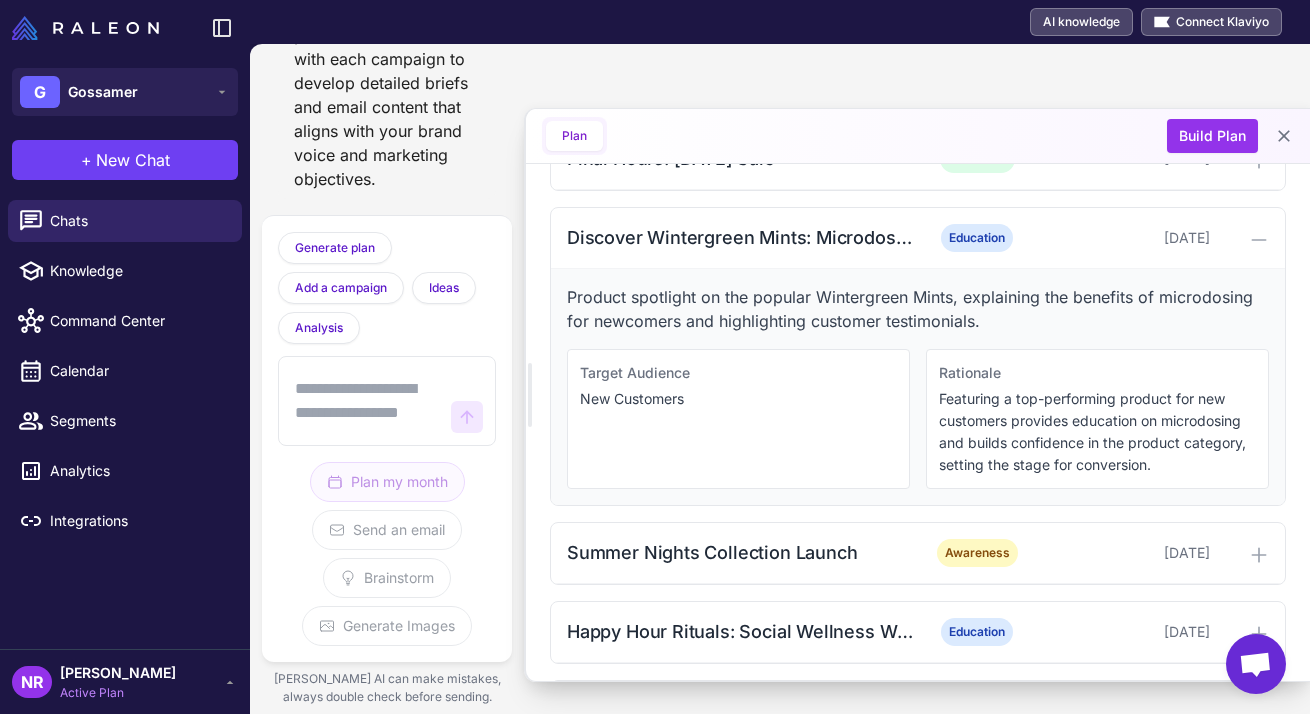 scroll, scrollTop: 857, scrollLeft: 0, axis: vertical 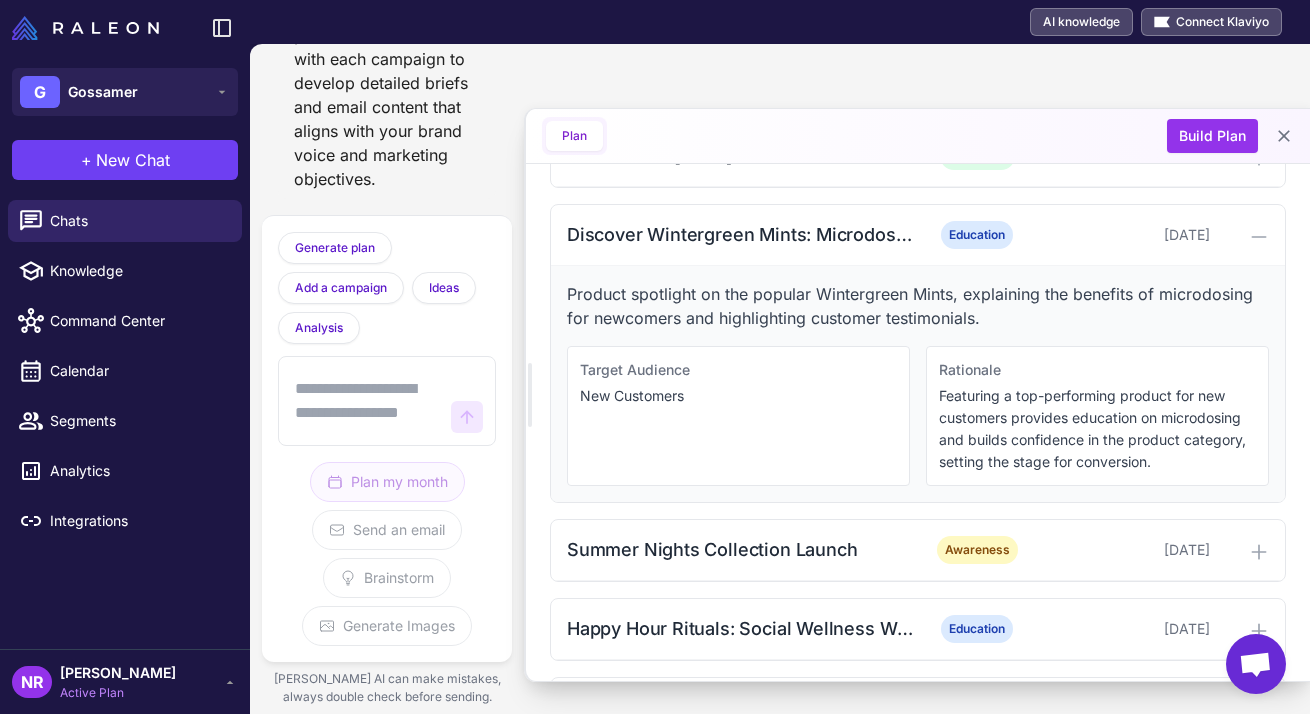 click at bounding box center [367, 401] 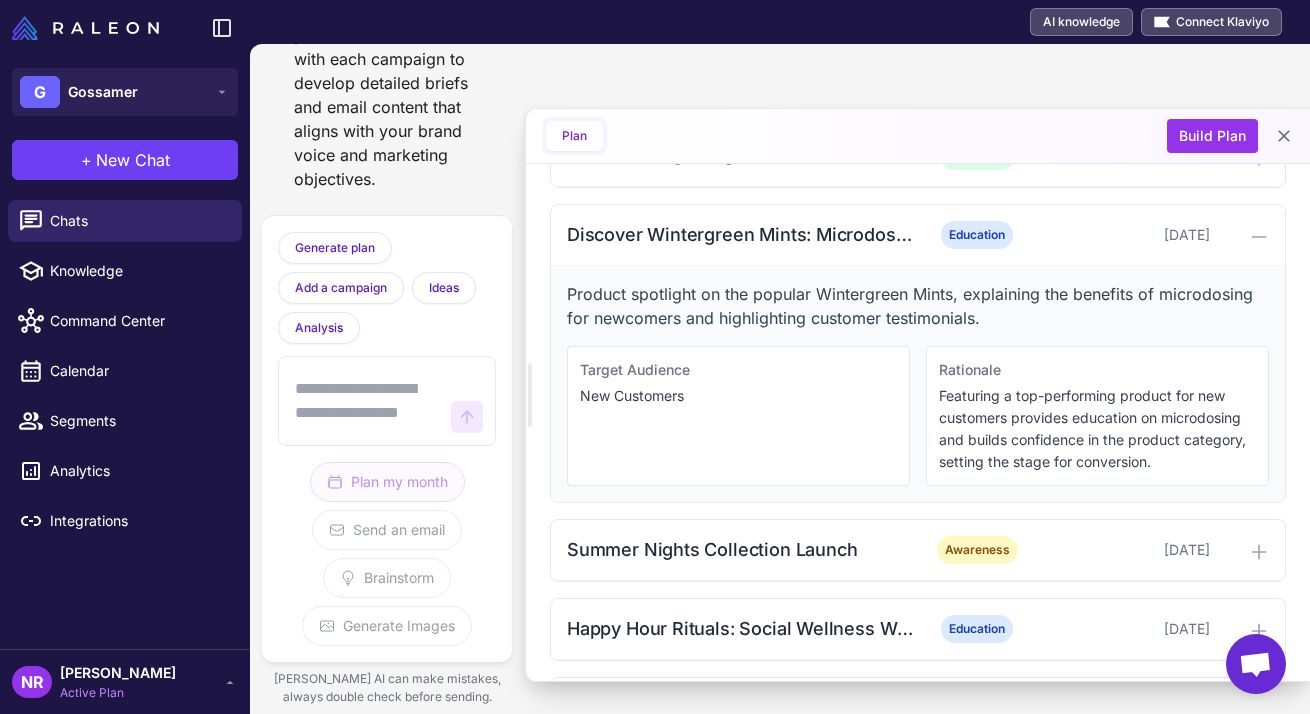 click at bounding box center [367, 401] 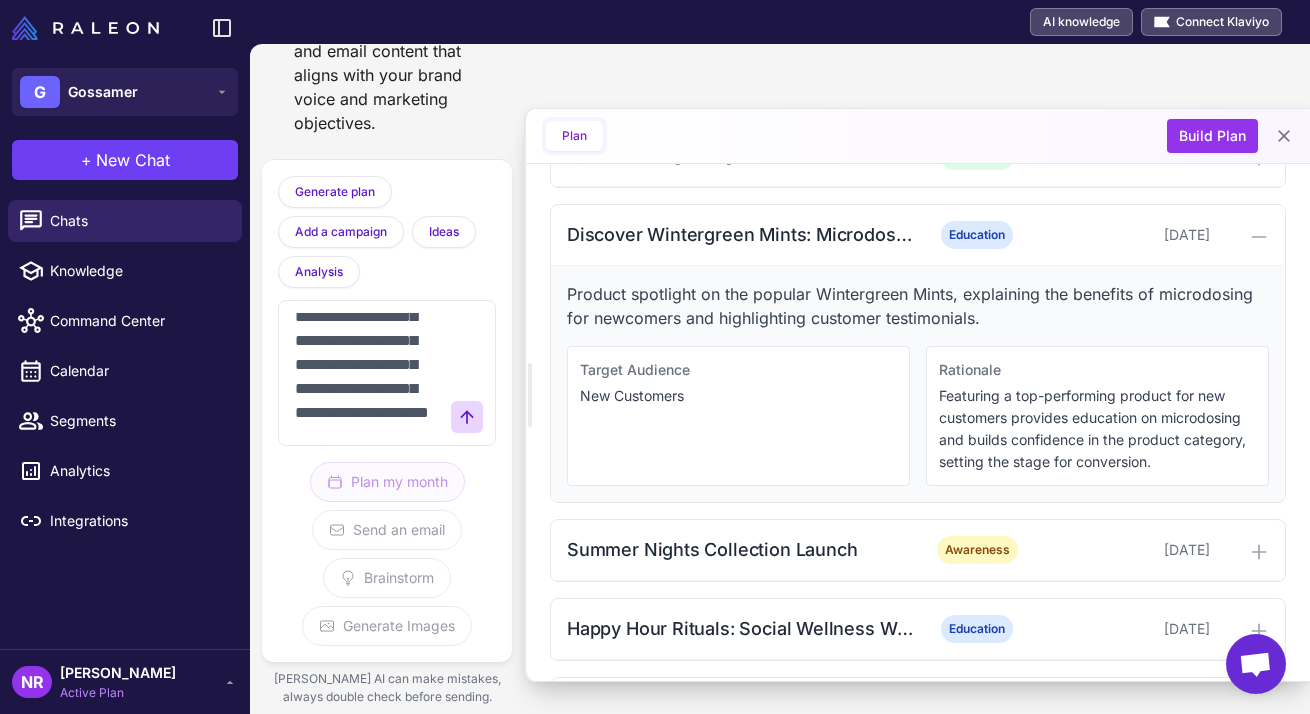 scroll, scrollTop: 112, scrollLeft: 0, axis: vertical 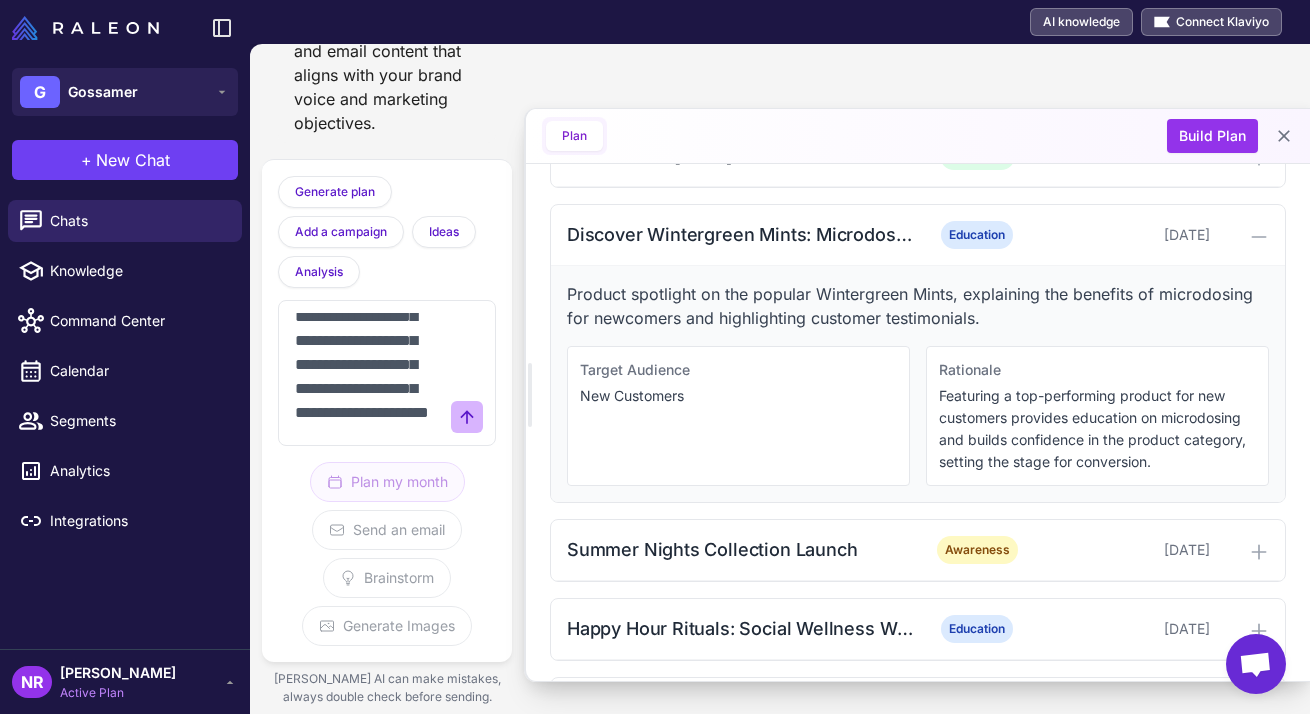 type on "**********" 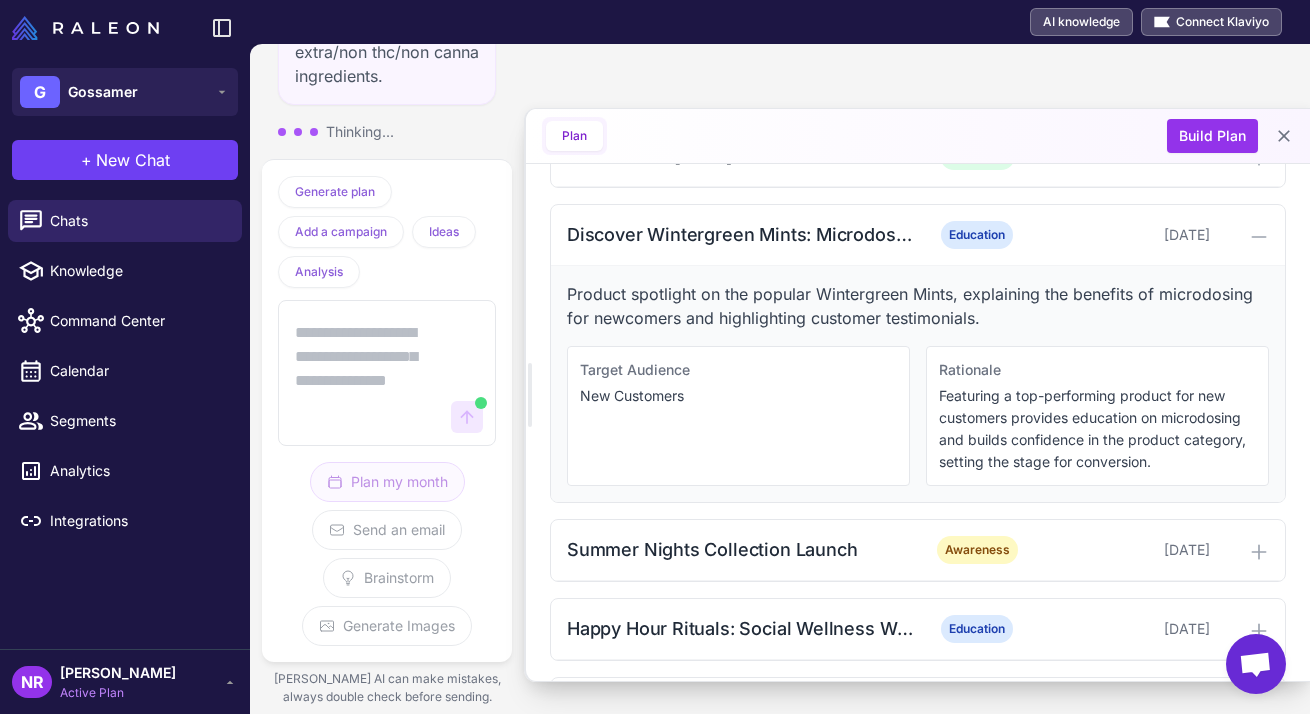 scroll, scrollTop: 0, scrollLeft: 0, axis: both 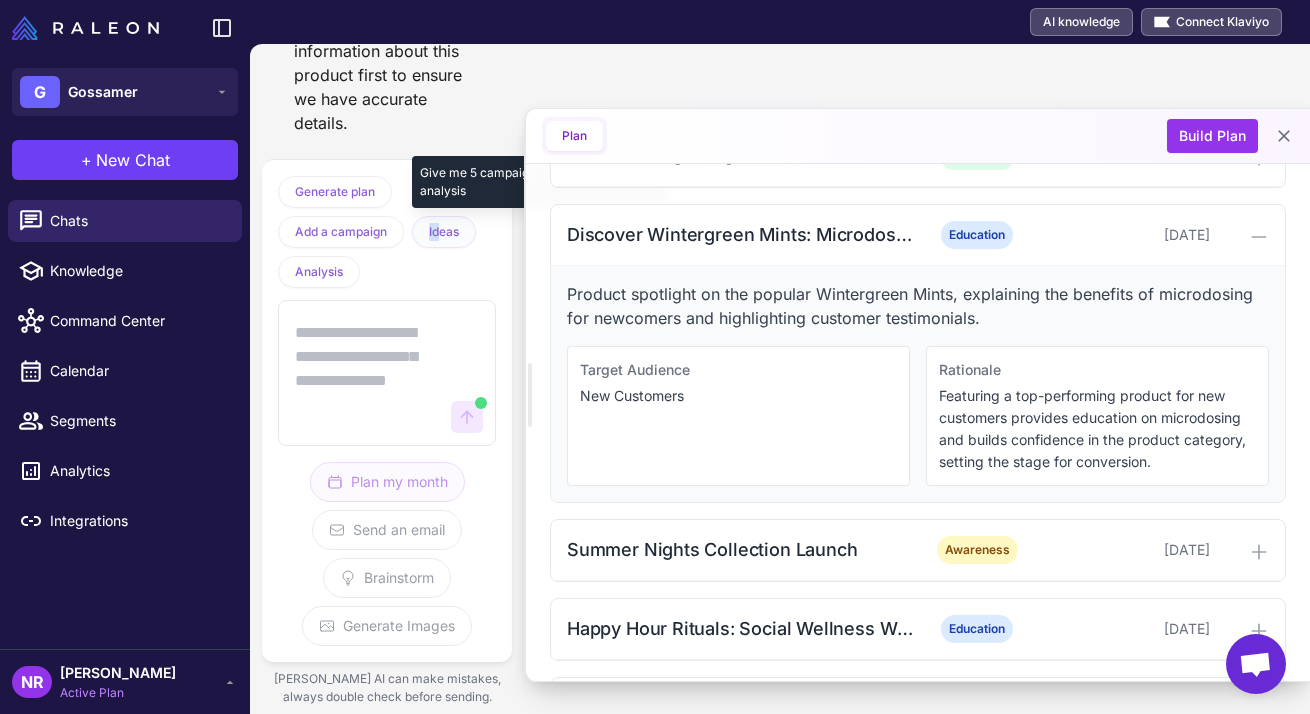 click on "Generate plan Generate a plan based on what we have discussed. Add a campaign Add a campaign to your marketing plan Ideas Give me 5 campaign ideas using your analysis Analysis What type of campaigns work best for my store? AI is generating content. You can continue typing.  Plan my month  Send an email  Brainstorm  Generate Images" at bounding box center (387, 410) 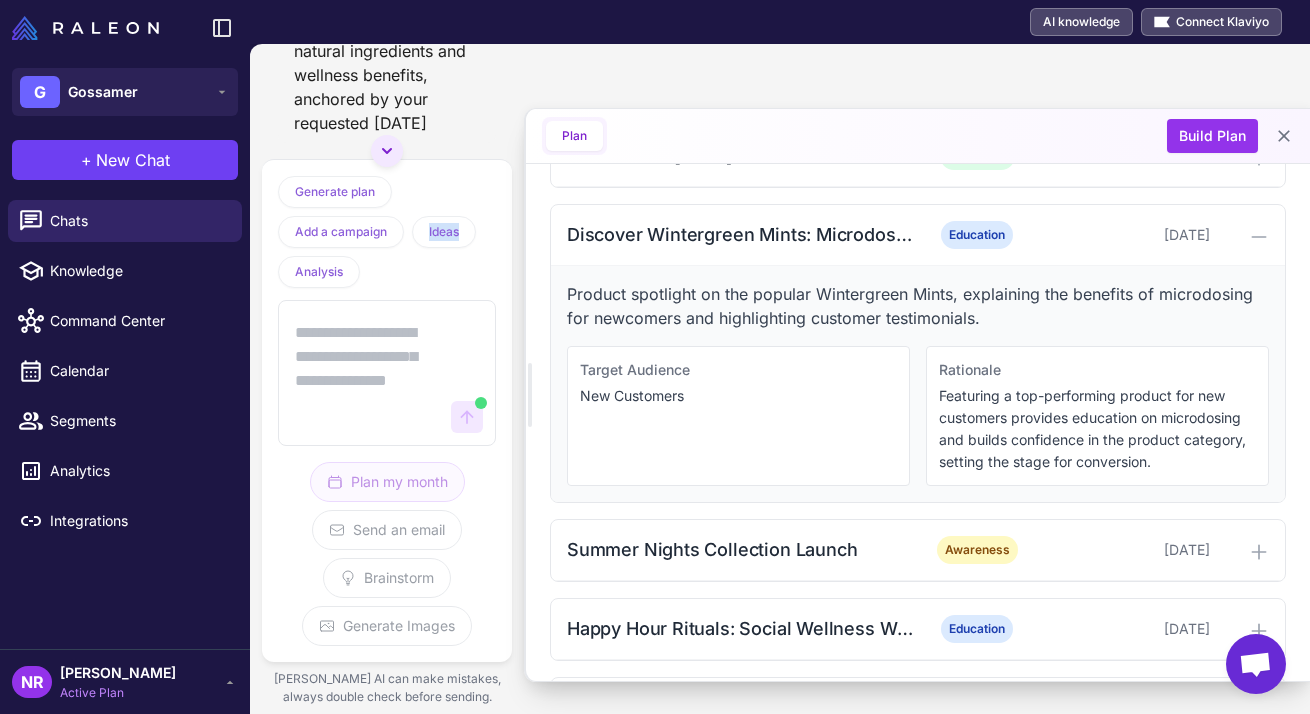 scroll, scrollTop: 8588, scrollLeft: 0, axis: vertical 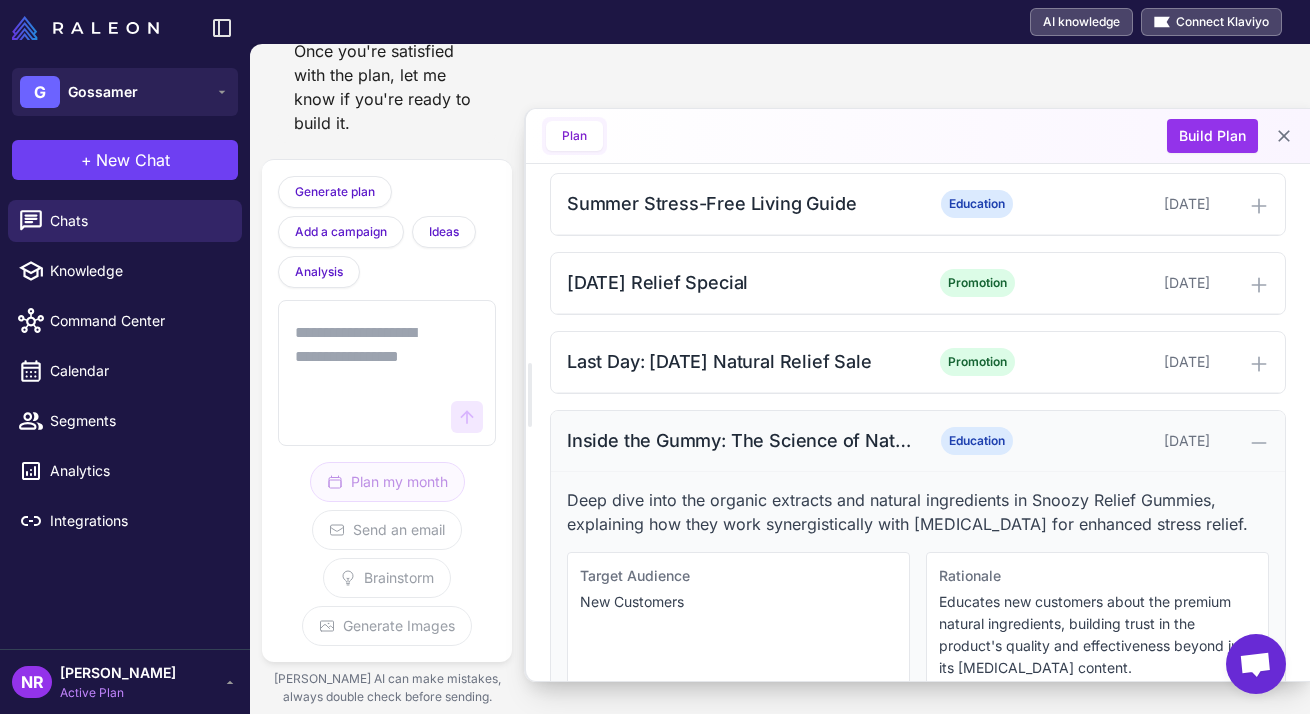 click on "Inside the Gummy: The Science of Natural Calm" at bounding box center [740, 440] 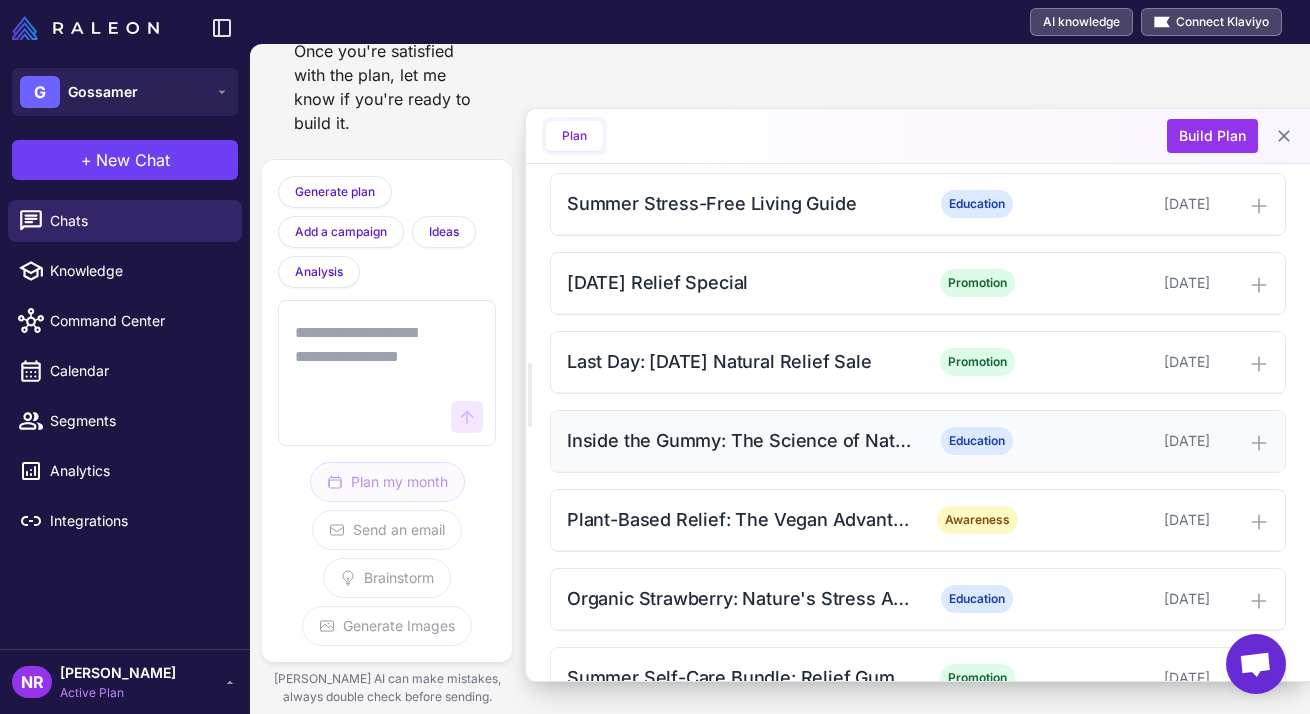click on "Inside the Gummy: The Science of Natural Calm" at bounding box center [740, 440] 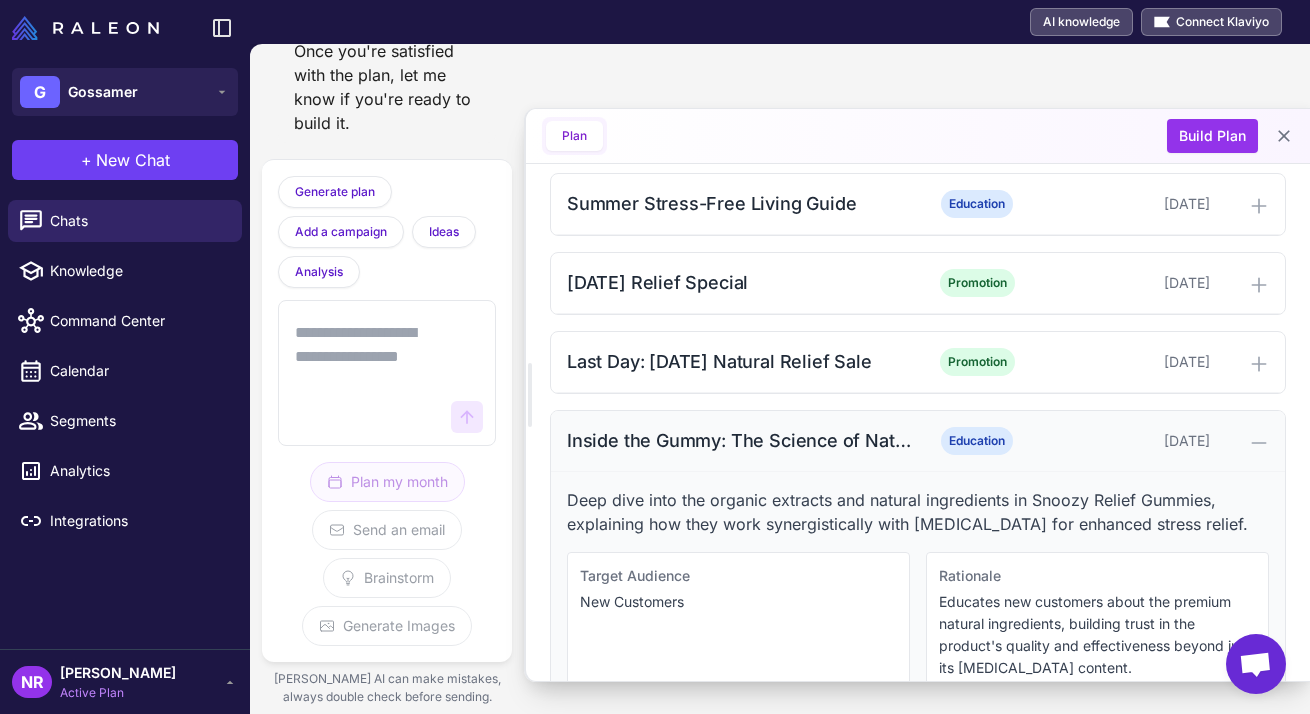click on "Inside the Gummy: The Science of Natural Calm" at bounding box center [740, 440] 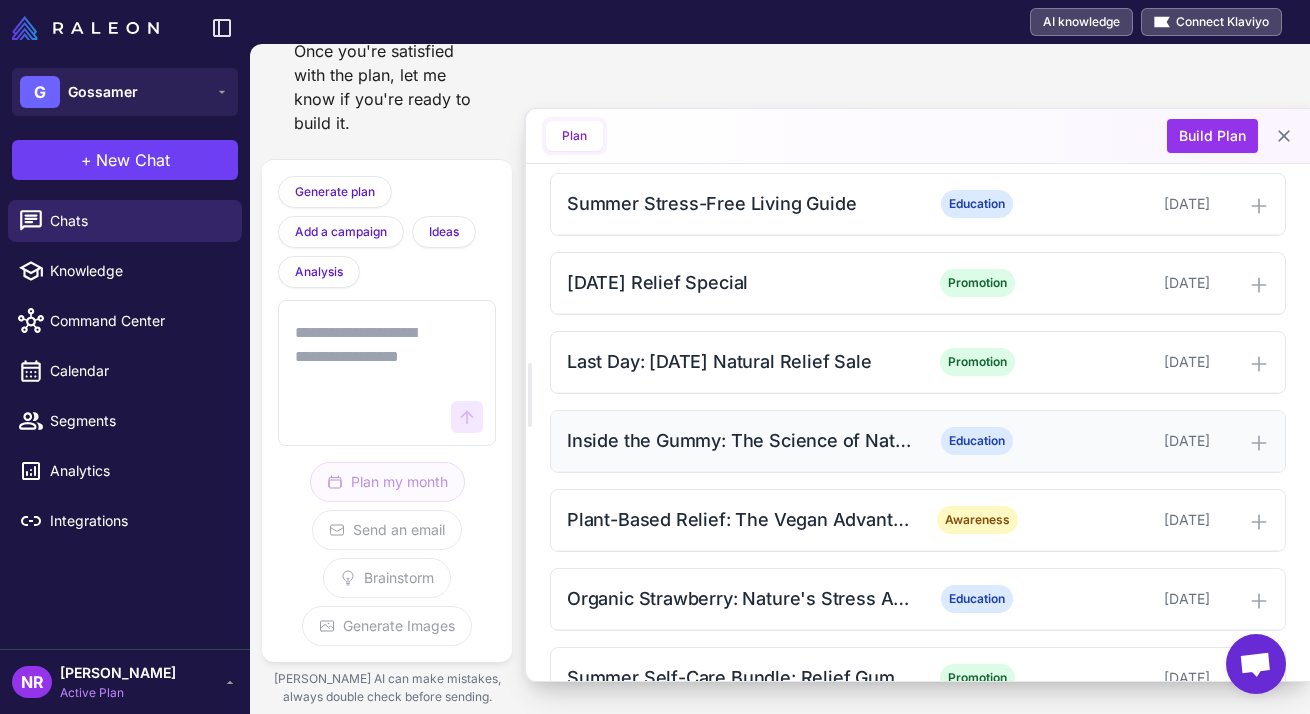 click on "Inside the Gummy: The Science of Natural Calm" at bounding box center [740, 440] 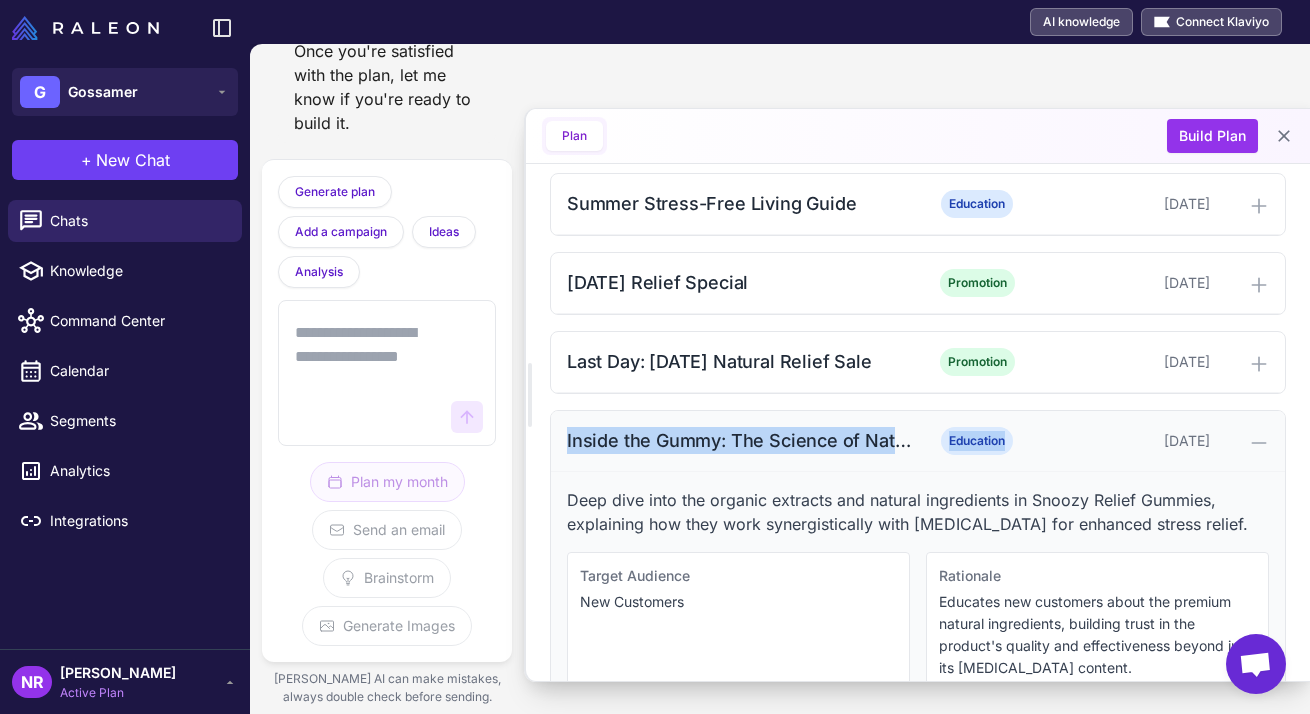 drag, startPoint x: 564, startPoint y: 469, endPoint x: 954, endPoint y: 499, distance: 391.15213 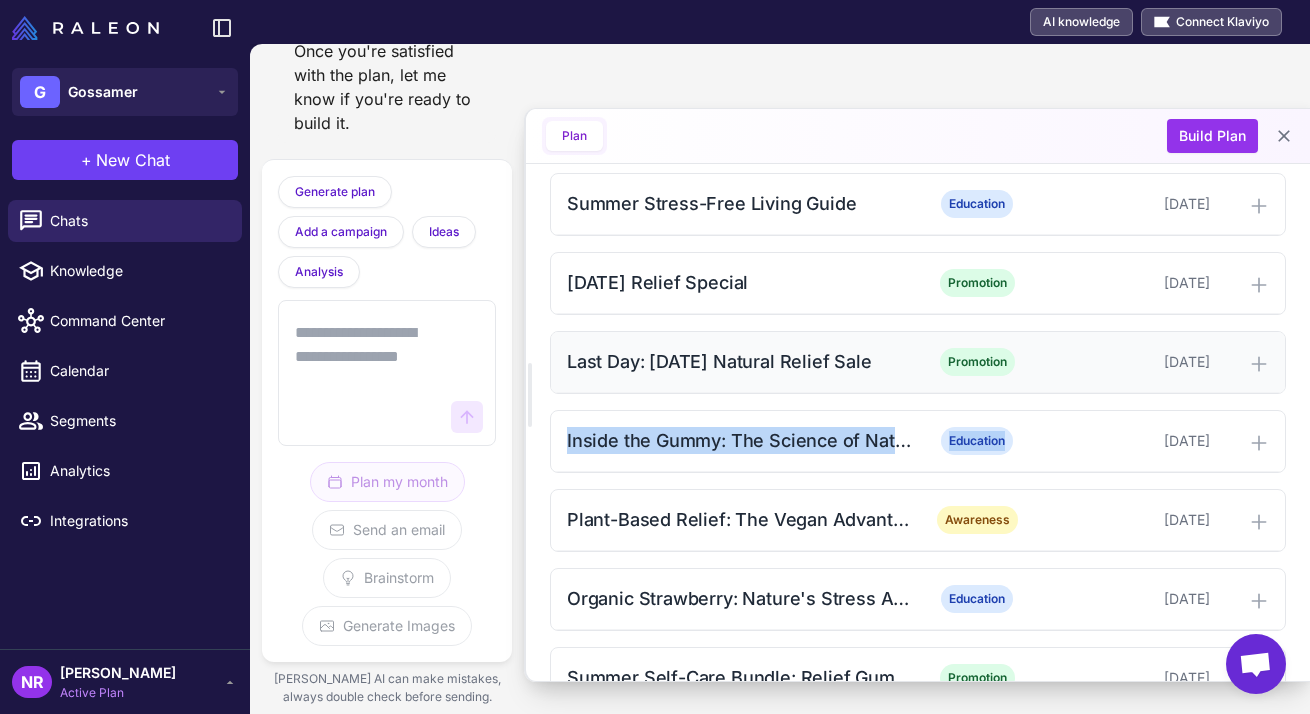 copy on "Inside the Gummy: The Science of Natural Calm Education" 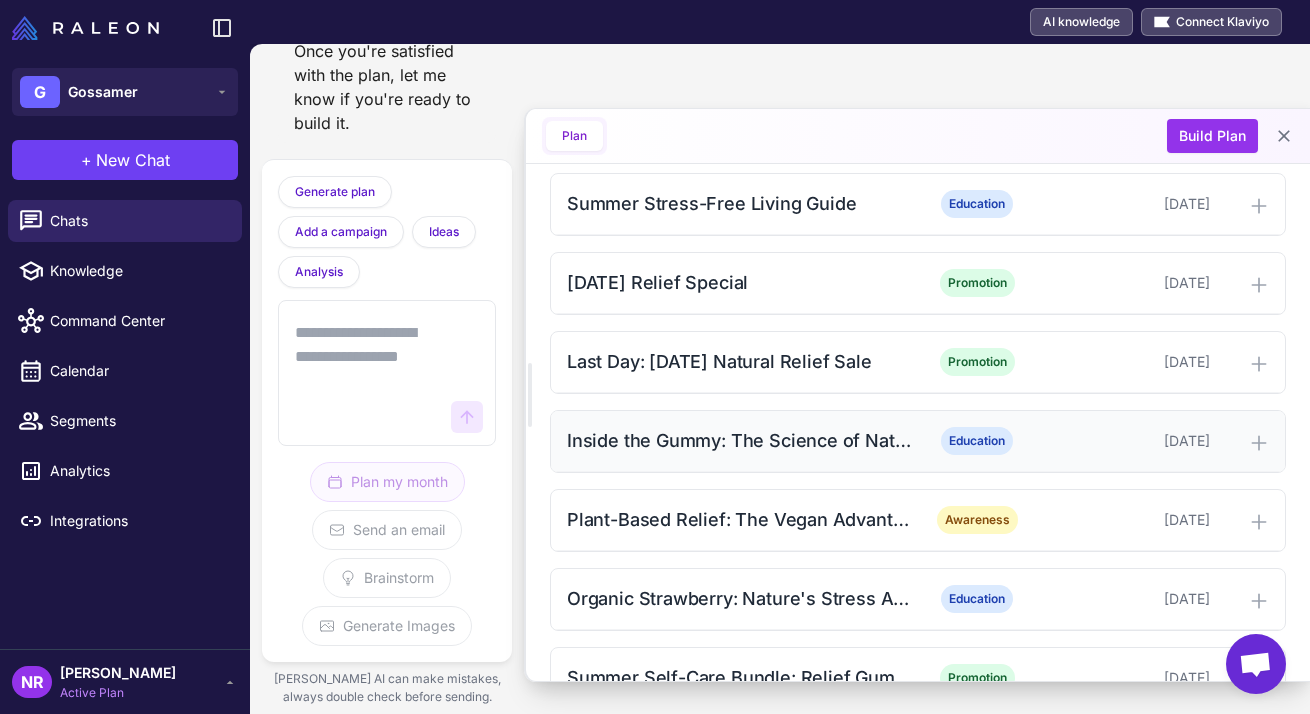 click 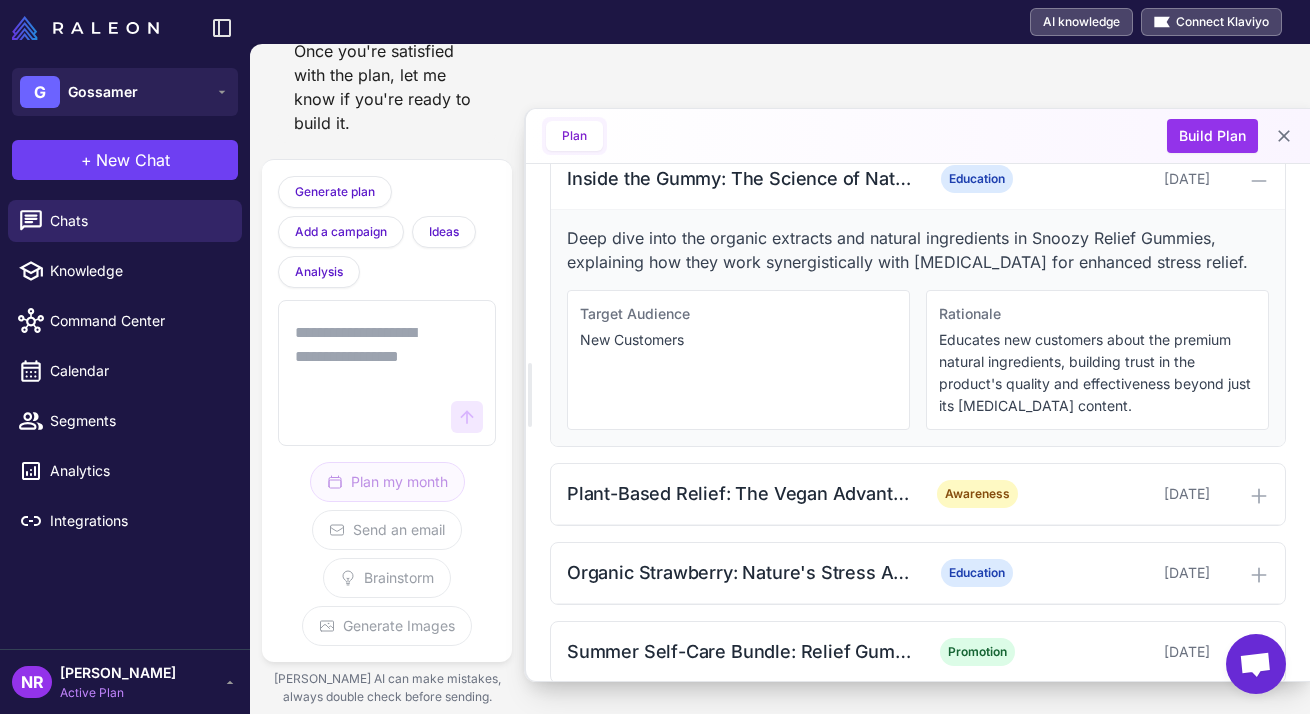 scroll, scrollTop: 931, scrollLeft: 0, axis: vertical 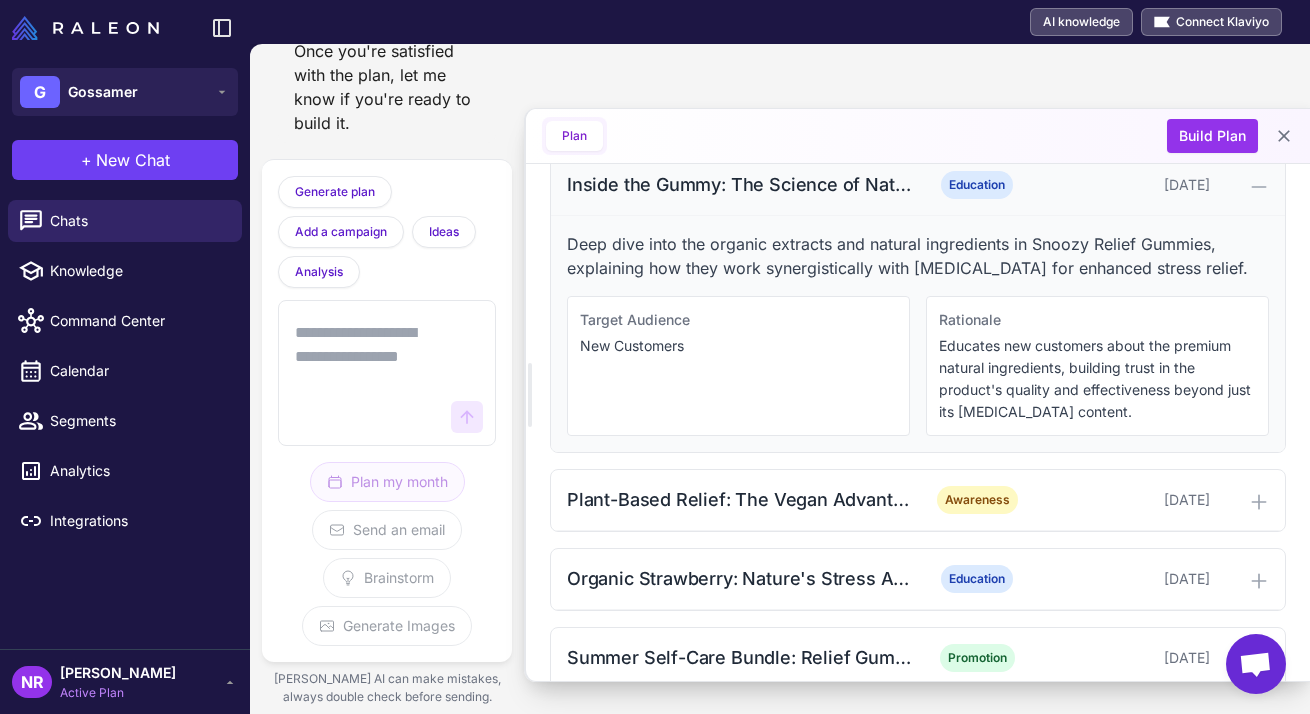 click on "Inside the Gummy: The Science of Natural Calm" at bounding box center [740, 184] 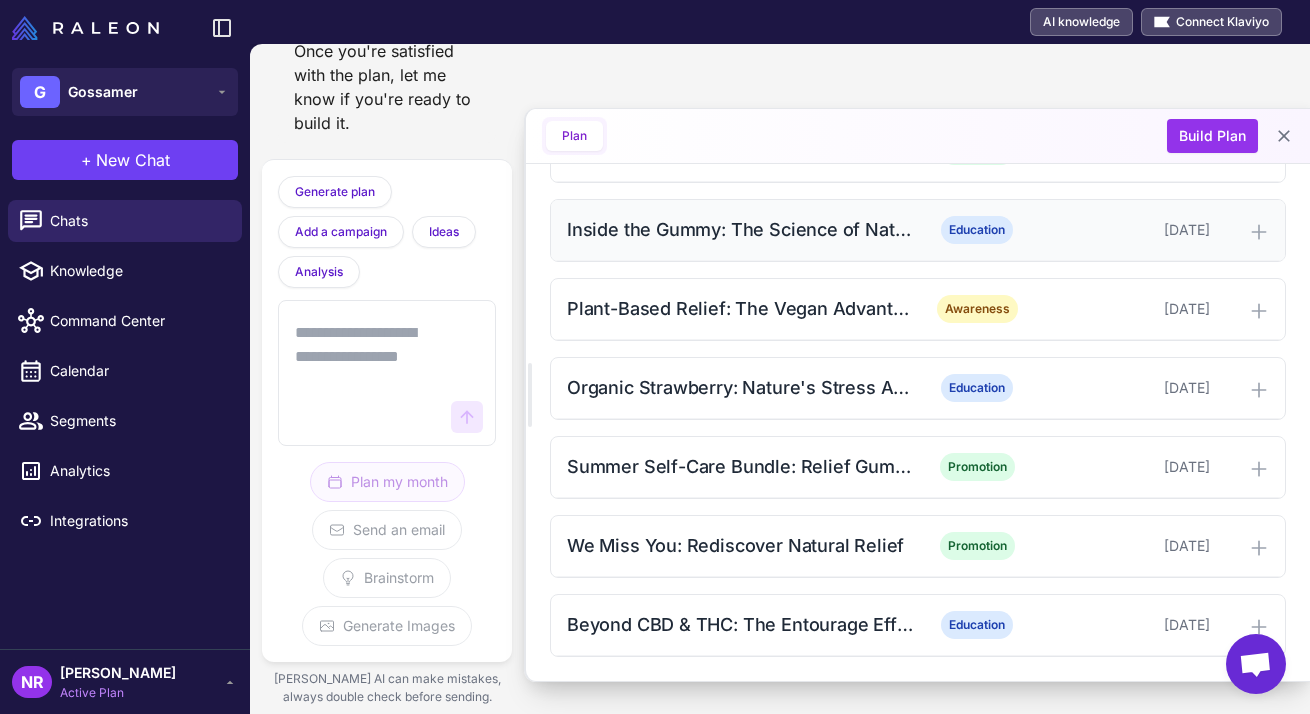 scroll, scrollTop: 918, scrollLeft: 0, axis: vertical 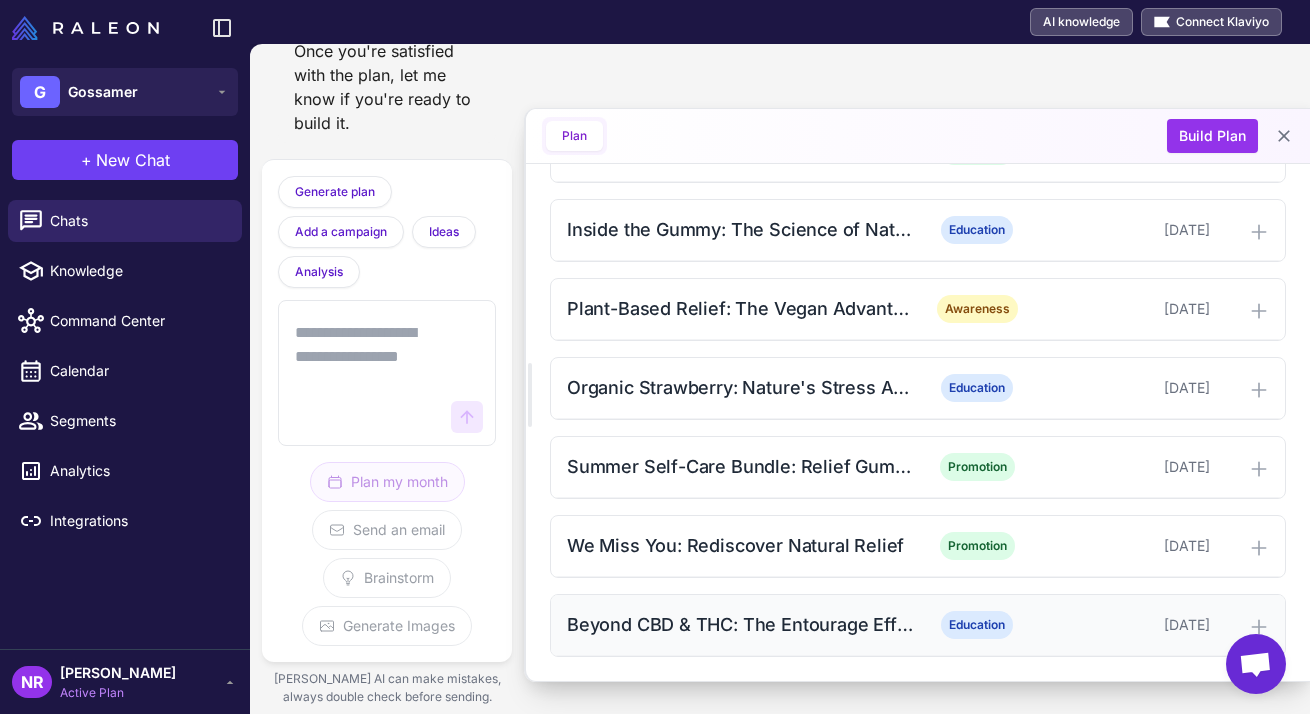 click on "Beyond CBD & THC: The Entourage Effect of Natural Ingredients" at bounding box center (740, 624) 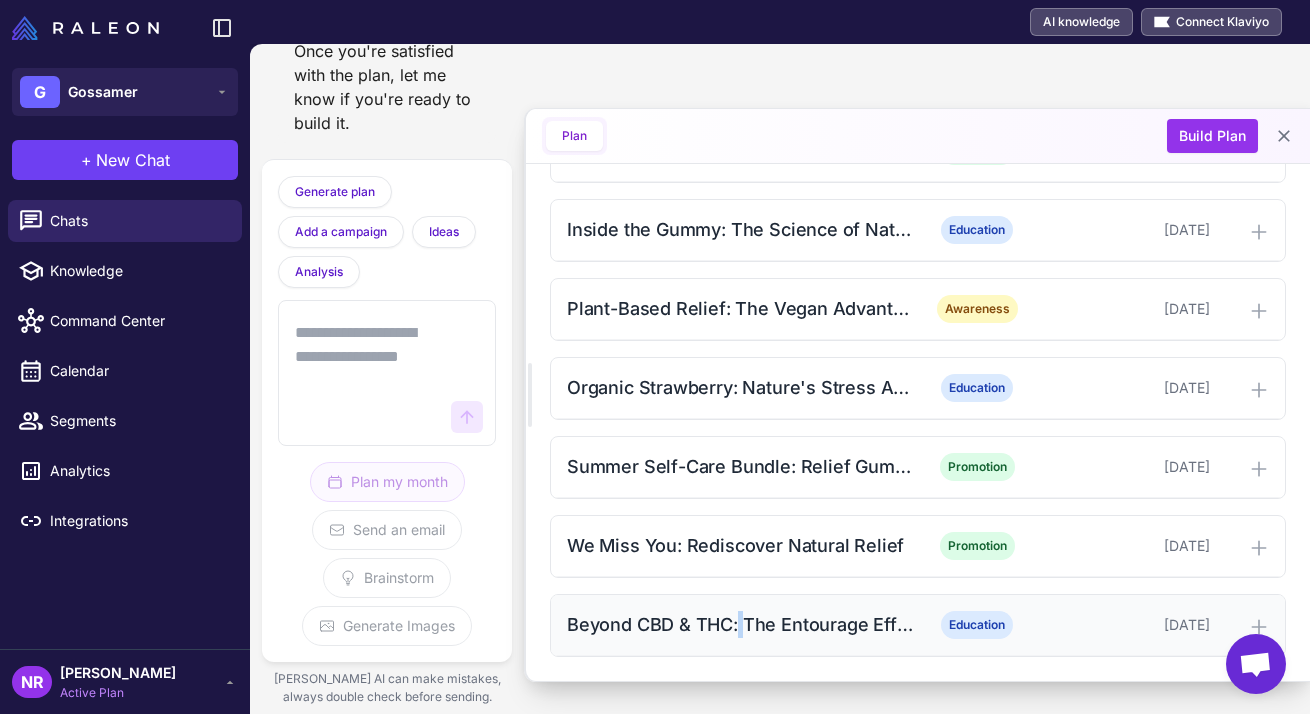 click on "Beyond CBD & THC: The Entourage Effect of Natural Ingredients Education July 29, 2025" at bounding box center (918, 625) 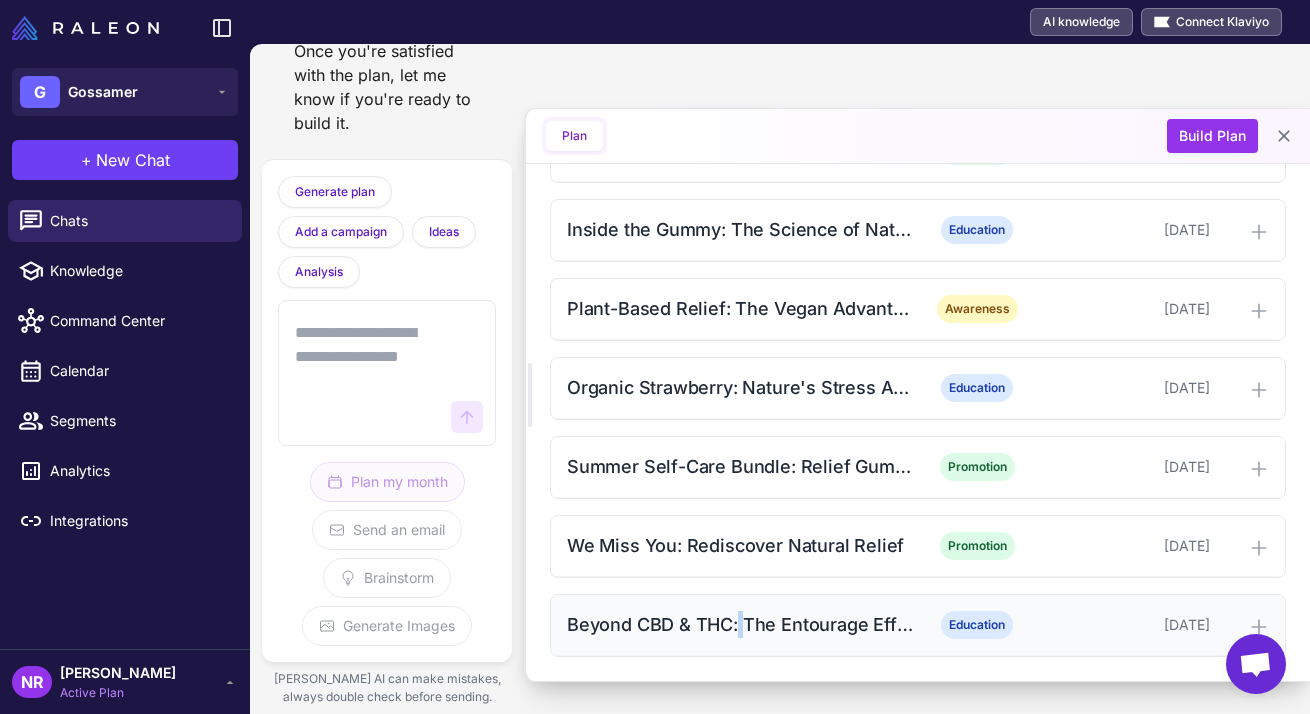 scroll, scrollTop: 918, scrollLeft: 0, axis: vertical 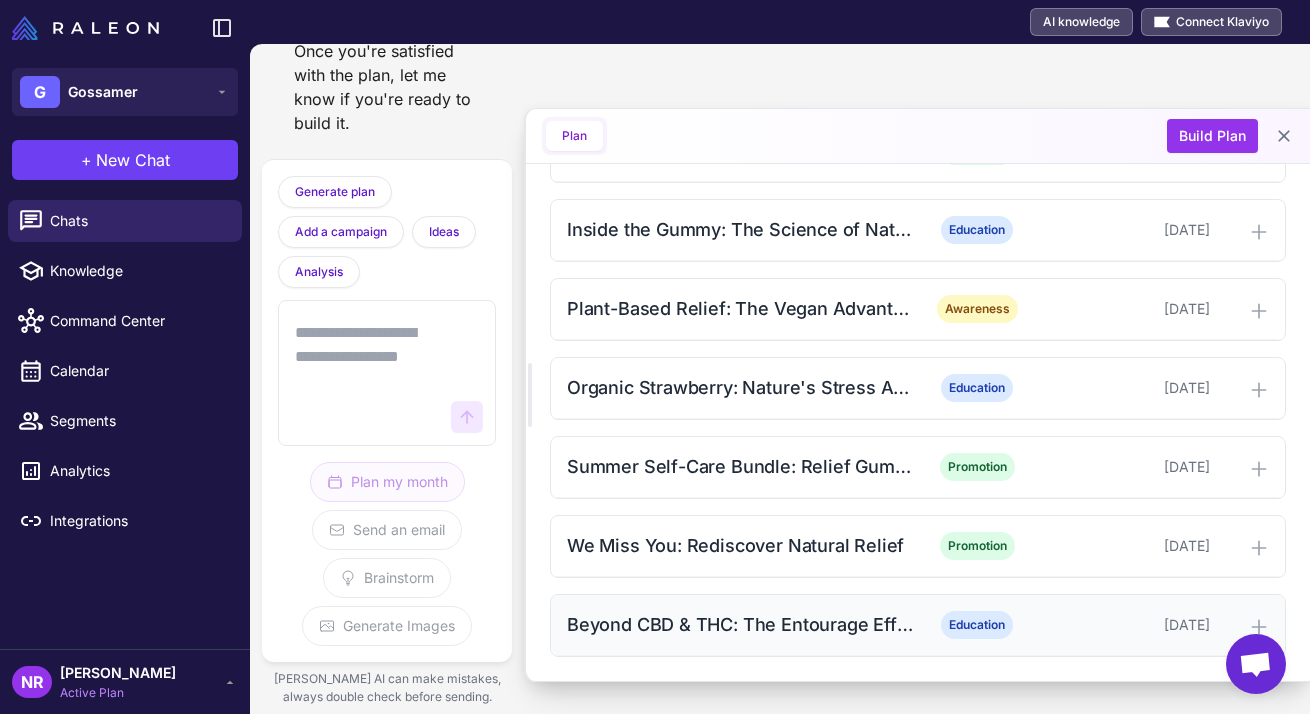 click on "Beyond CBD & THC: The Entourage Effect of Natural Ingredients" at bounding box center [740, 624] 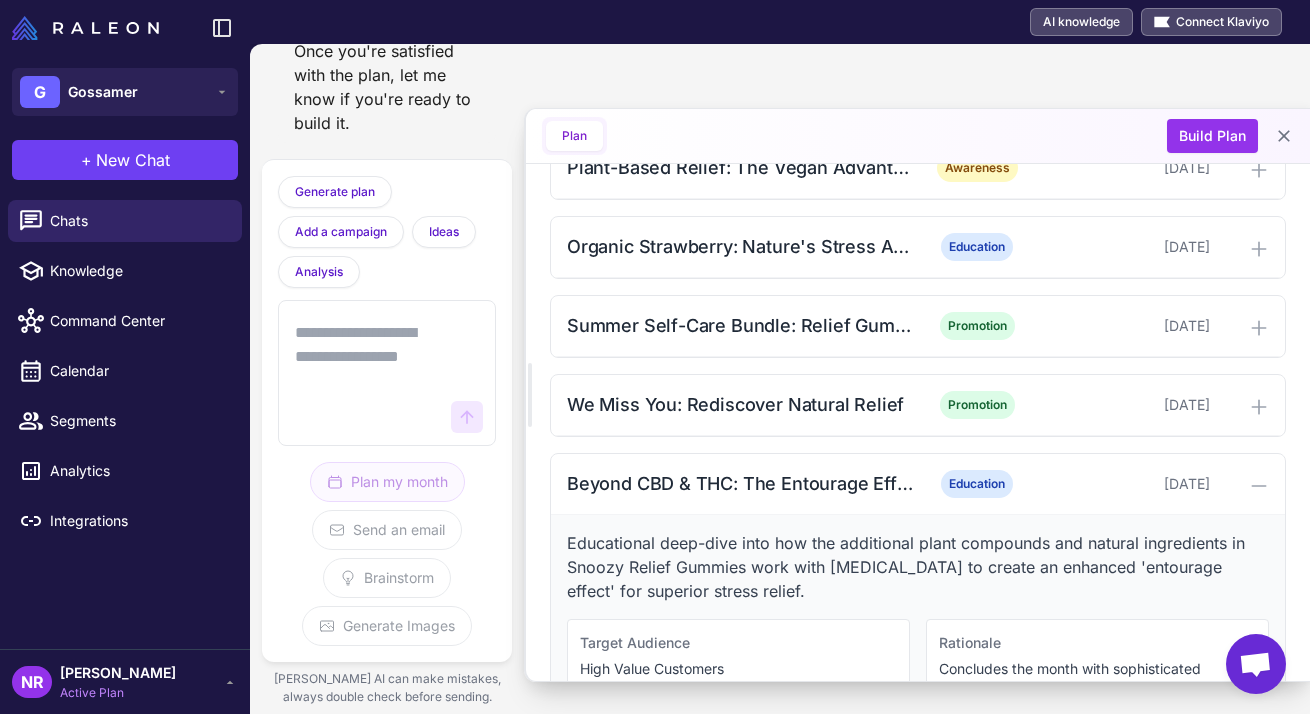 scroll, scrollTop: 1200, scrollLeft: 0, axis: vertical 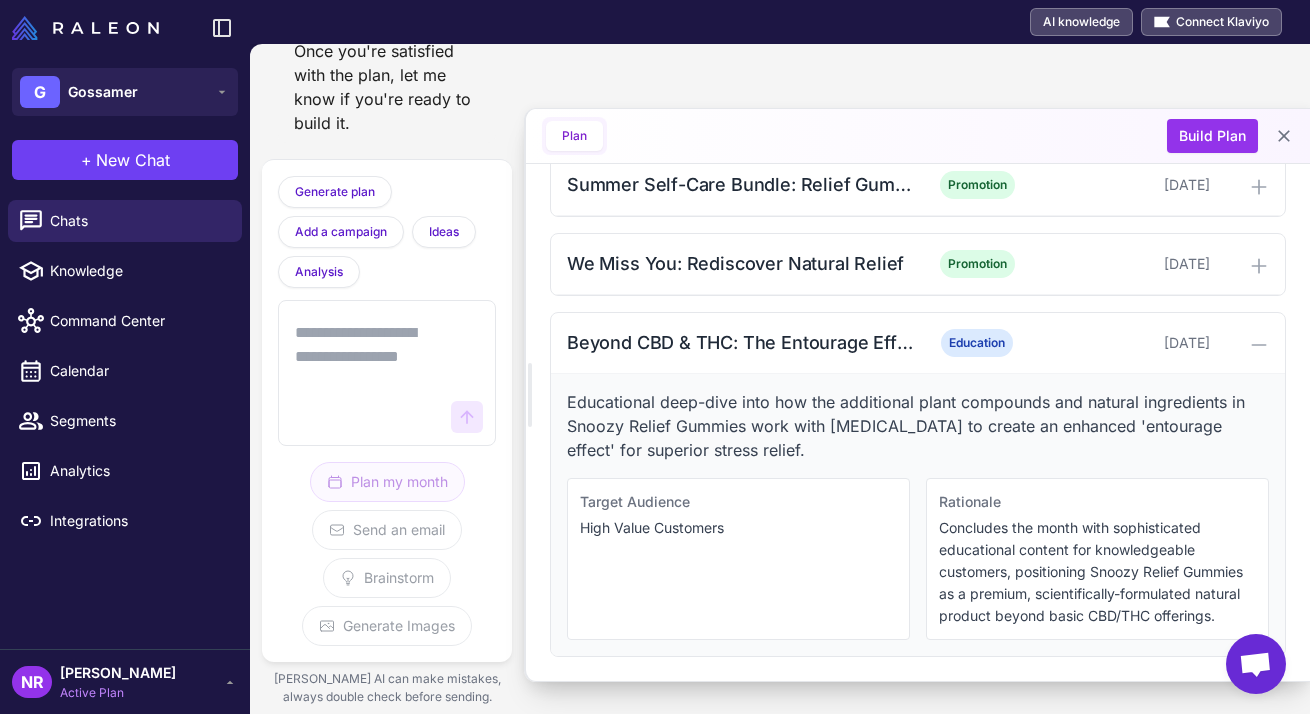 click at bounding box center (367, 373) 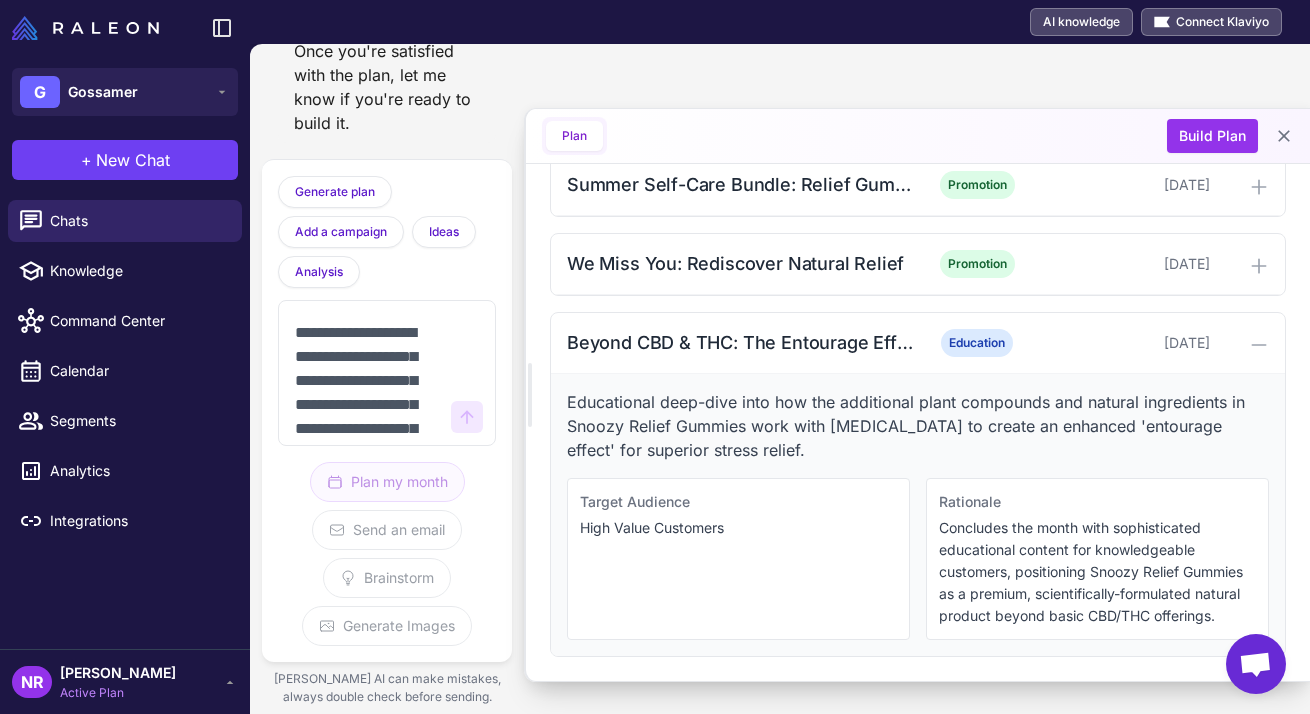 scroll, scrollTop: 293, scrollLeft: 0, axis: vertical 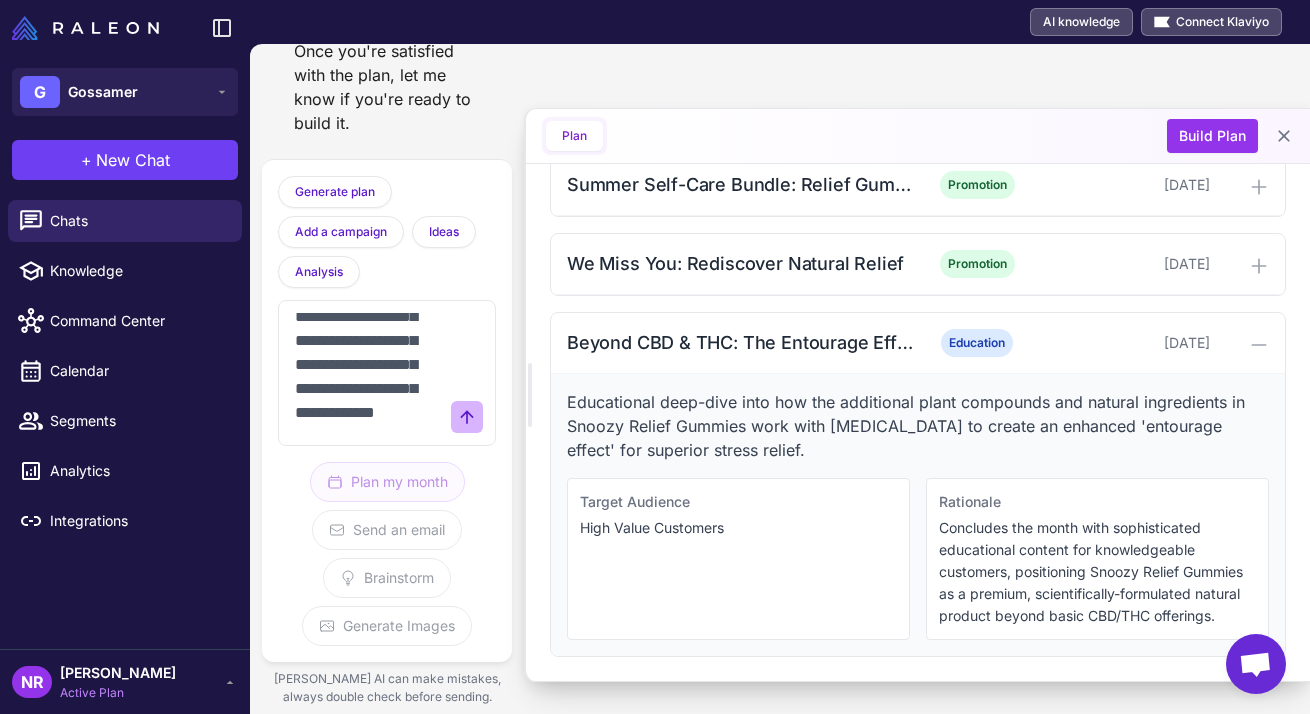 type on "**********" 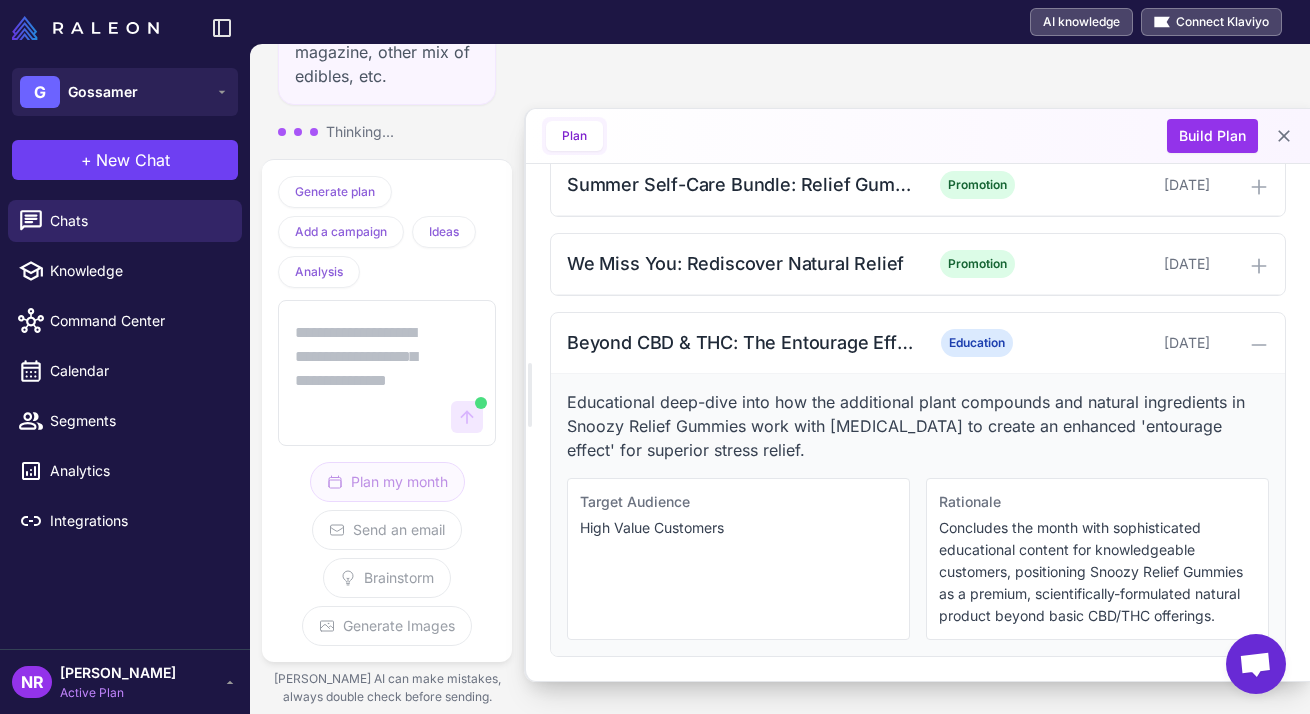 scroll, scrollTop: 0, scrollLeft: 0, axis: both 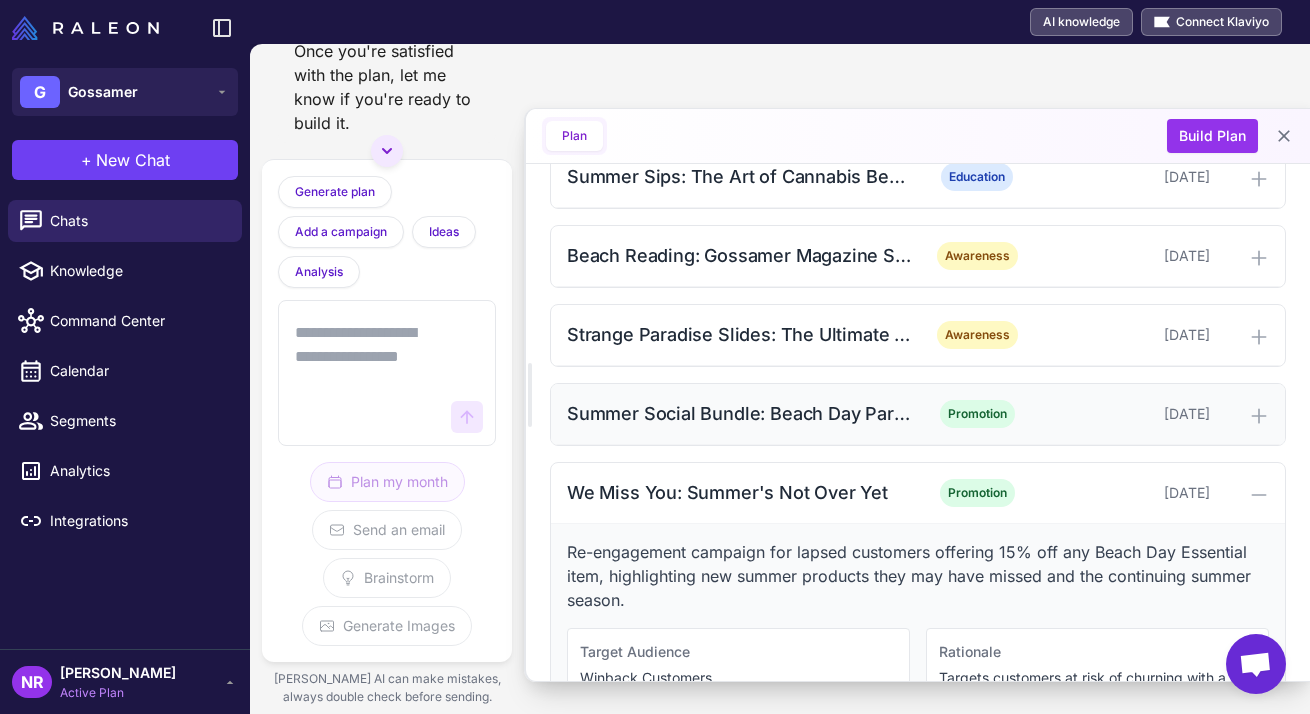 click on "Summer Social Bundle: Beach Day Party Pack" at bounding box center [740, 413] 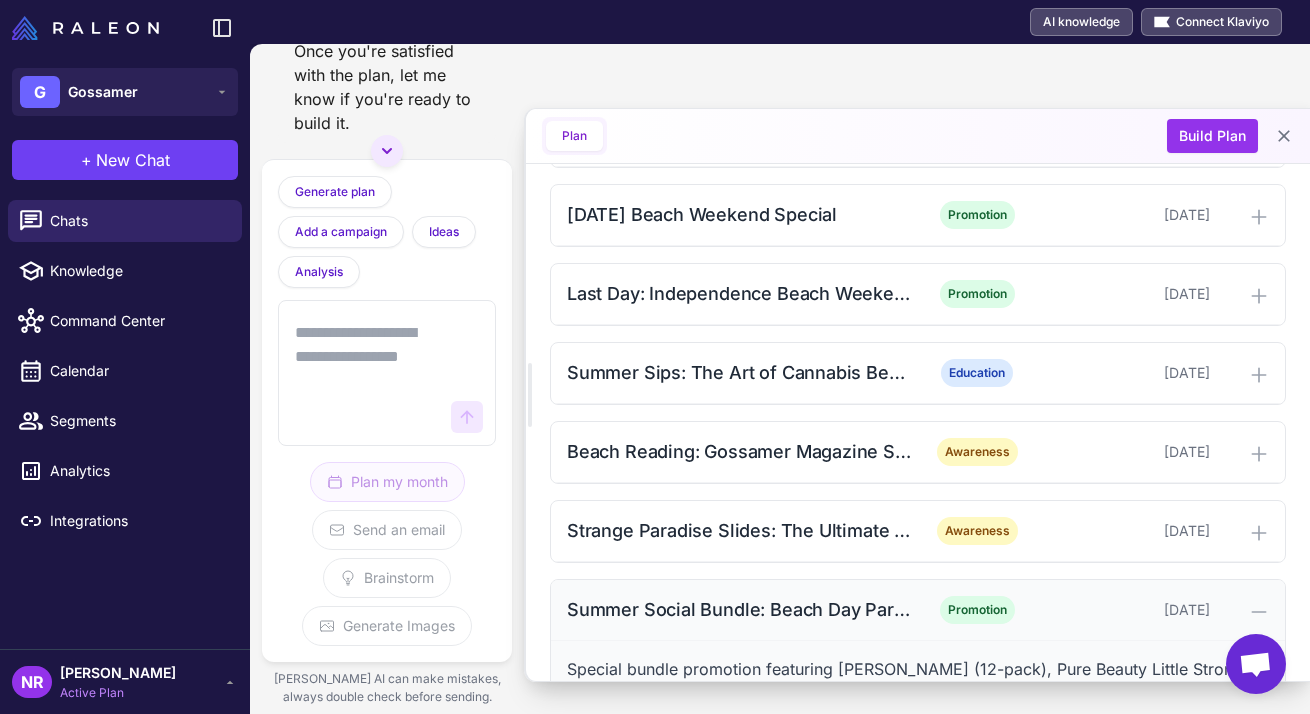scroll, scrollTop: 821, scrollLeft: 0, axis: vertical 